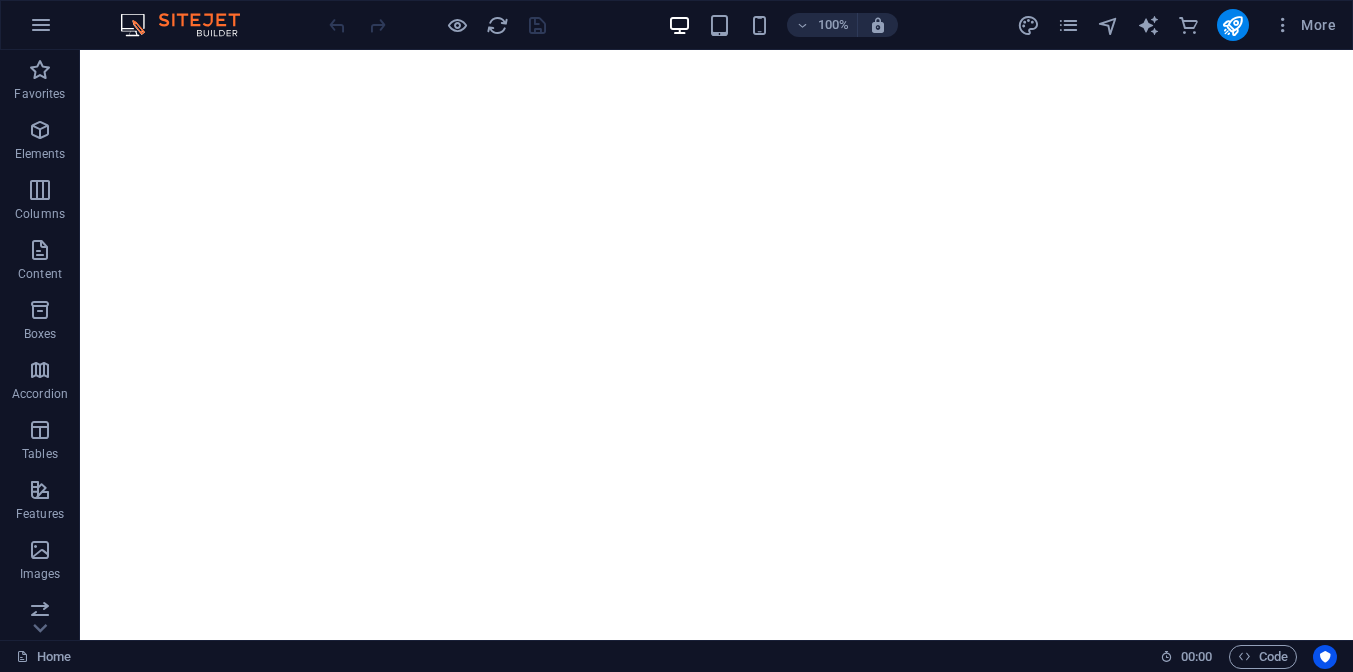 scroll, scrollTop: 0, scrollLeft: 0, axis: both 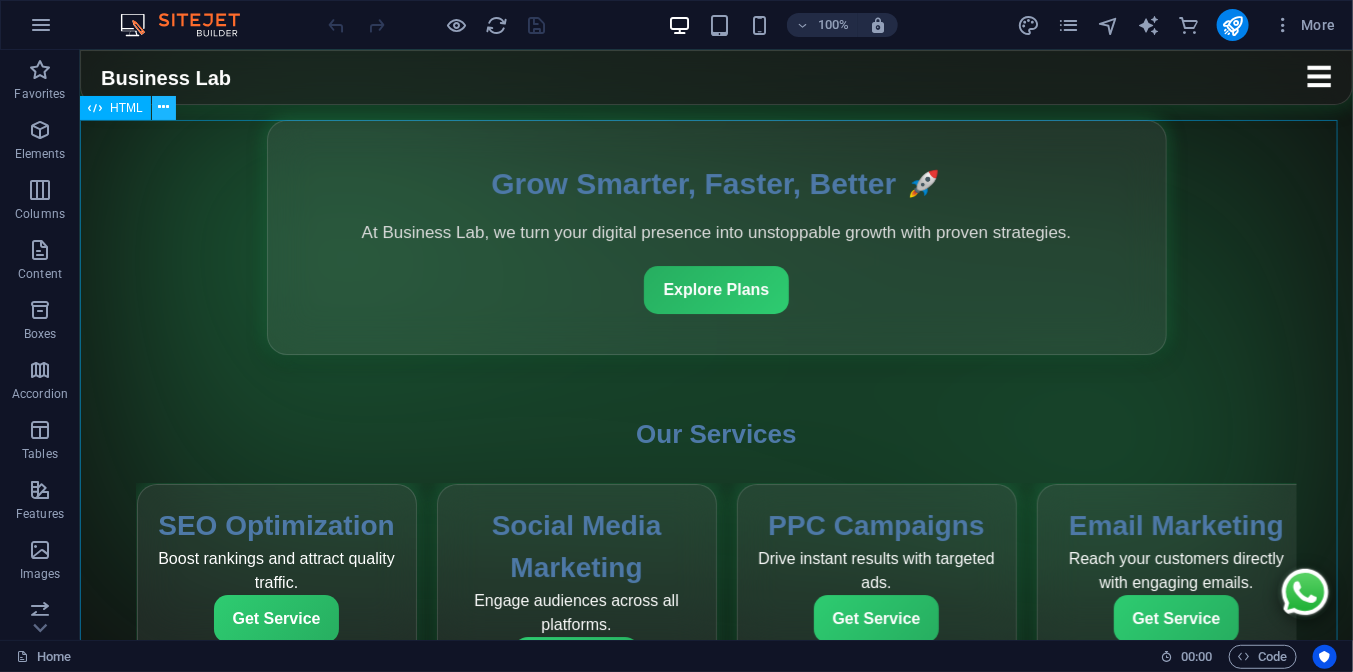click at bounding box center [164, 108] 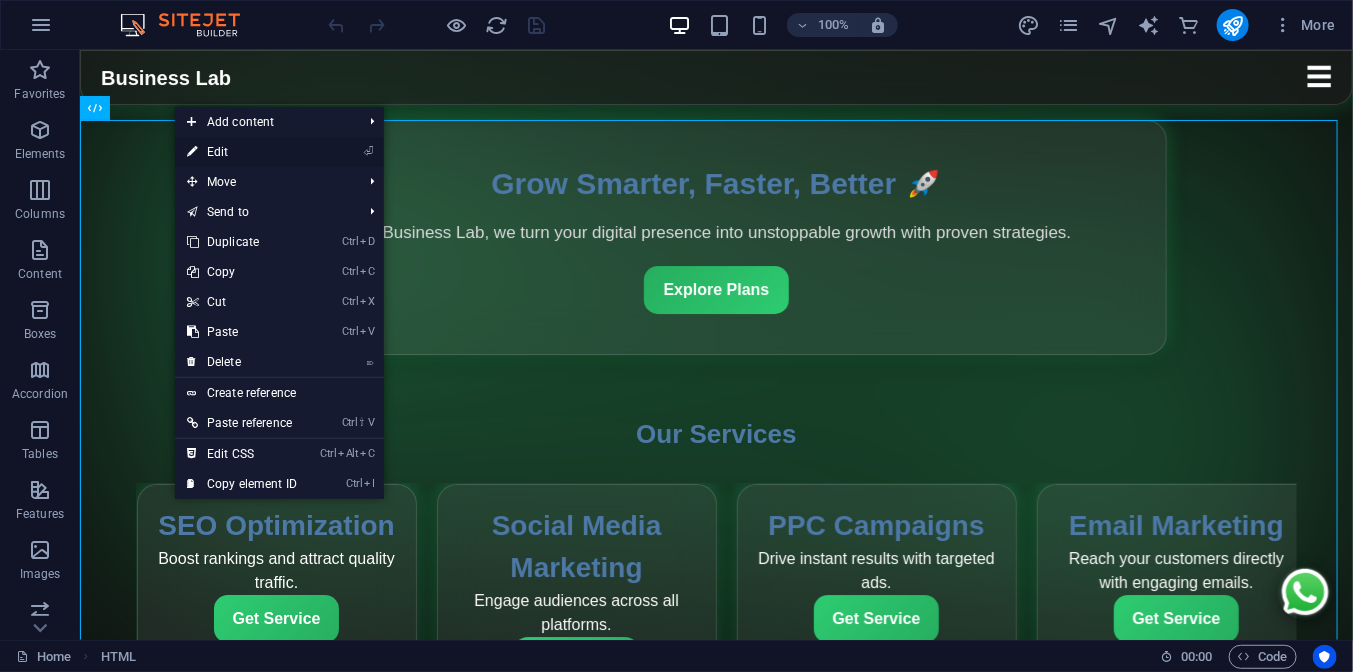 click on "⏎  Edit" at bounding box center (242, 152) 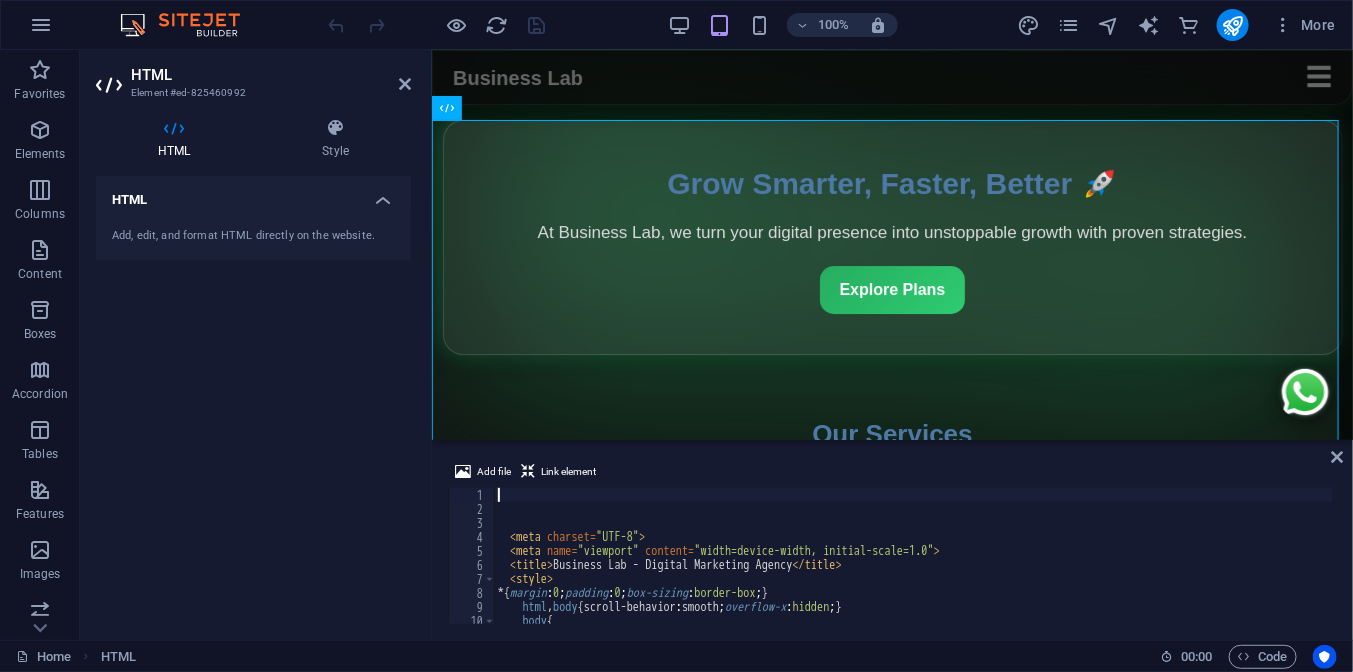 scroll, scrollTop: 0, scrollLeft: 0, axis: both 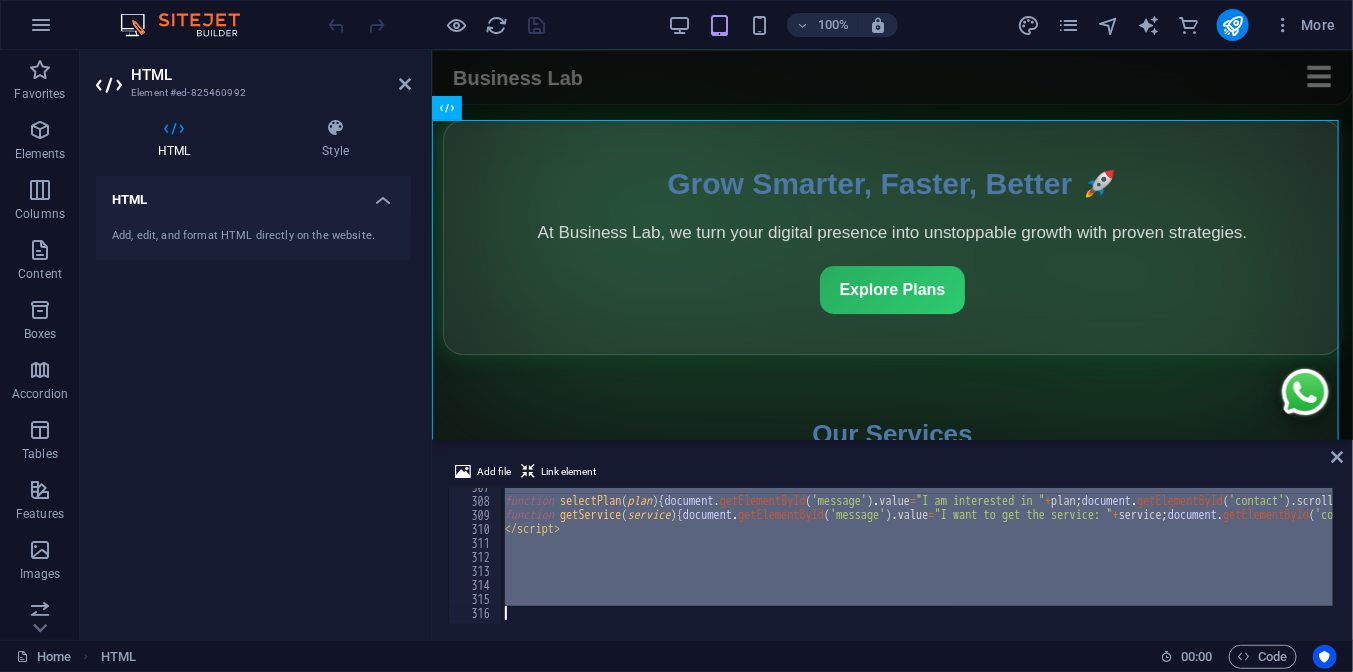 drag, startPoint x: 547, startPoint y: 532, endPoint x: 660, endPoint y: 657, distance: 168.50519 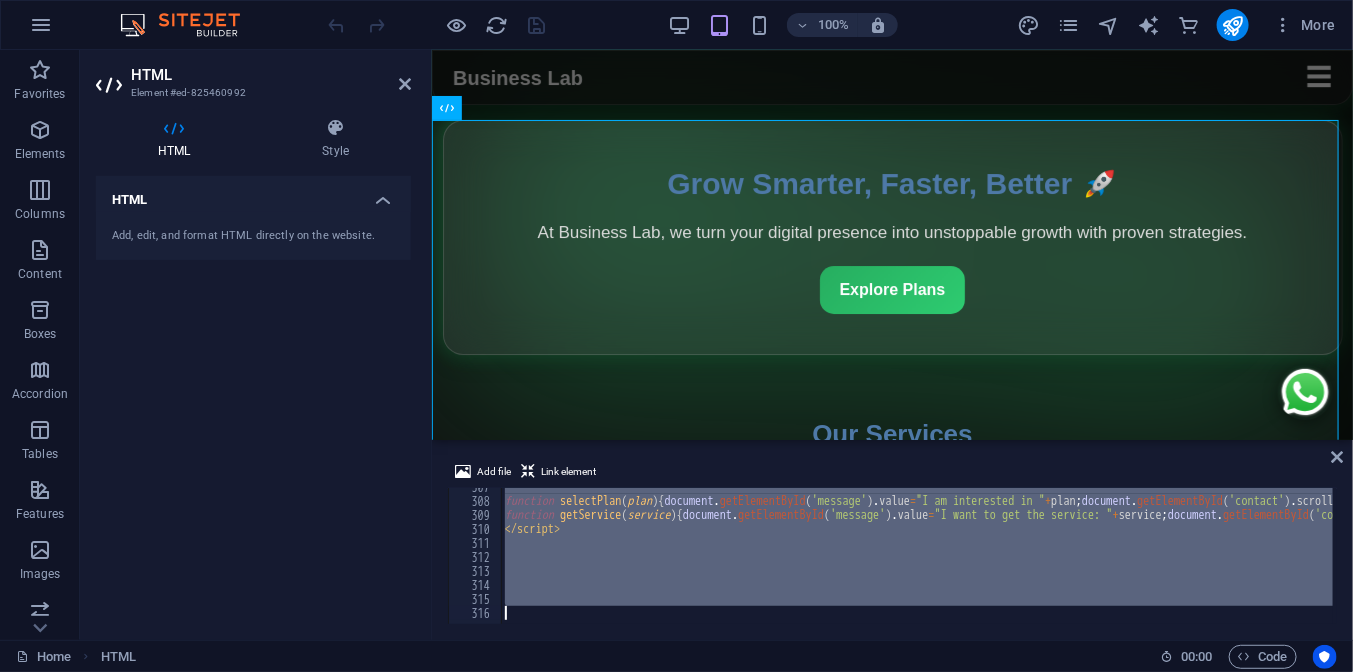 type on "<meta" 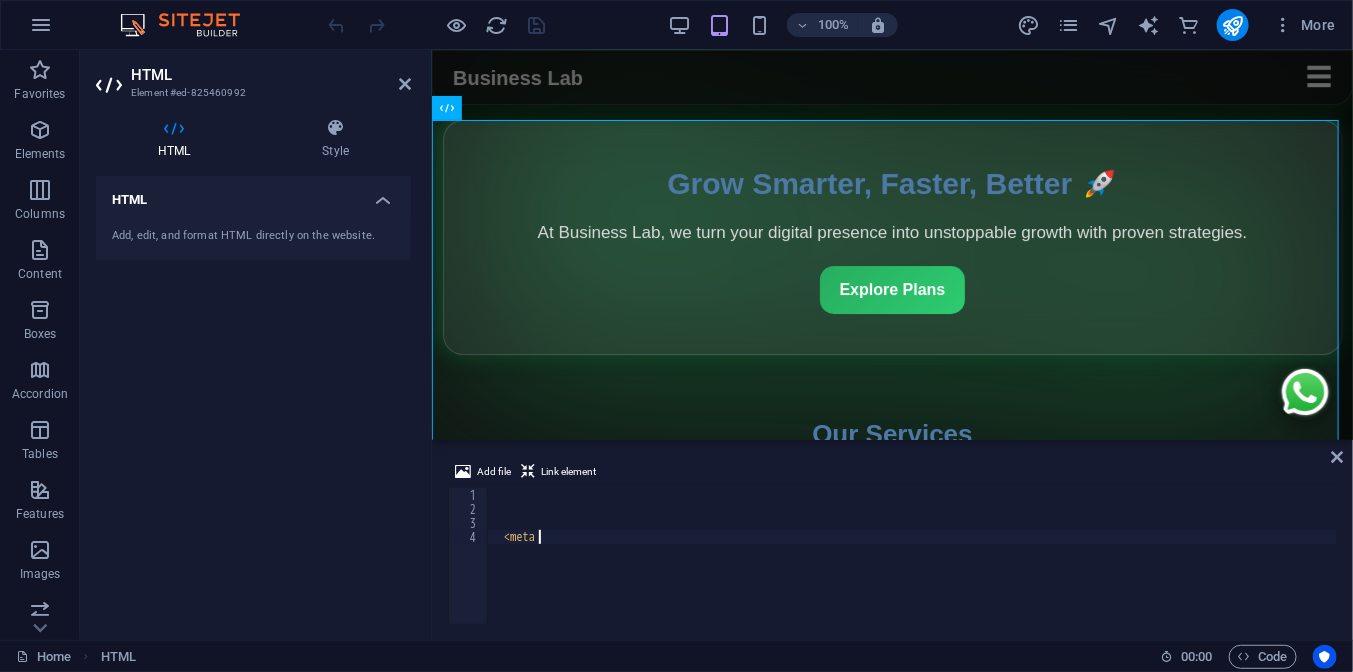 click on "< meta" at bounding box center (912, 570) 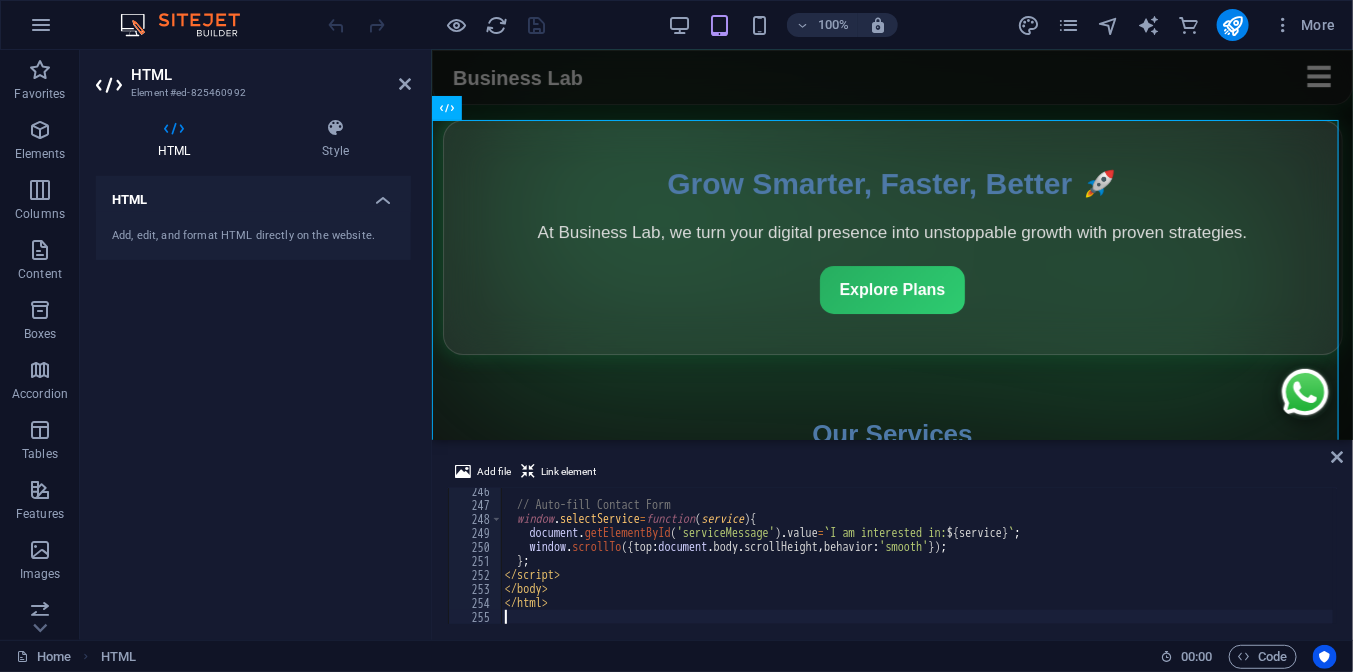 scroll, scrollTop: 3480, scrollLeft: 0, axis: vertical 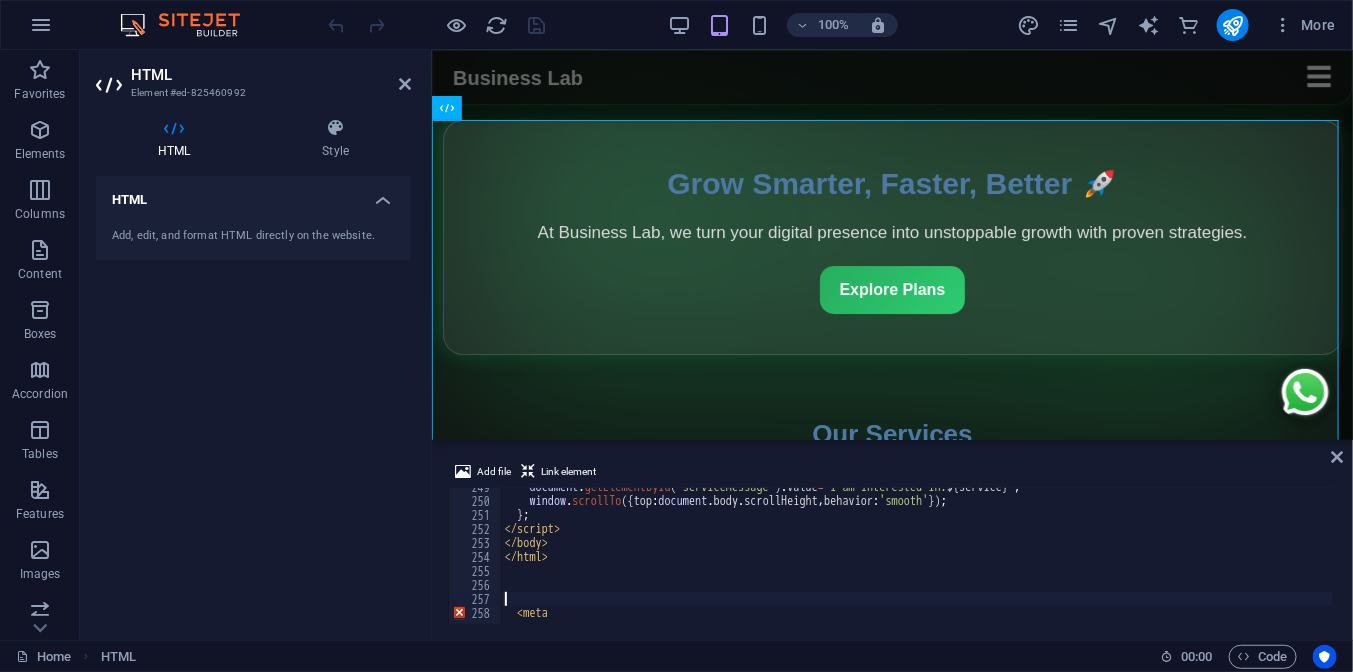 click on "document . getElementById ( 'serviceMessage' ) . value = ` I am interested in:  ${ service } ` ;      window . scrollTo ({ top : document . body . scrollHeight , behavior : 'smooth' }) ;    } ; </ script > </ body > </ html >    < meta" at bounding box center [1229, 560] 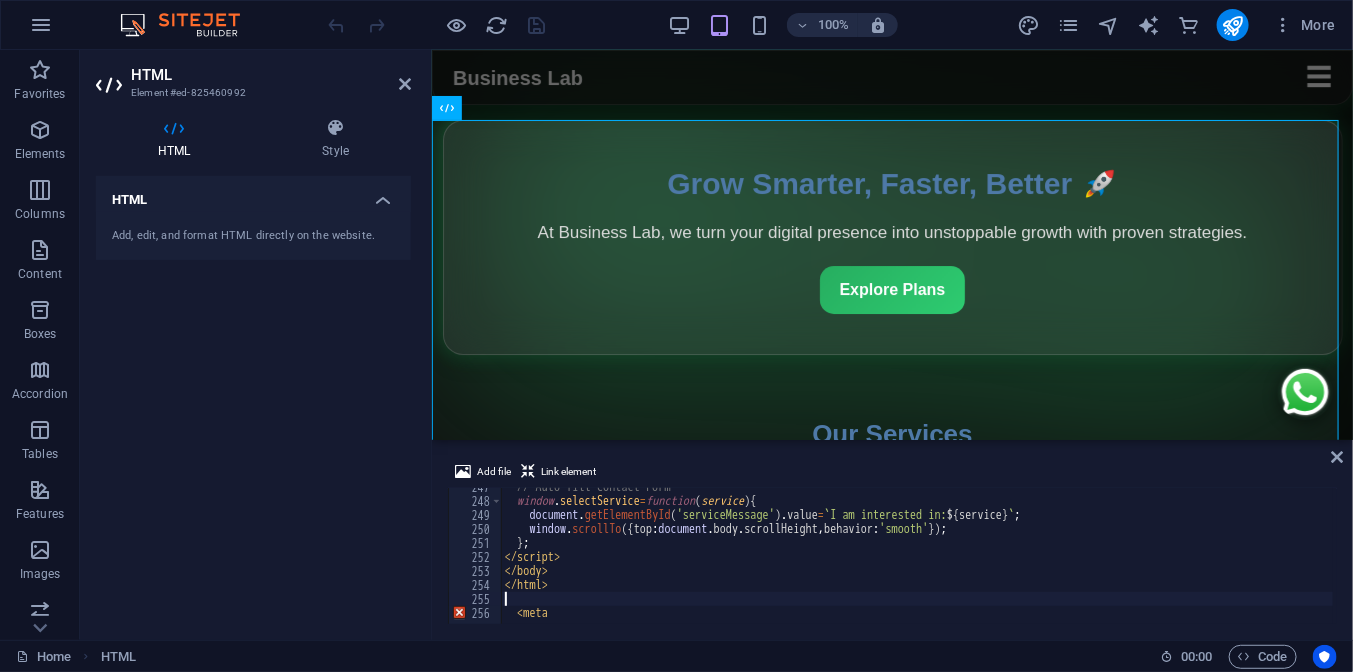 scroll, scrollTop: 3452, scrollLeft: 0, axis: vertical 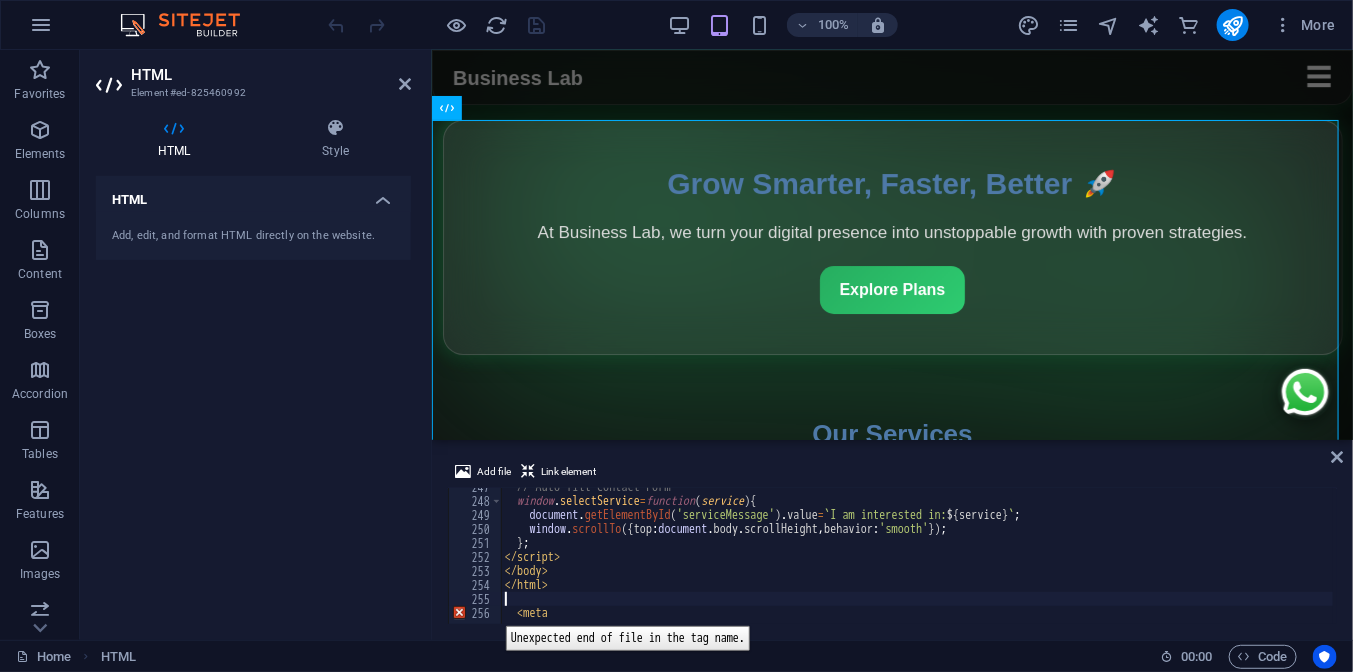click on "256" at bounding box center [476, 613] 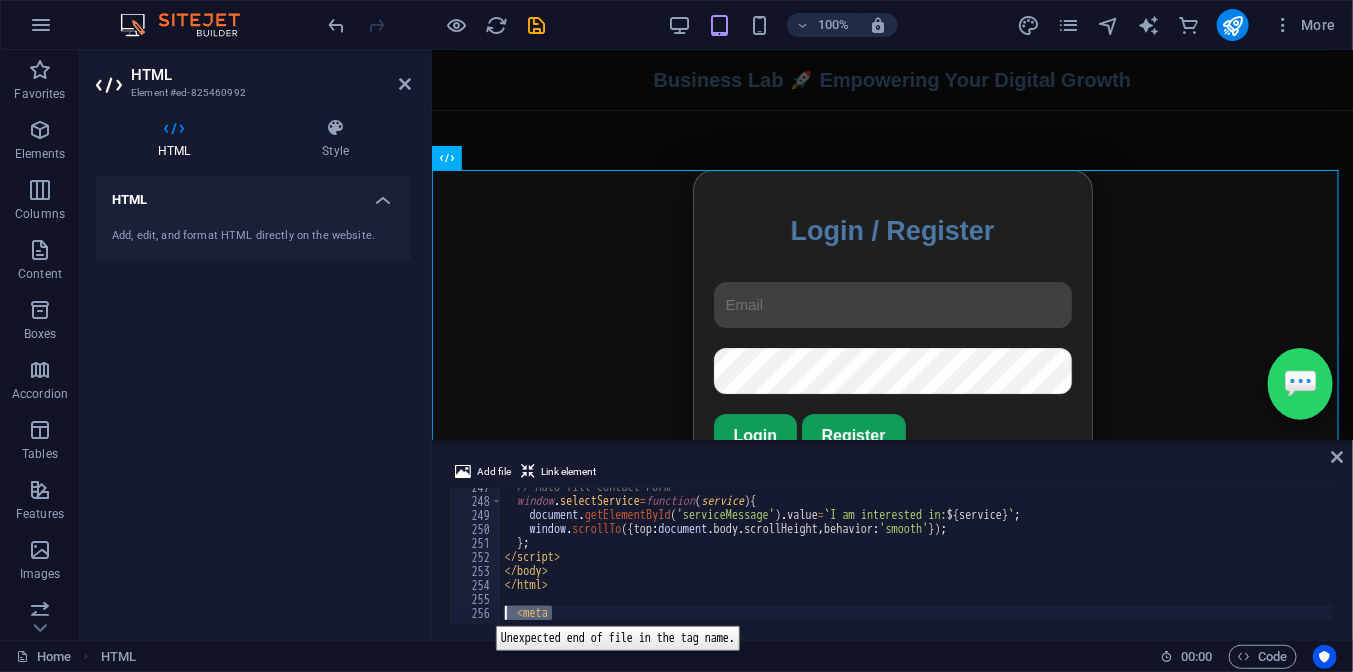 click on "256" at bounding box center (476, 613) 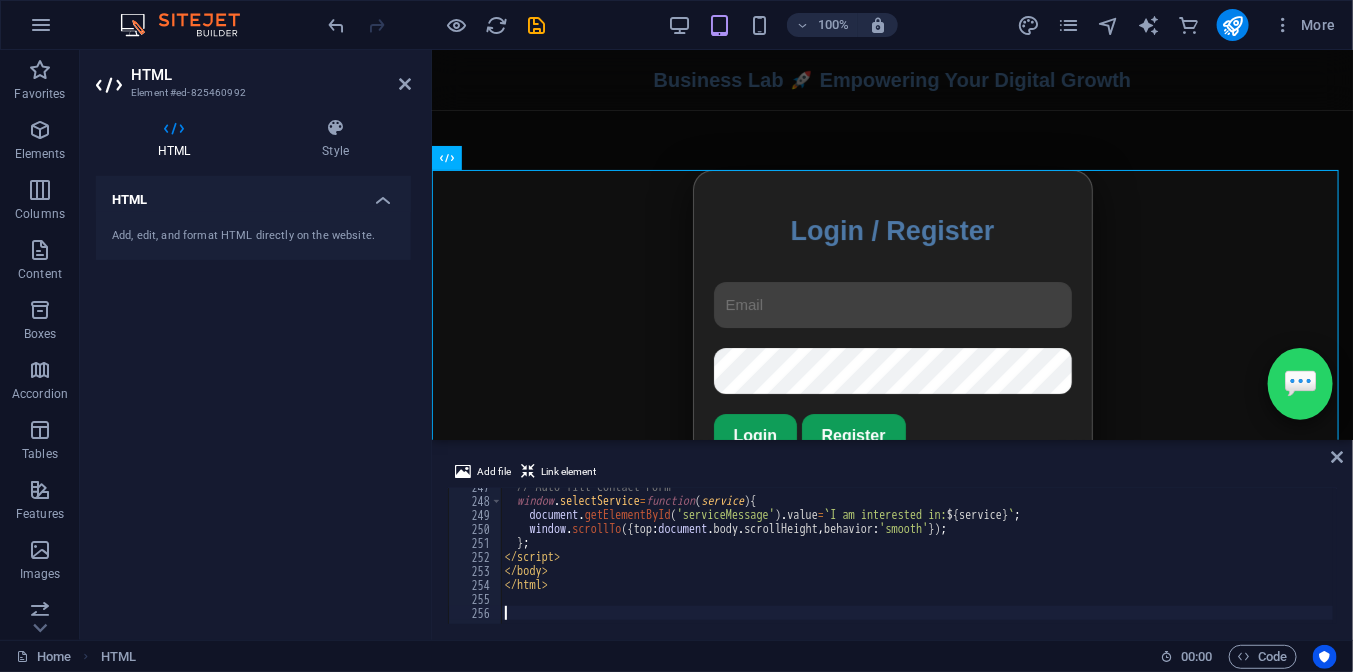 scroll, scrollTop: 3437, scrollLeft: 0, axis: vertical 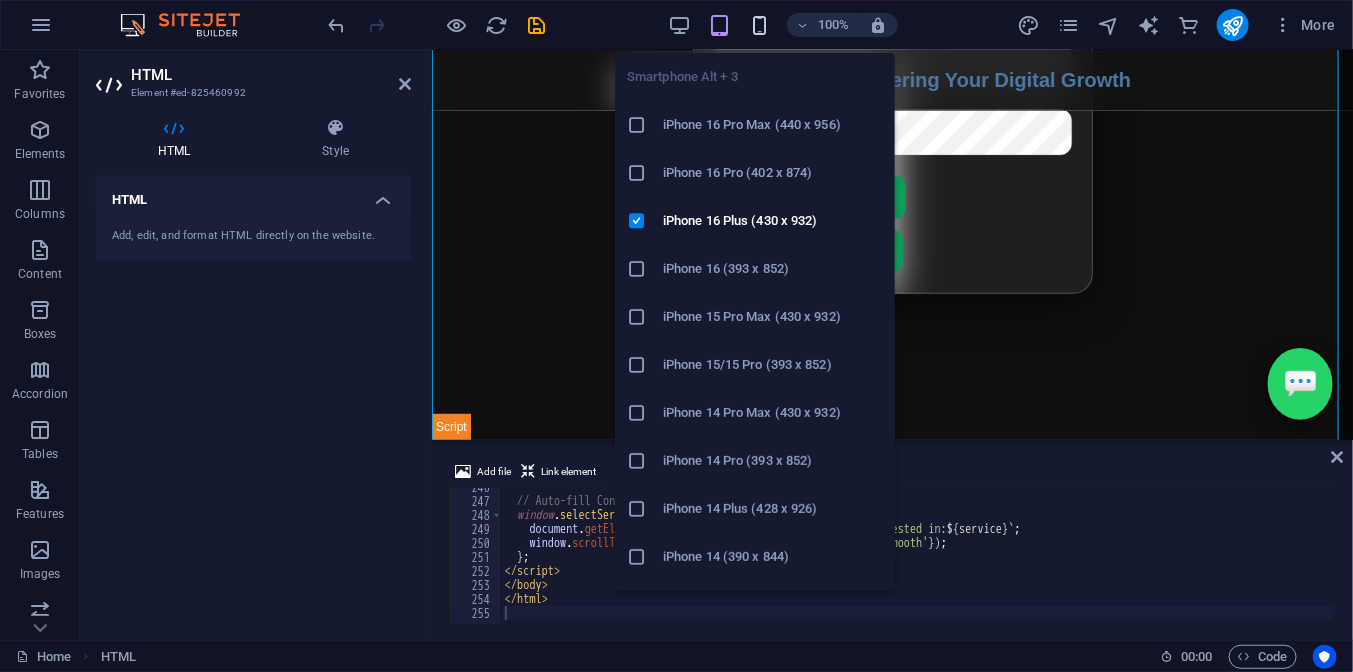 click at bounding box center [759, 25] 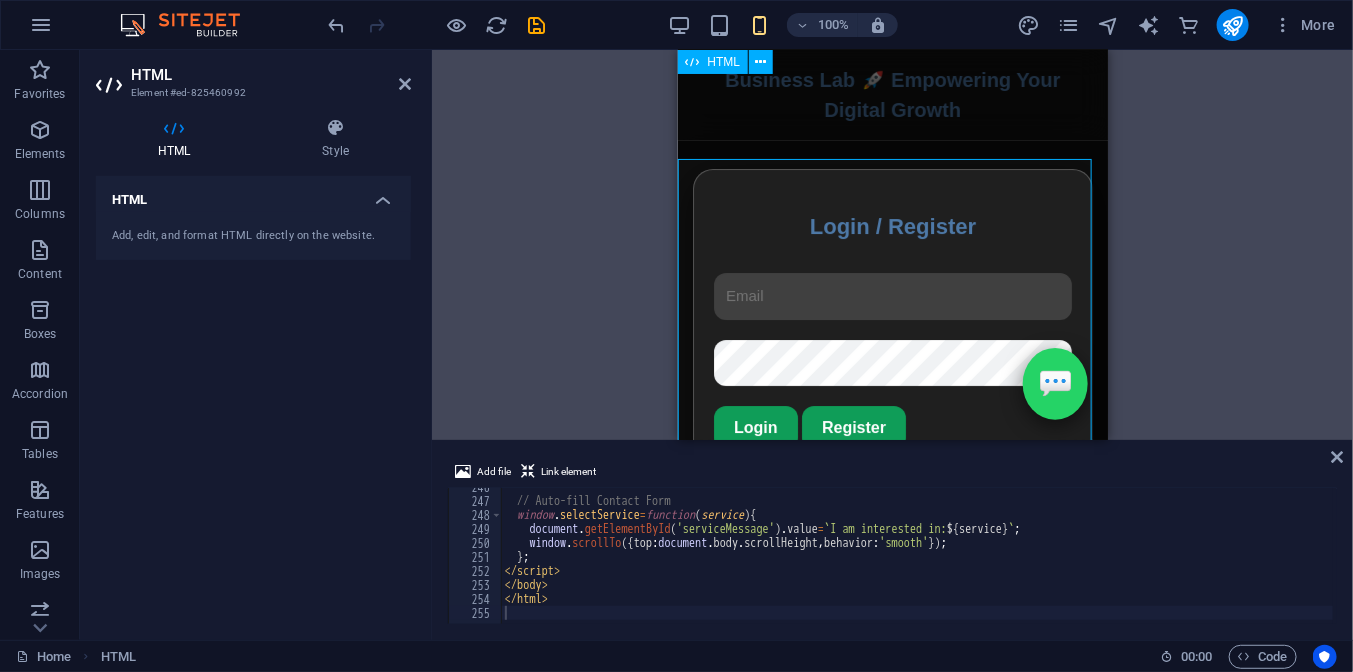 scroll, scrollTop: 0, scrollLeft: 0, axis: both 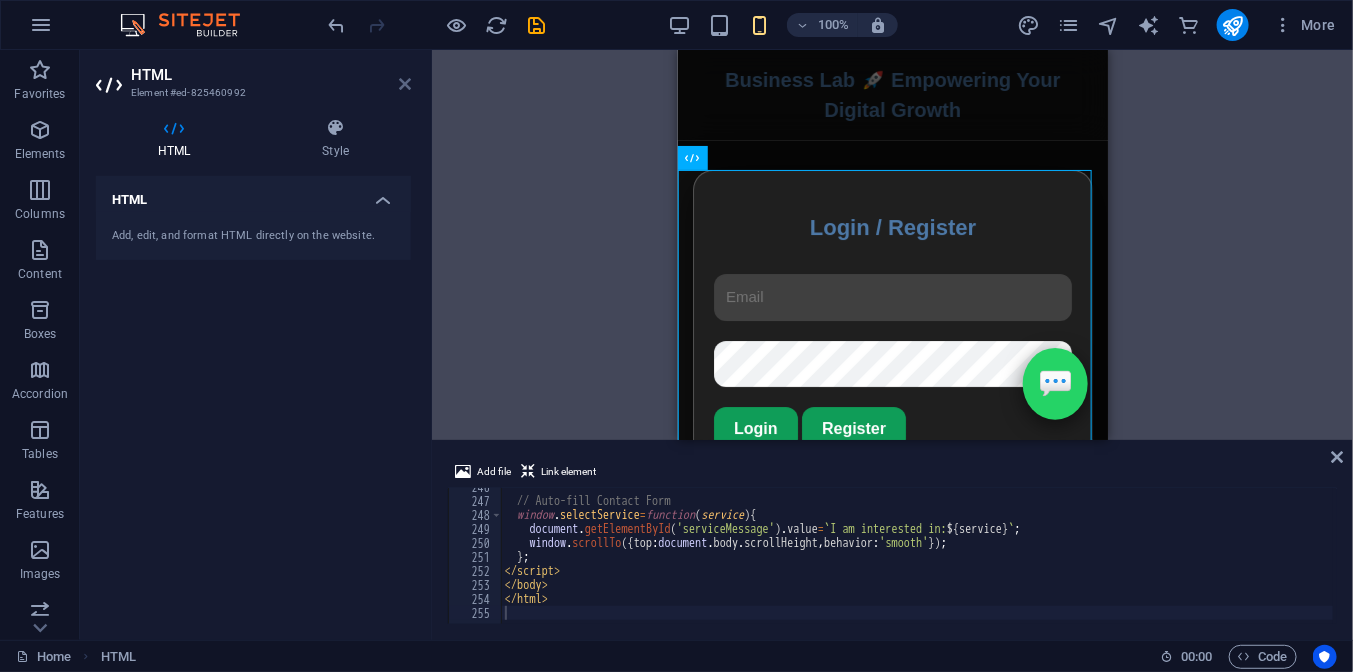 click at bounding box center (405, 84) 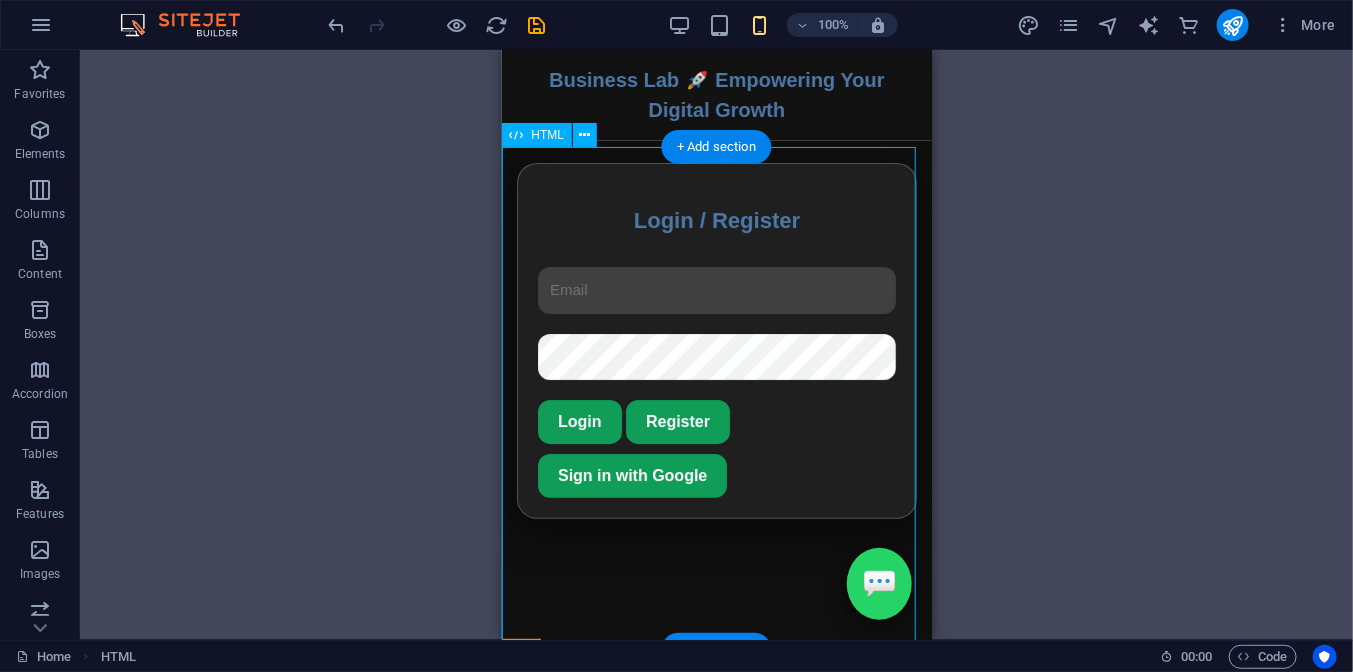 scroll, scrollTop: 0, scrollLeft: 0, axis: both 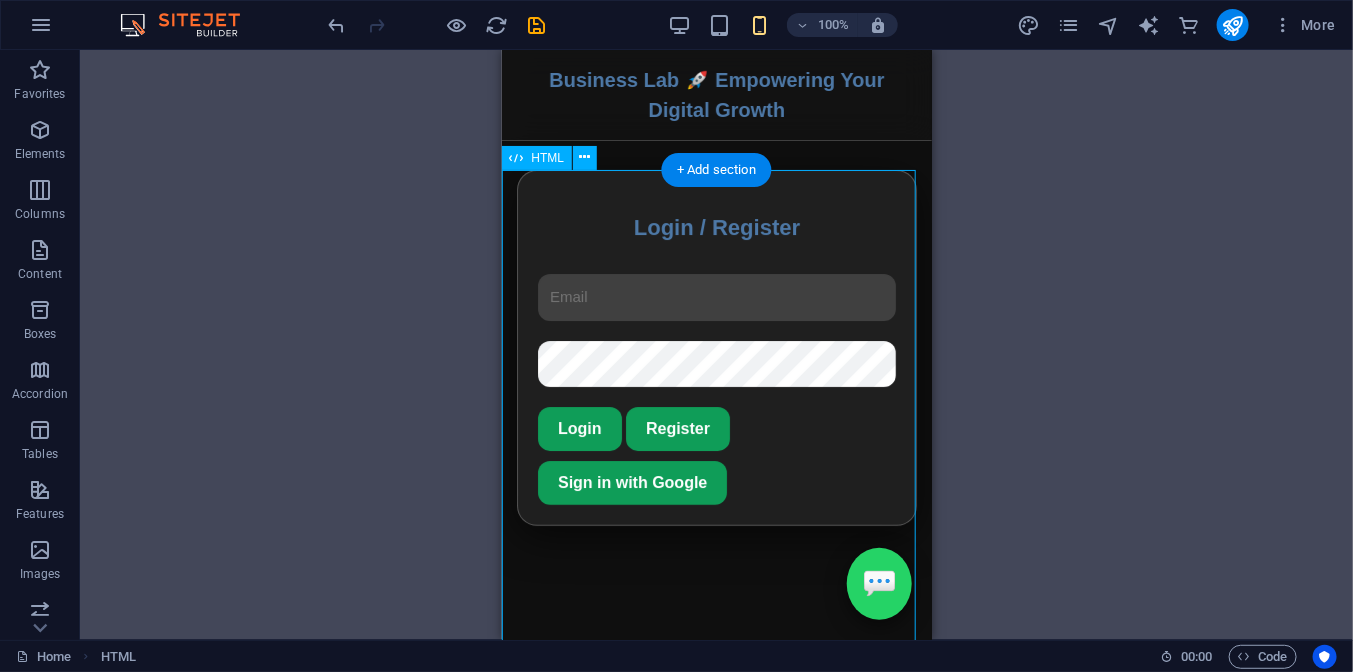 click on "Business Lab - Digital Marketing Agency
Business Lab 🚀 Empowering Your Digital Growth
Login / Register
Login
Register
Sign in with Google
💎 Our Pricing Plans
Basic $90 Starter digital marketing services
Get Service
Standard $150 Advanced marketing & SEO
Get Service
Premium $250 Full suite digital growth package
Get Service
🛠️ Our Services
SEO Optimization Boost rankings organically Get Service
Social Media Marketing Grow your brand online Get Service
Email Marketing Convert leads with emails Get Service
PPC Campaigns Run high‑ROI ads Get Service
Amazon Product Hunting Find winning products Get Service
⭐ Client Reviews
Total Clients Served:  0
★
★
★
★
★
Submit Review
Logout" at bounding box center [716, 420] 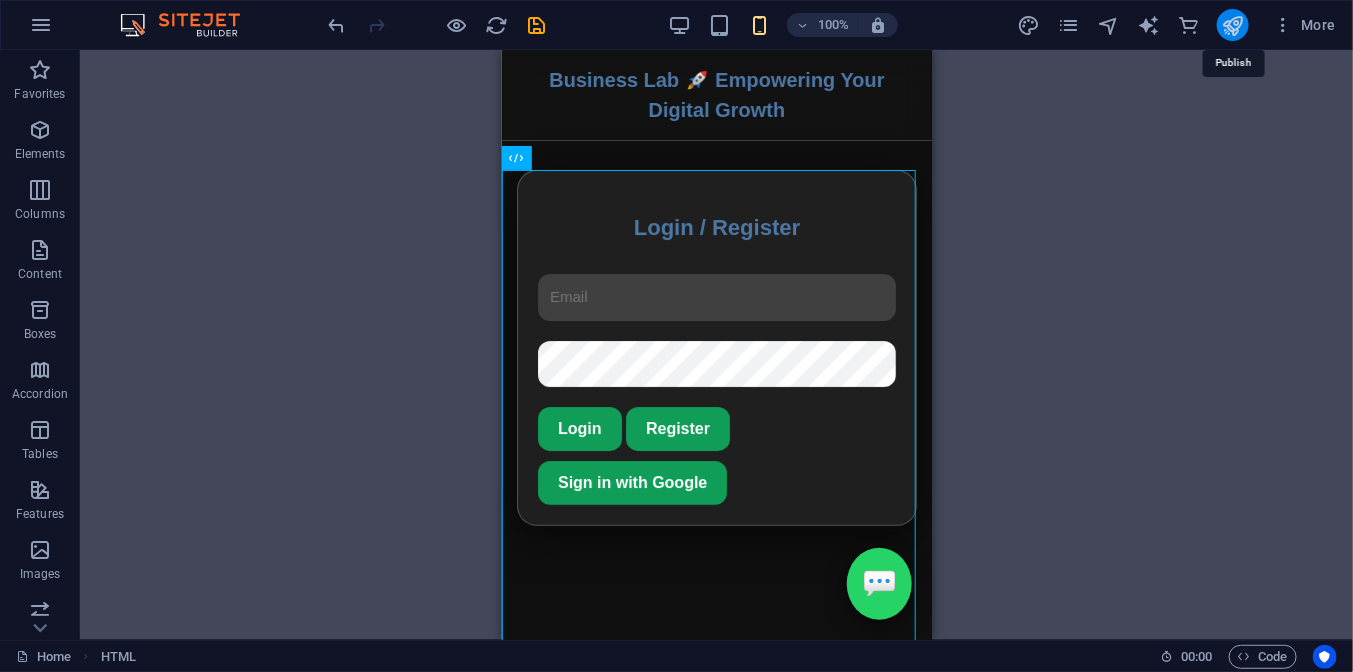 click at bounding box center (1232, 25) 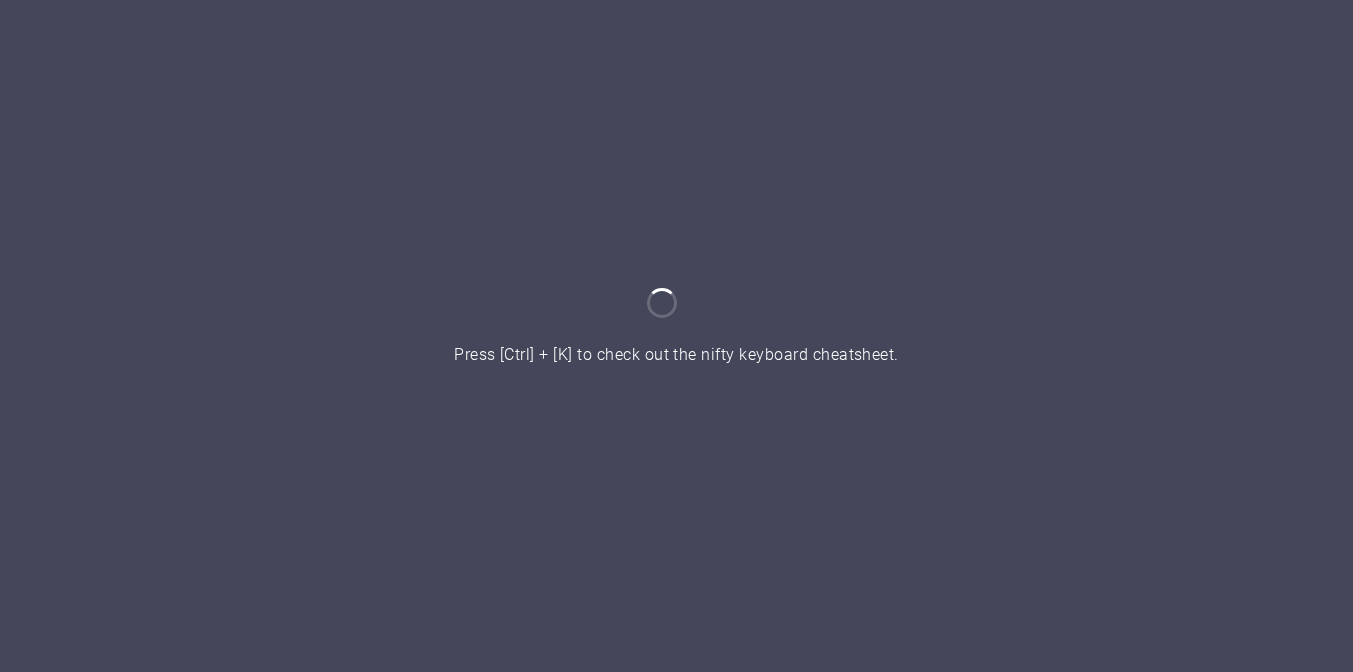 scroll, scrollTop: 0, scrollLeft: 0, axis: both 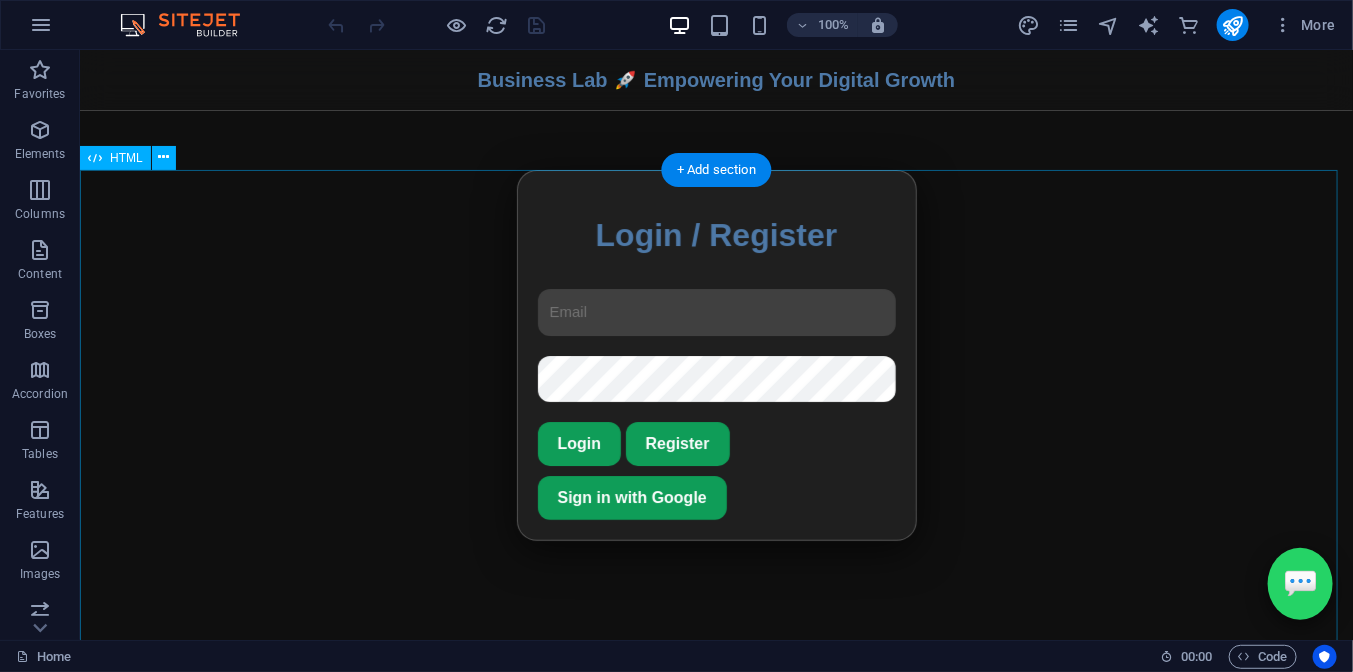 click on "Business Lab - Digital Marketing Agency
Business Lab 🚀 Empowering Your Digital Growth
Login / Register
Login
Register
Sign in with Google
💎 Our Pricing Plans
Basic $90 Starter digital marketing services
Get Service
Standard $150 Advanced marketing & SEO
Get Service
Premium $250 Full suite digital growth package
Get Service
🛠️ Our Services
SEO Optimization Boost rankings organically Get Service
Social Media Marketing Grow your brand online Get Service
Email Marketing Convert leads with emails Get Service
PPC Campaigns Run high‑ROI ads Get Service
Amazon Product Hunting Find winning products Get Service
⭐ Client Reviews
Total Clients Served:  0
★
★
★
★
★
Submit Review
Logout" at bounding box center (715, 427) 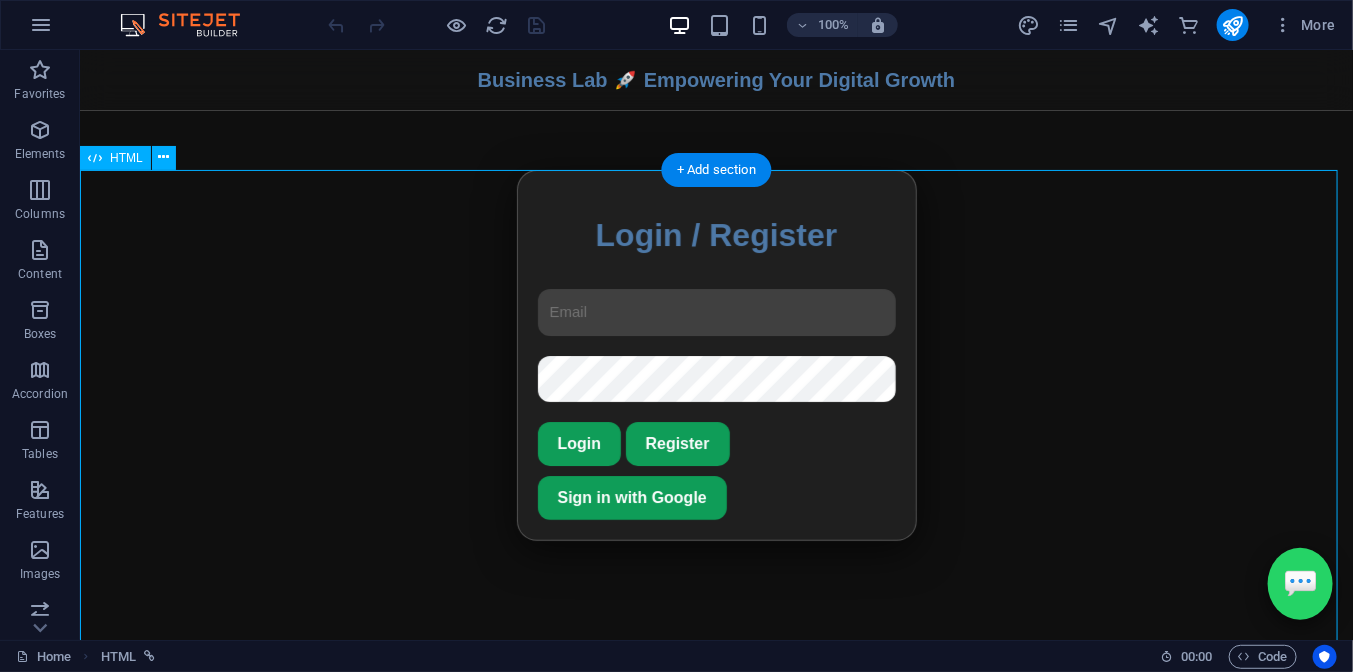 click on "Business Lab - Digital Marketing Agency
Business Lab 🚀 Empowering Your Digital Growth
Login / Register
Login
Register
Sign in with Google
💎 Our Pricing Plans
Basic $90 Starter digital marketing services
Get Service
Standard $150 Advanced marketing & SEO
Get Service
Premium $250 Full suite digital growth package
Get Service
🛠️ Our Services
SEO Optimization Boost rankings organically Get Service
Social Media Marketing Grow your brand online Get Service
Email Marketing Convert leads with emails Get Service
PPC Campaigns Run high‑ROI ads Get Service
Amazon Product Hunting Find winning products Get Service
⭐ Client Reviews
Total Clients Served:  0
★
★
★
★
★
Submit Review
Logout" at bounding box center [715, 427] 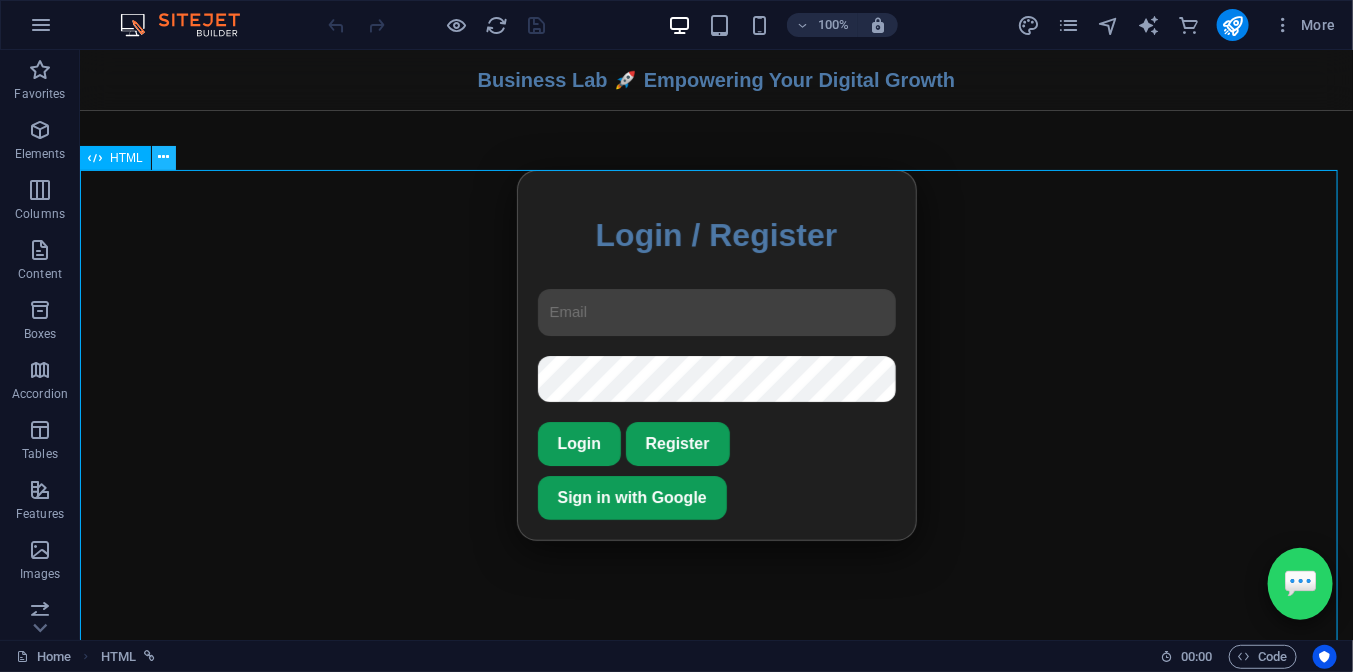 click at bounding box center [163, 157] 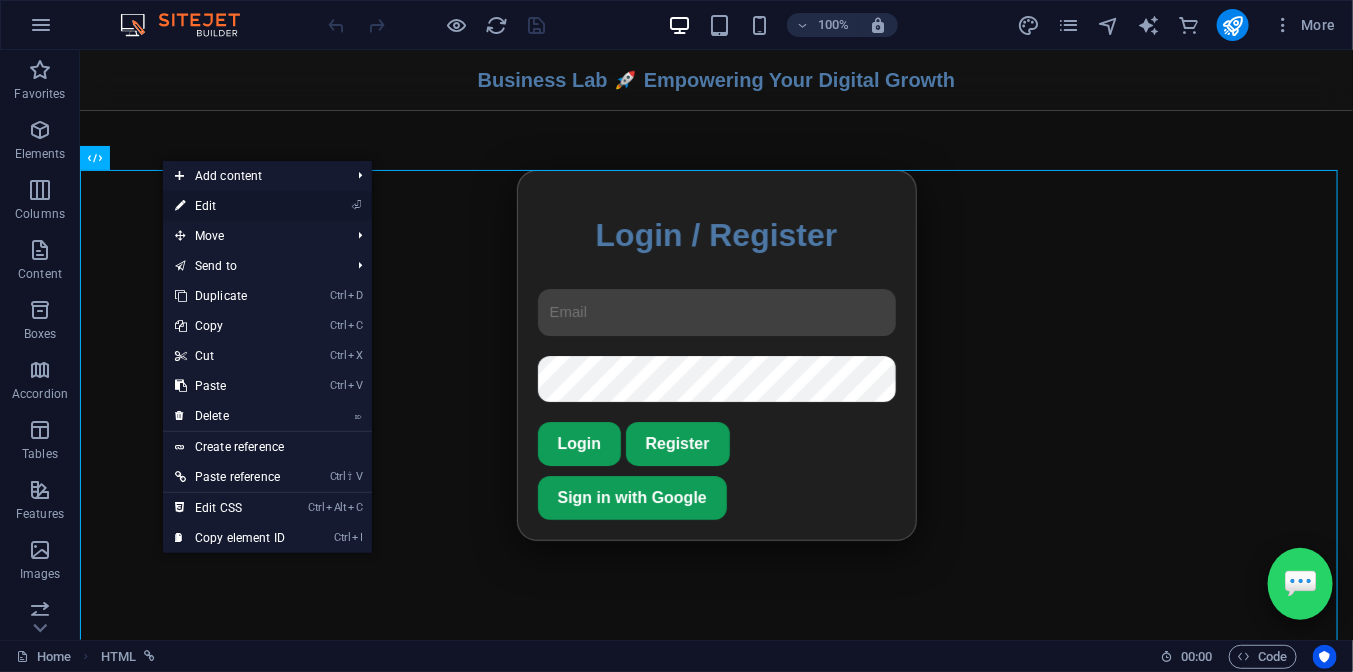 click on "⏎  Edit" at bounding box center (230, 206) 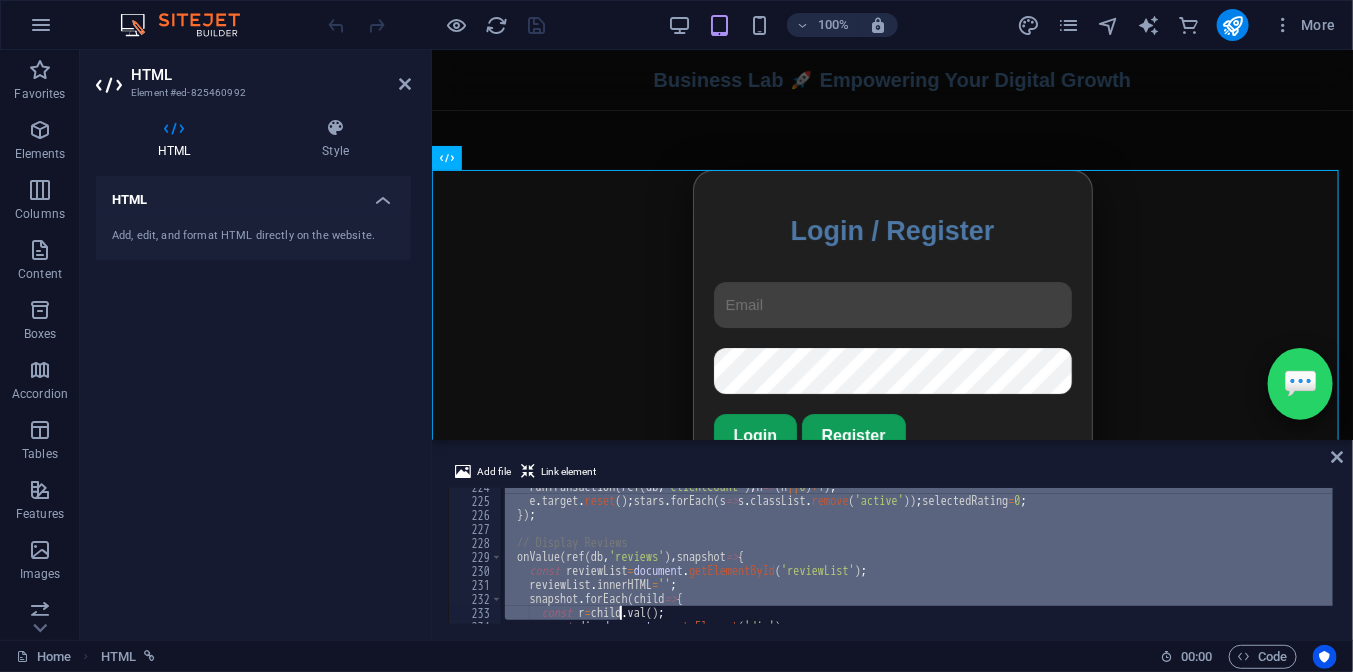 scroll, scrollTop: 3437, scrollLeft: 0, axis: vertical 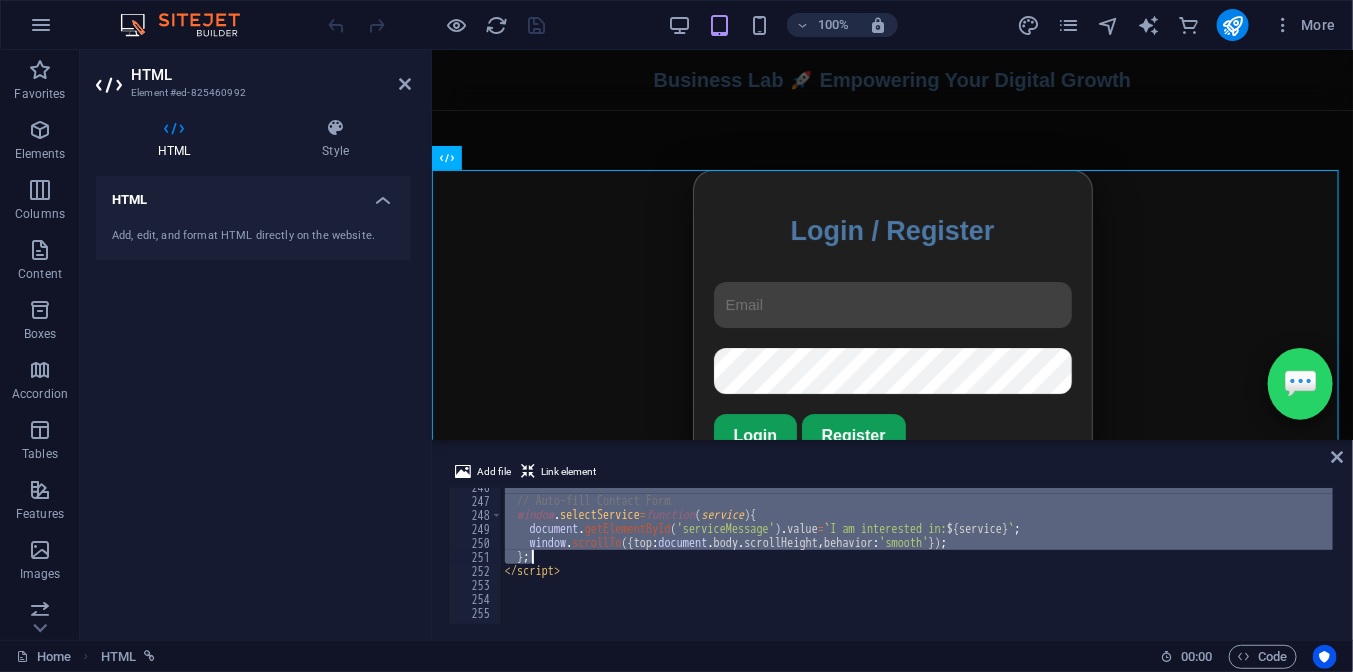 drag, startPoint x: 583, startPoint y: 509, endPoint x: 589, endPoint y: 552, distance: 43.416588 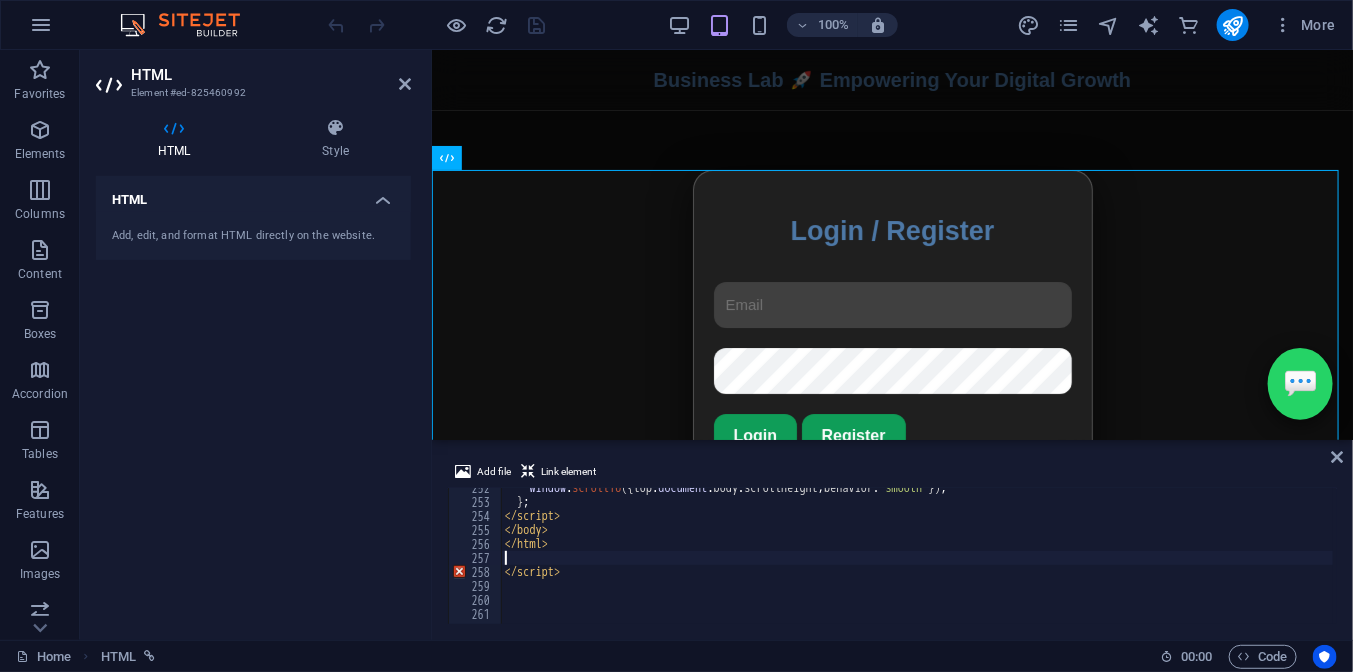 scroll, scrollTop: 3521, scrollLeft: 0, axis: vertical 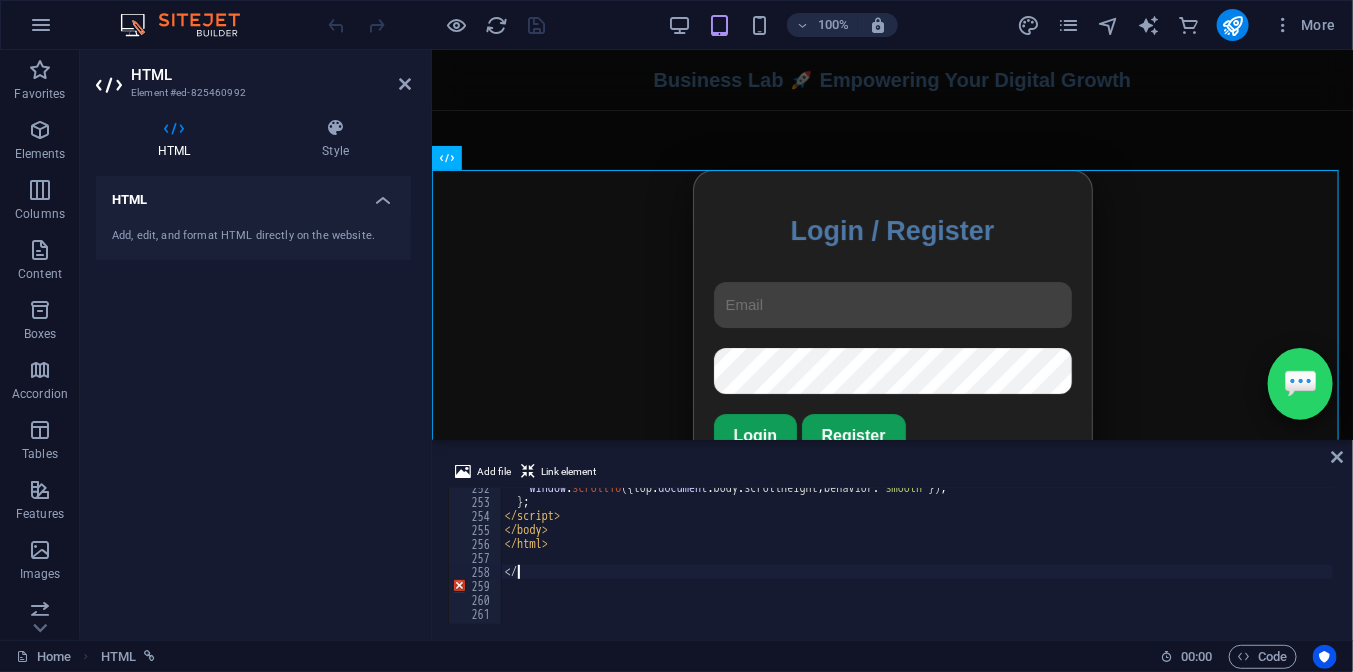 type on "<" 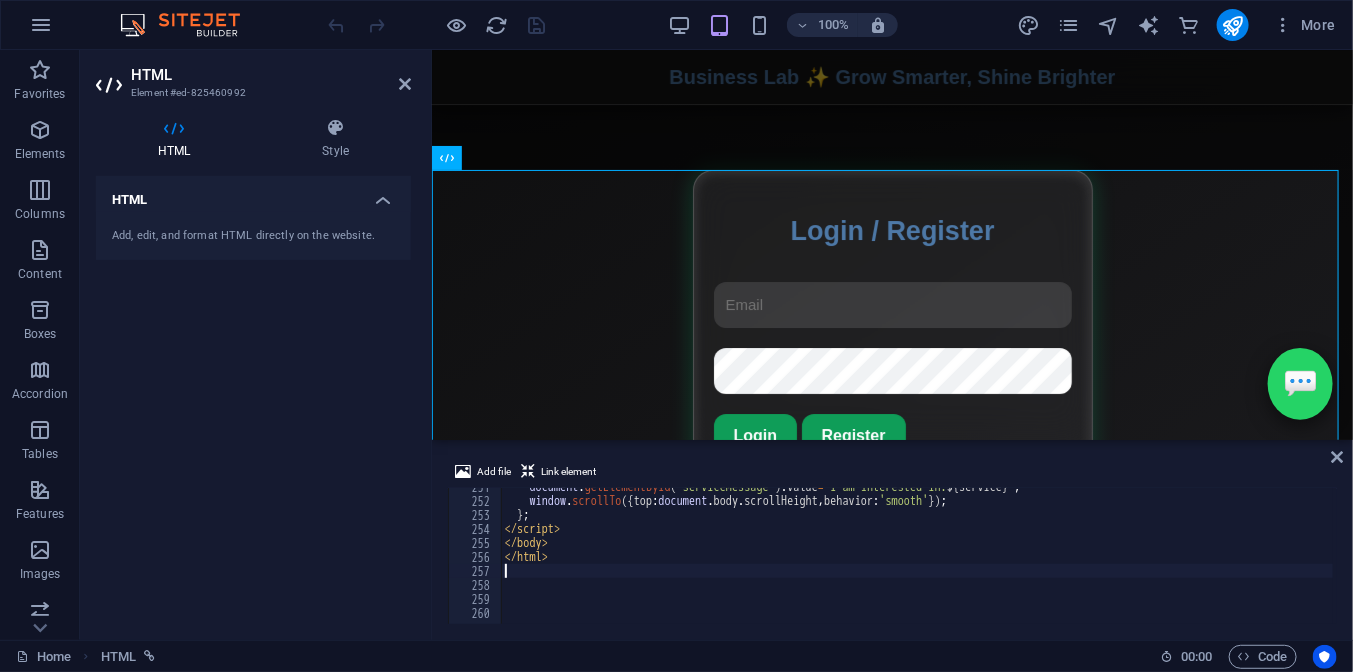 type on "</html>" 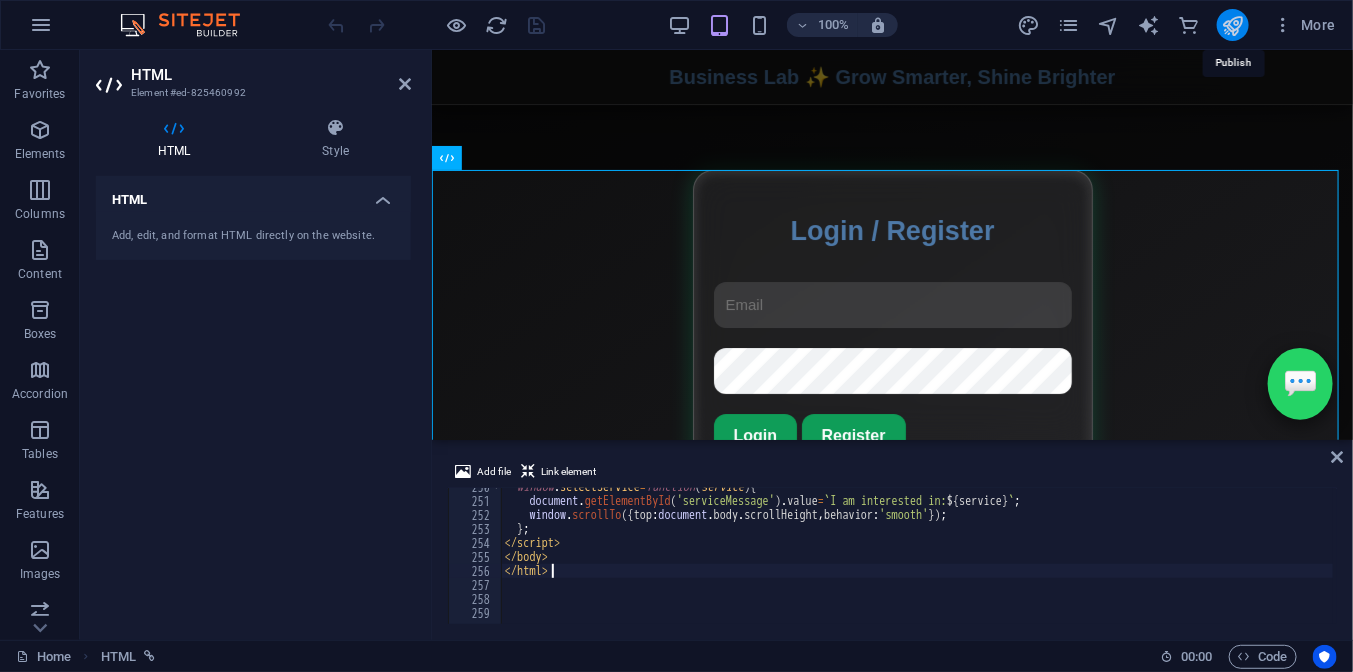 click at bounding box center [1232, 25] 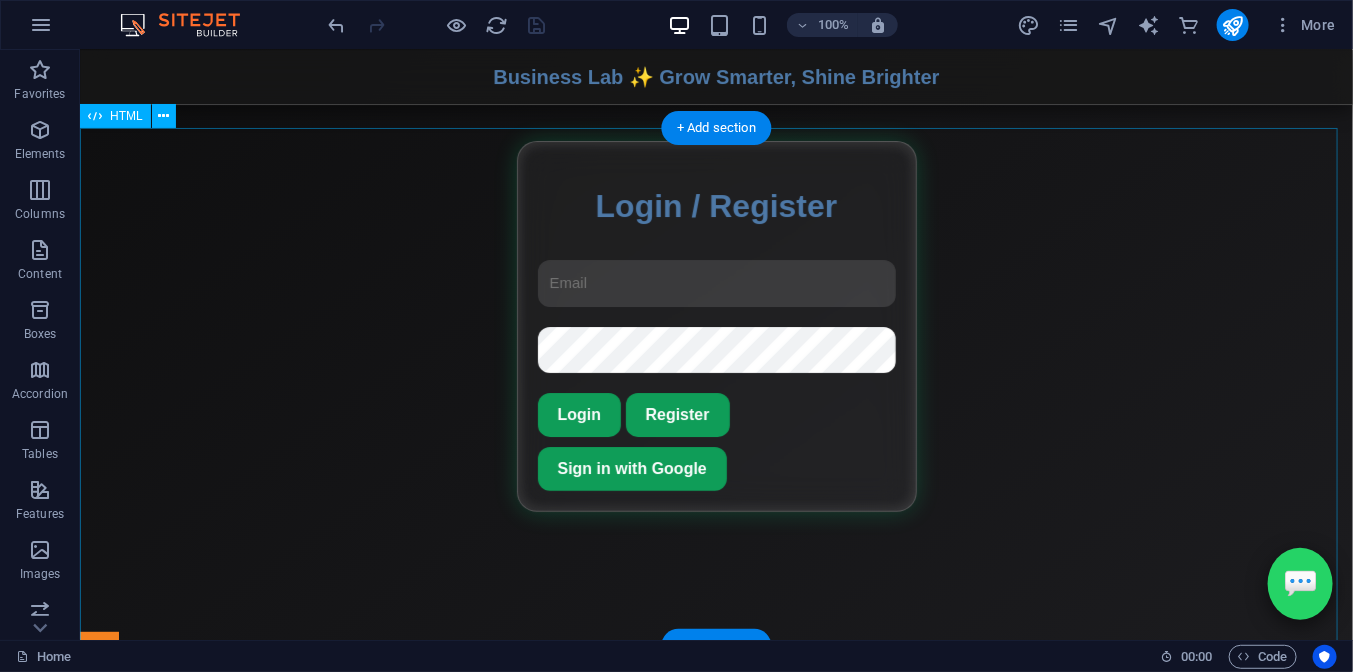 scroll, scrollTop: 47, scrollLeft: 0, axis: vertical 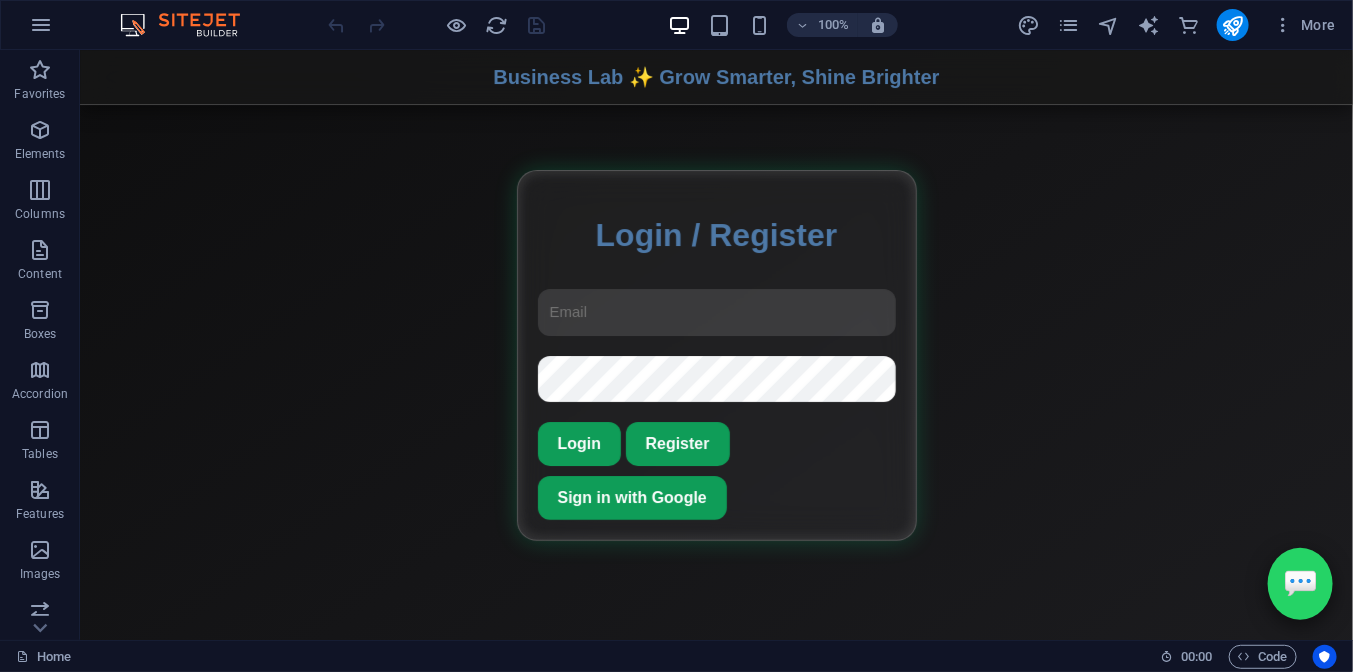 click on "Skip to main content
Business Lab - Digital Marketing Agency
Business Lab ✨ Grow Smarter, Shine Brighter
Login / Register
Login
Register
Sign in with Google
💎 Our Pricing Plans
Basic $90 Starter digital marketing services
Get Service
Standard $150 Advanced marketing & SEO
Get Service
Premium $250 Full suite digital growth package
Get Service
🛠️ Our Services
SEO Optimization Boost rankings organically Get Service
Social Media Marketing Grow your brand online Get Service
Email Marketing Convert leads with emails Get Service
PPC Campaigns Run high‑ROI ads Get Service
Amazon Product Hunting Find winning products Get Service
⭐ Client Reviews
Total Clients Served:  0
★
★
★
★
★
Submit Review" at bounding box center (715, 367) 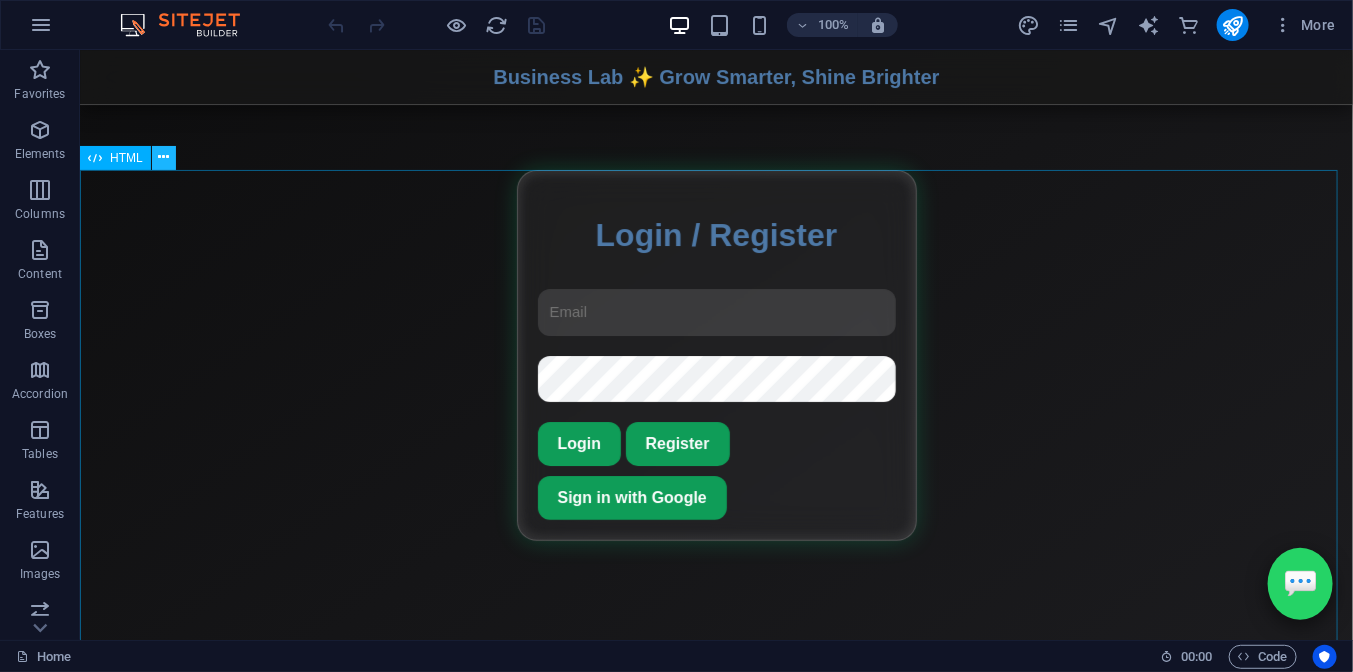 click at bounding box center [163, 157] 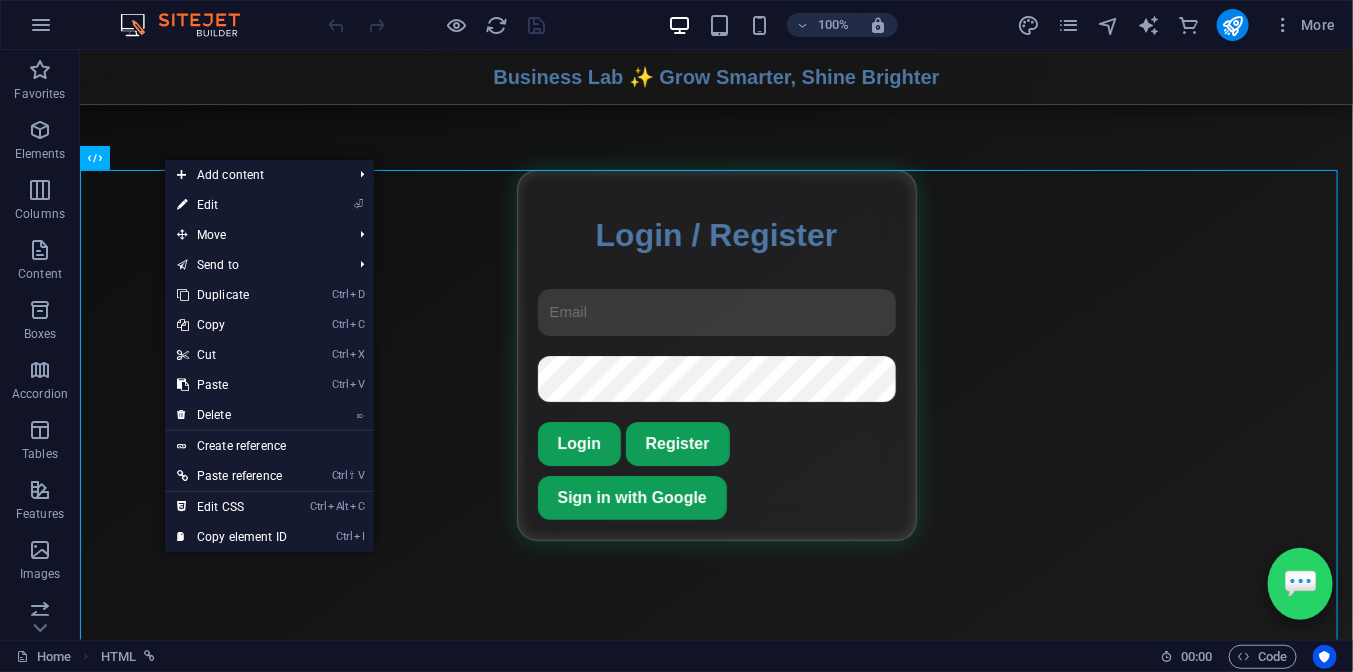 click on "⏎  Edit" at bounding box center (232, 205) 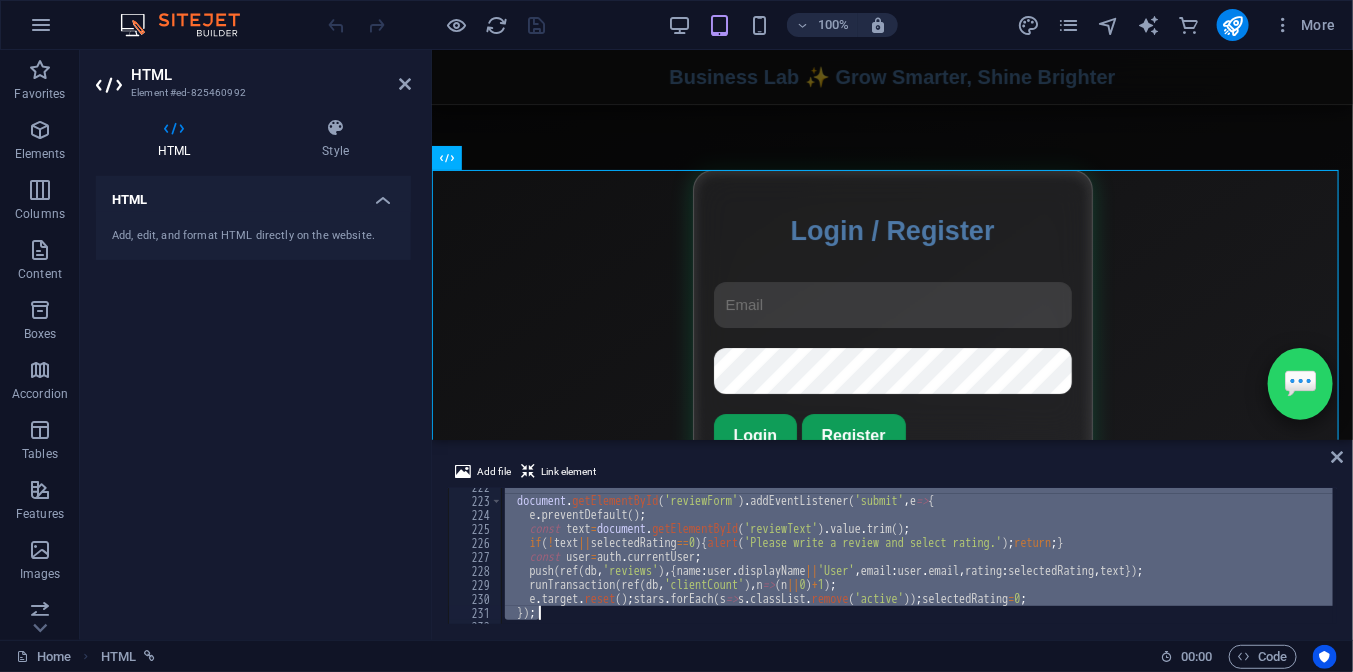scroll, scrollTop: 3494, scrollLeft: 0, axis: vertical 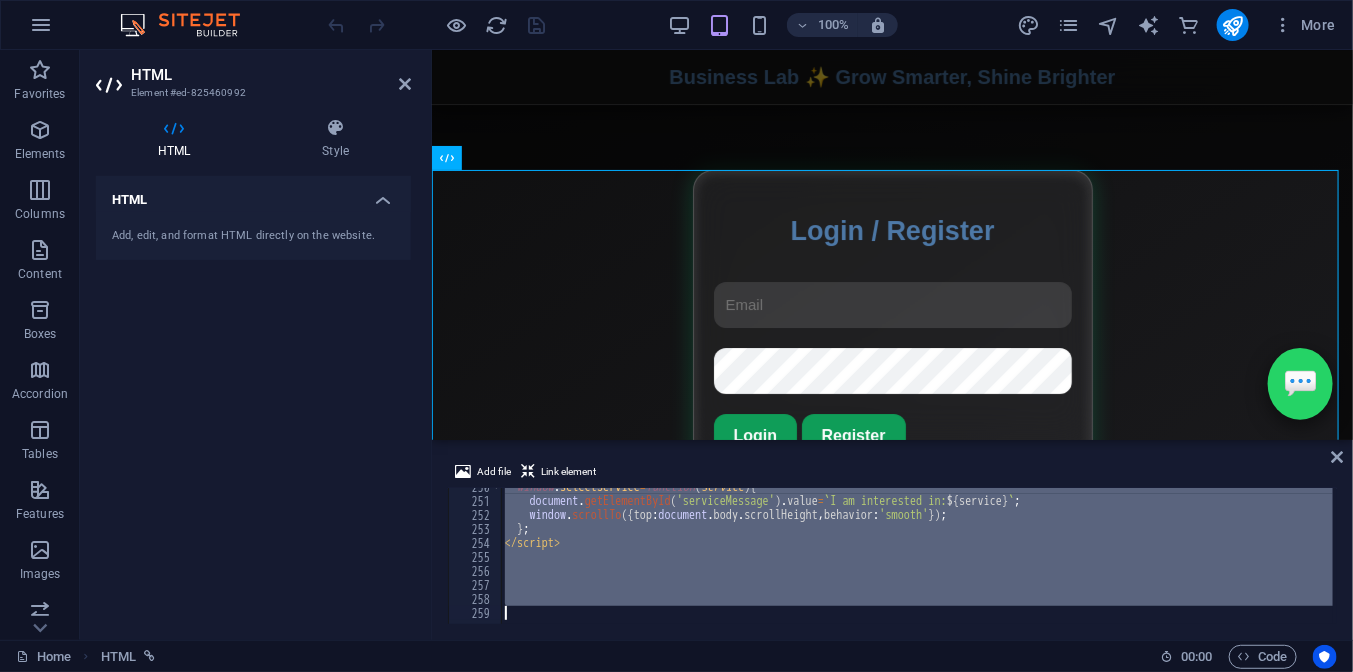 drag, startPoint x: 549, startPoint y: 550, endPoint x: 665, endPoint y: 671, distance: 167.6216 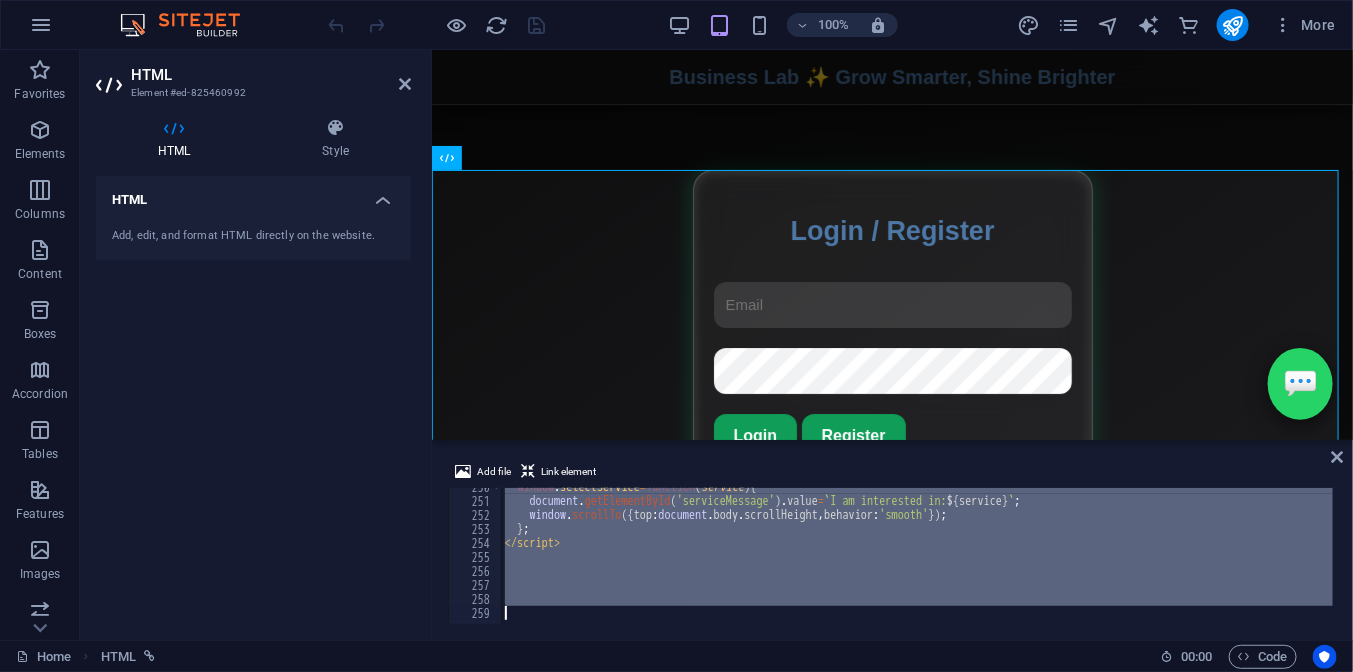 type on "<meta" 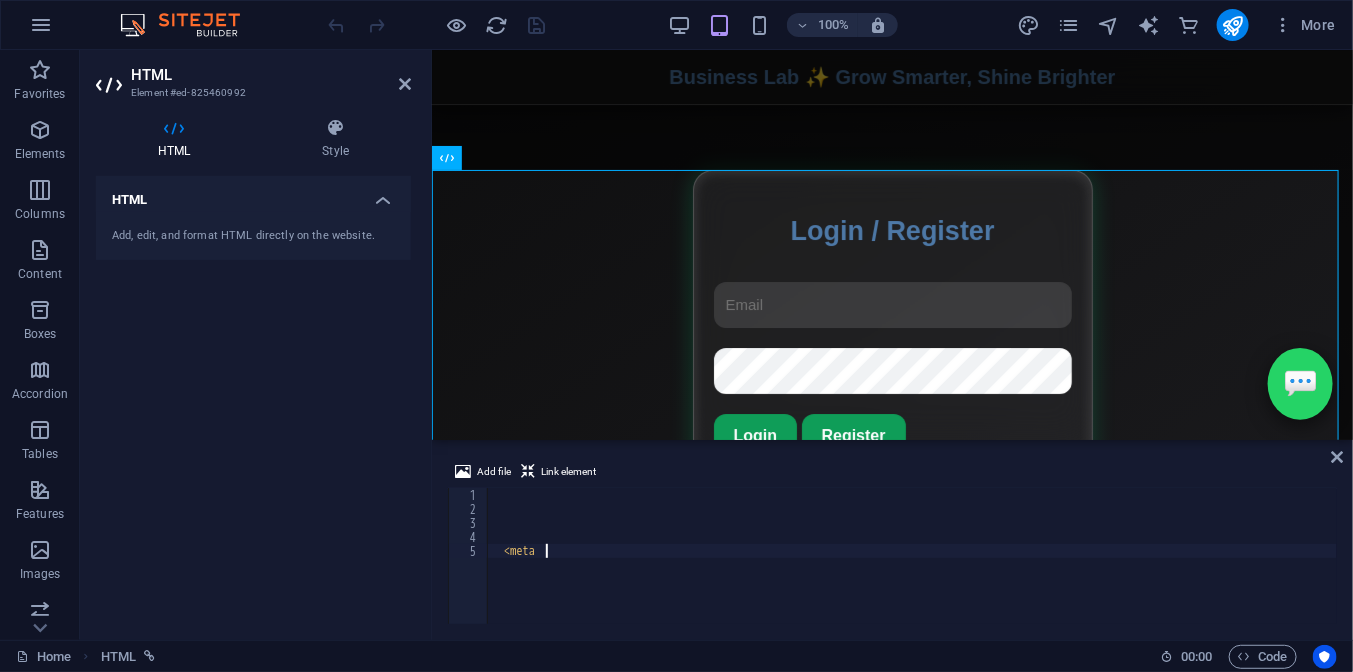 click on "< meta" at bounding box center (912, 570) 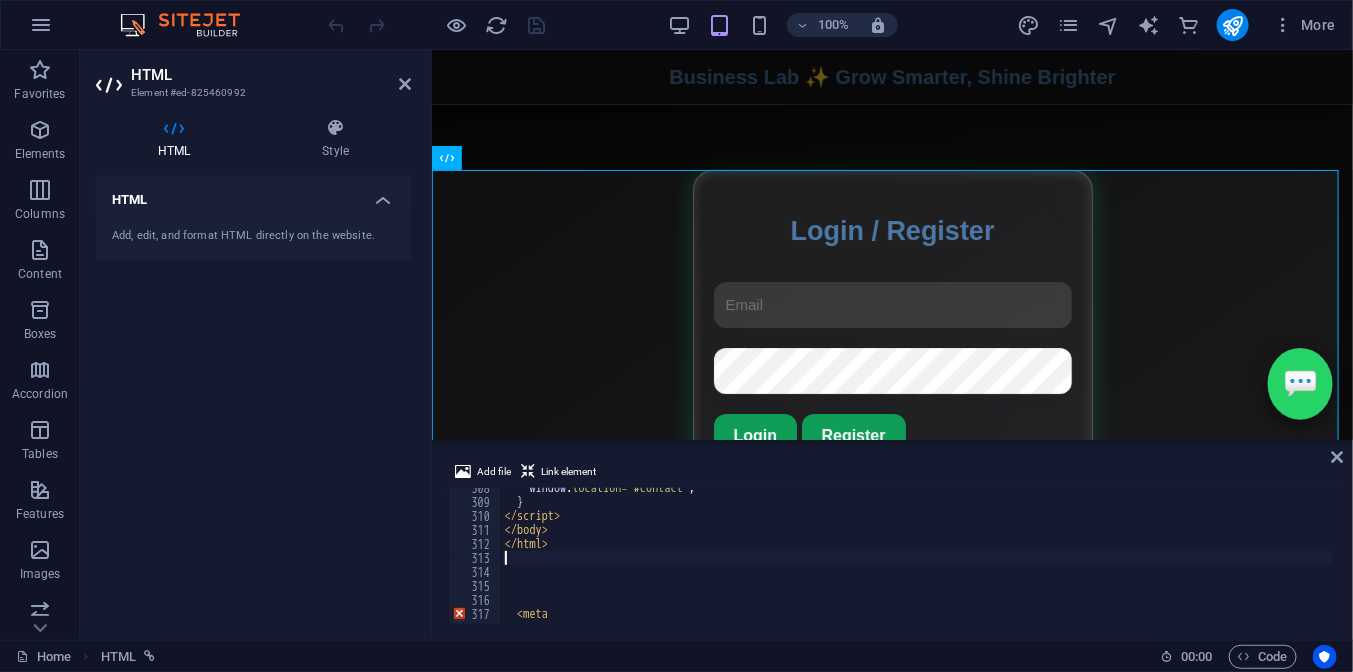 scroll, scrollTop: 4305, scrollLeft: 0, axis: vertical 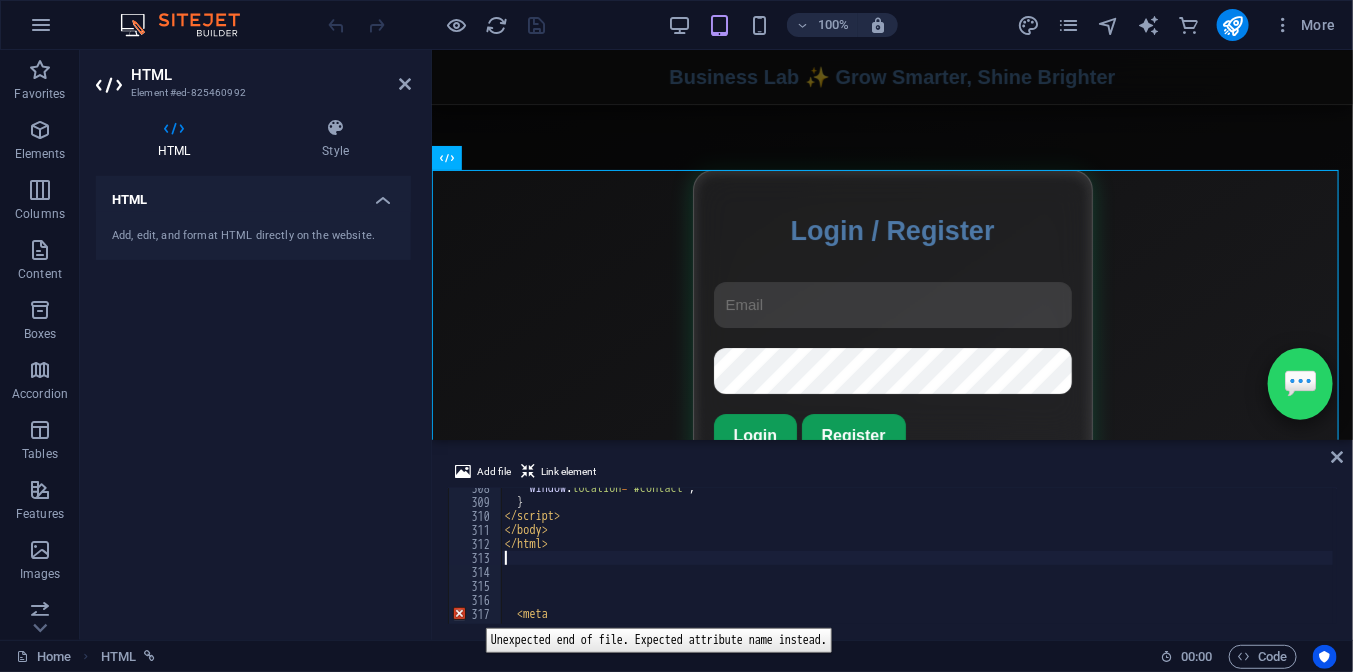 click on "317" at bounding box center [476, 614] 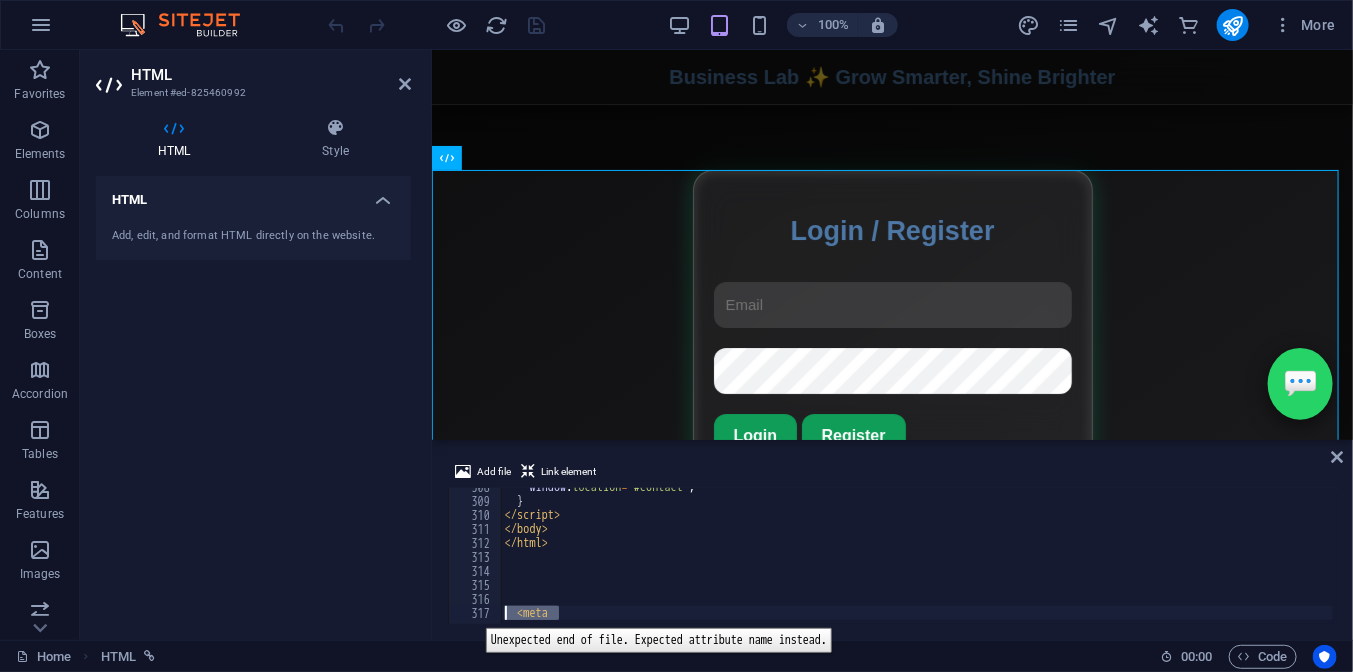 type 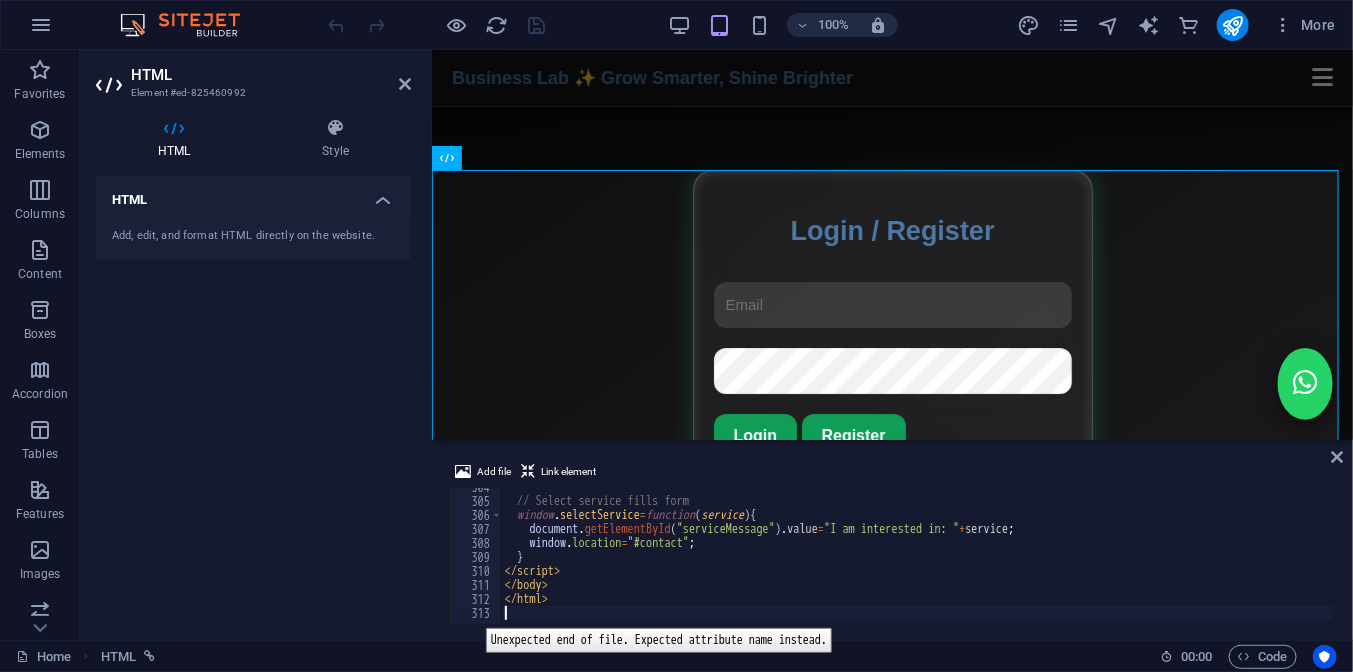 scroll, scrollTop: 4250, scrollLeft: 0, axis: vertical 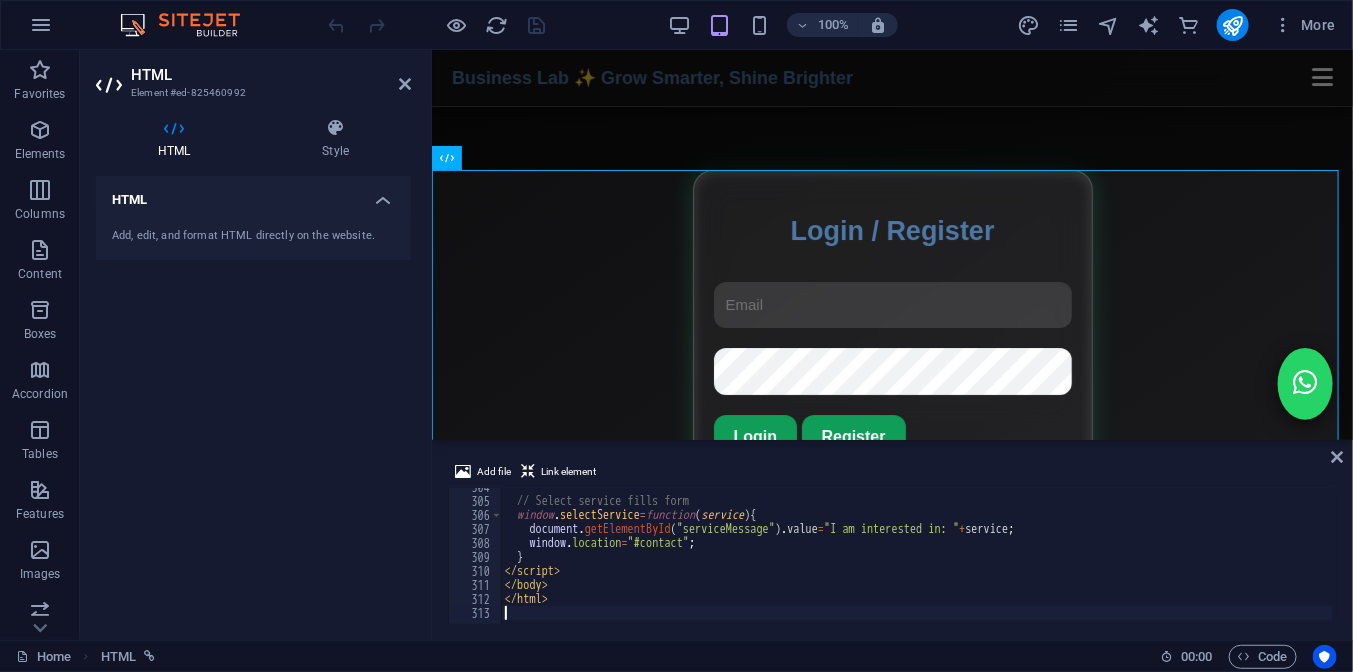click at bounding box center (457, 25) 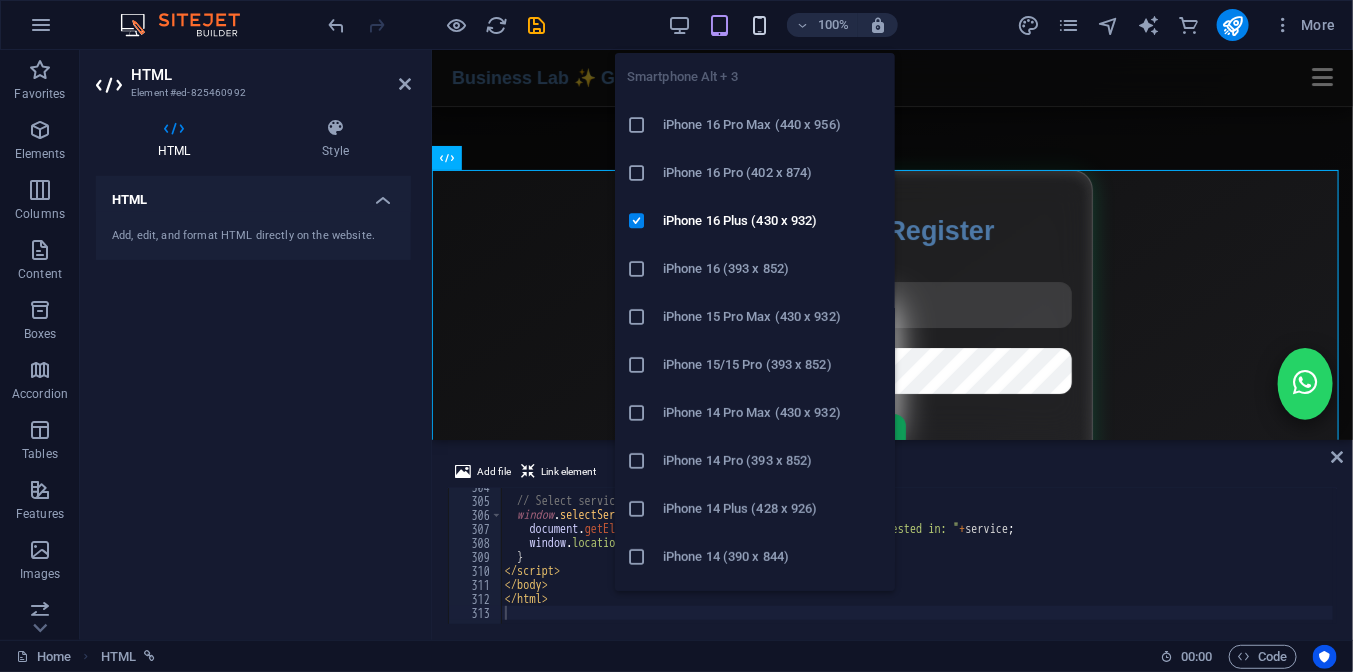 click at bounding box center (759, 25) 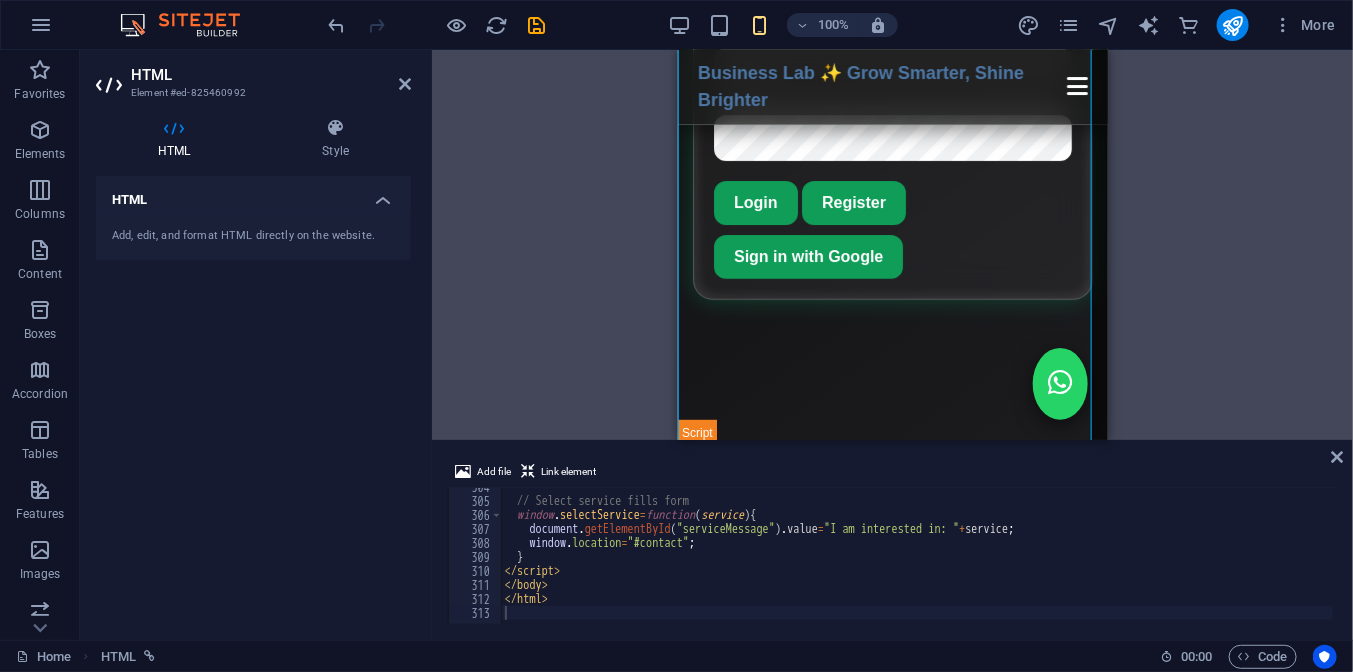 scroll, scrollTop: 232, scrollLeft: 0, axis: vertical 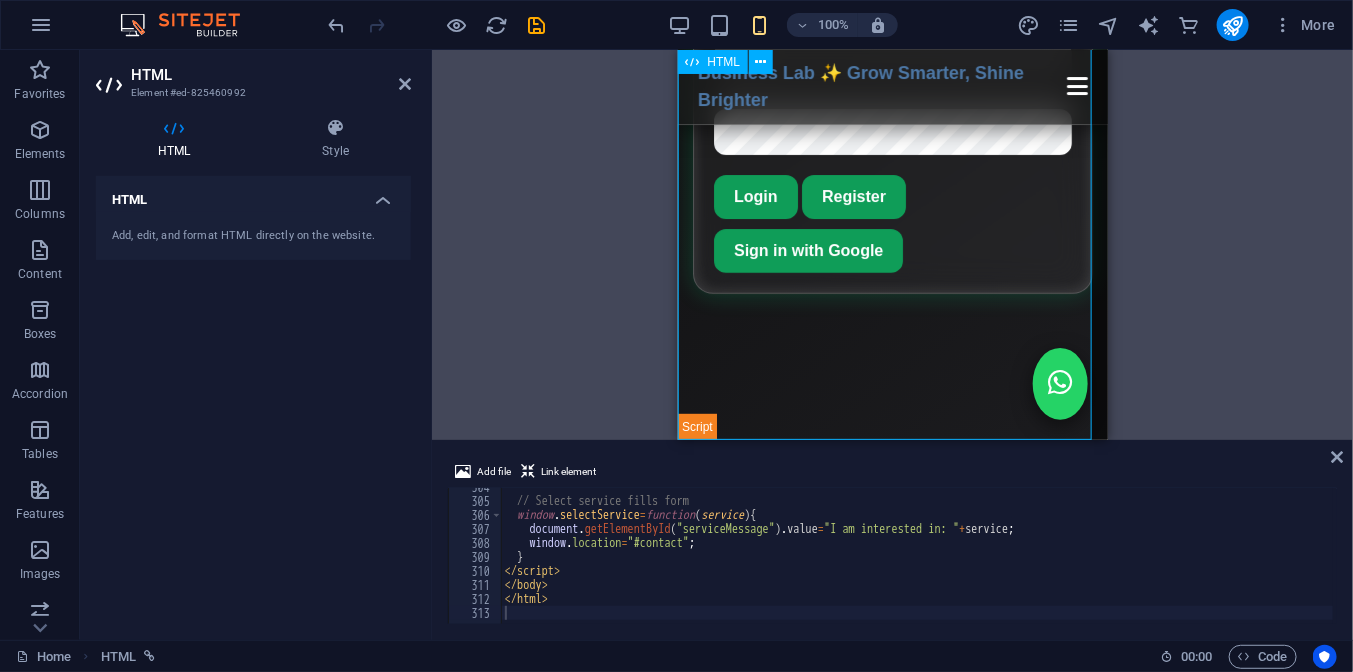 click on "Business Lab - Digital Marketing Agency
Business Lab ✨ Grow Smarter, Shine Brighter
Pricing
Services
Reviews
Contact
Login / Register
Login
Register
Sign in with Google
💎 Our Pricing Plans
Basic $90 Starter digital marketing services
Get Service
Standard $150 Advanced marketing & SEO
Get Service
Premium $250 Full suite digital growth package
Get Service
🛠️ Our Services
SEO Optimization Boost rankings organically Get Service
Social Media Marketing Grow your brand online Get Service
Email Marketing Convert leads with emails Get Service
PPC Campaigns Run high‑ROI ads Get Service
Amazon Product Hunting Find winning products Get Service
⭐ Client Reviews
Total Clients Served:  0
★
★
★
★ ★ 0" at bounding box center [892, 188] 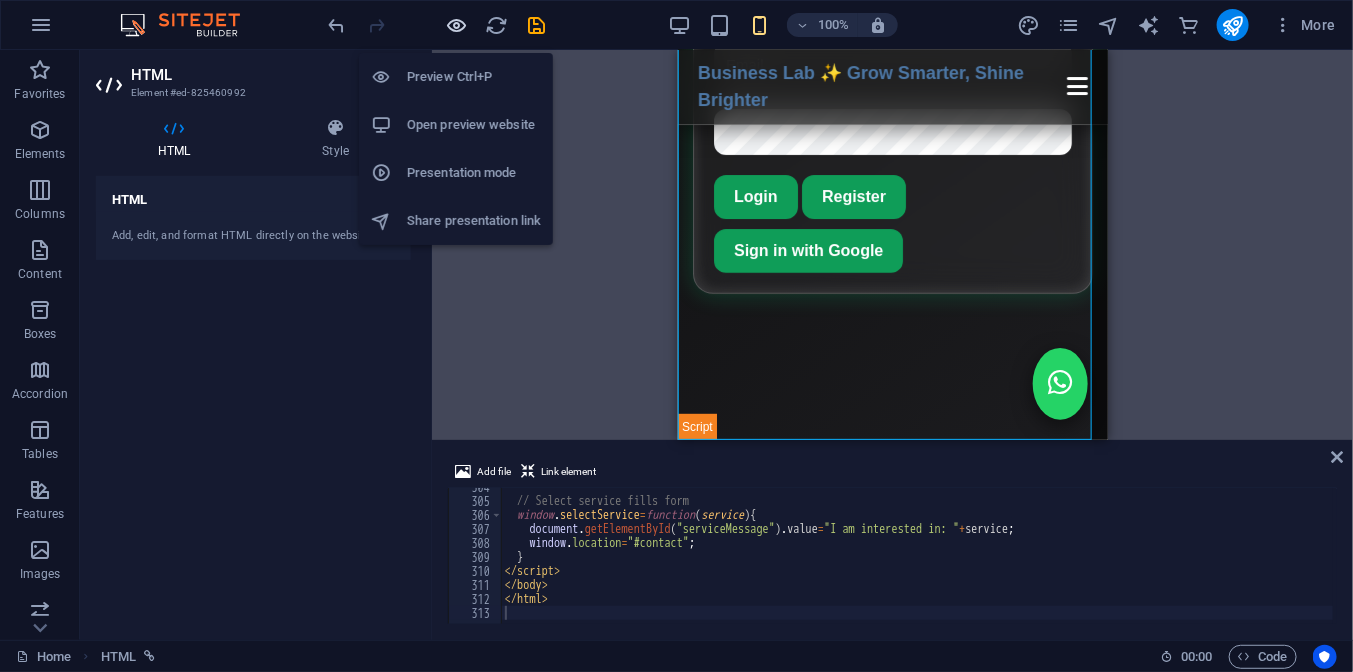 click at bounding box center (457, 25) 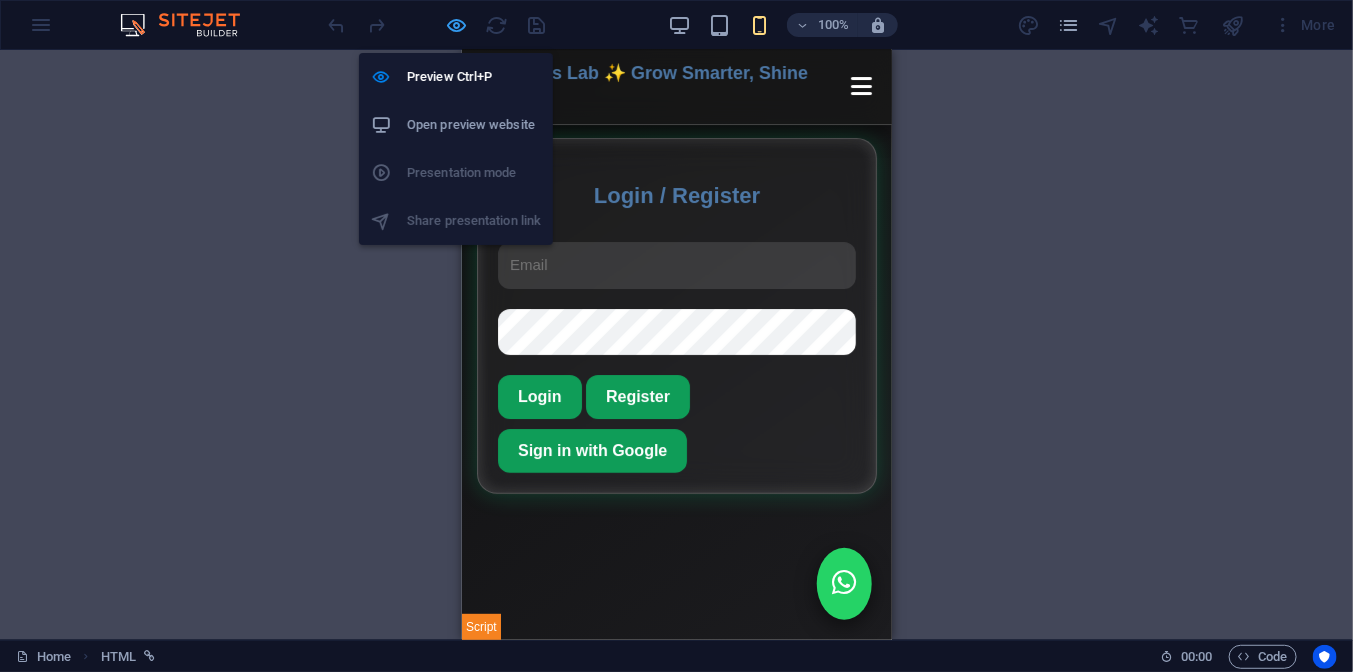 scroll, scrollTop: 5, scrollLeft: 0, axis: vertical 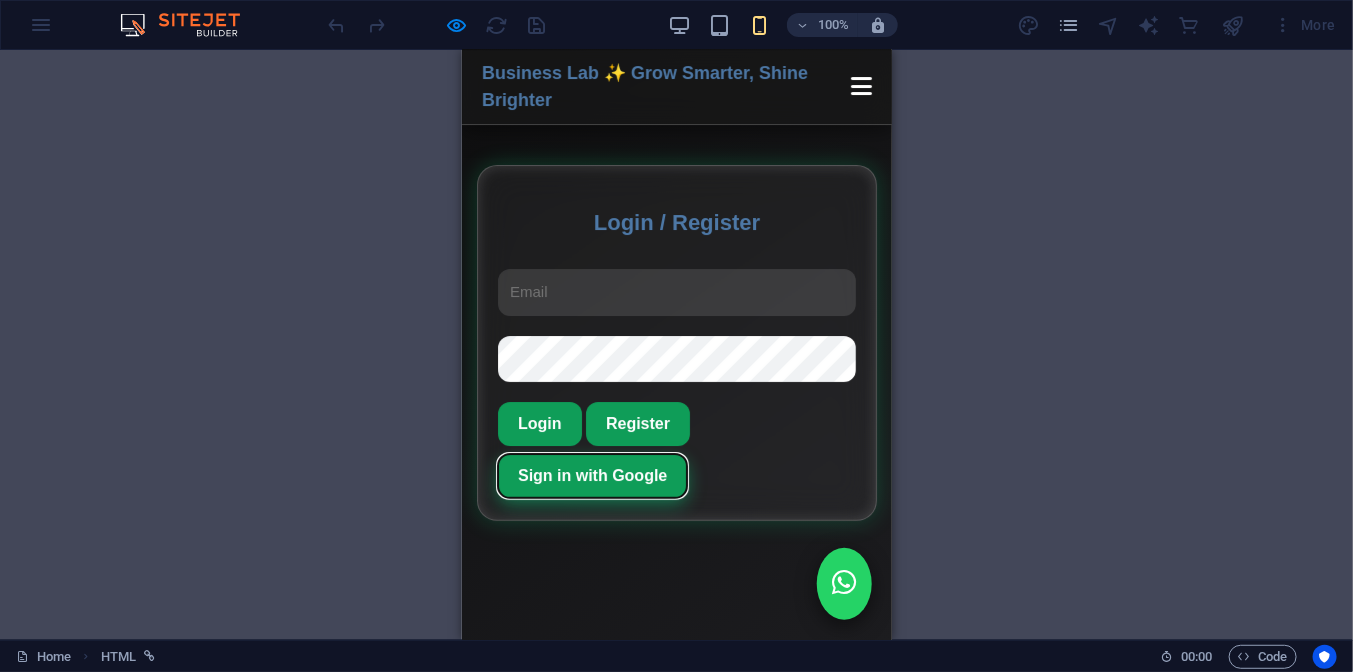 click on "Sign in with Google" at bounding box center [591, 475] 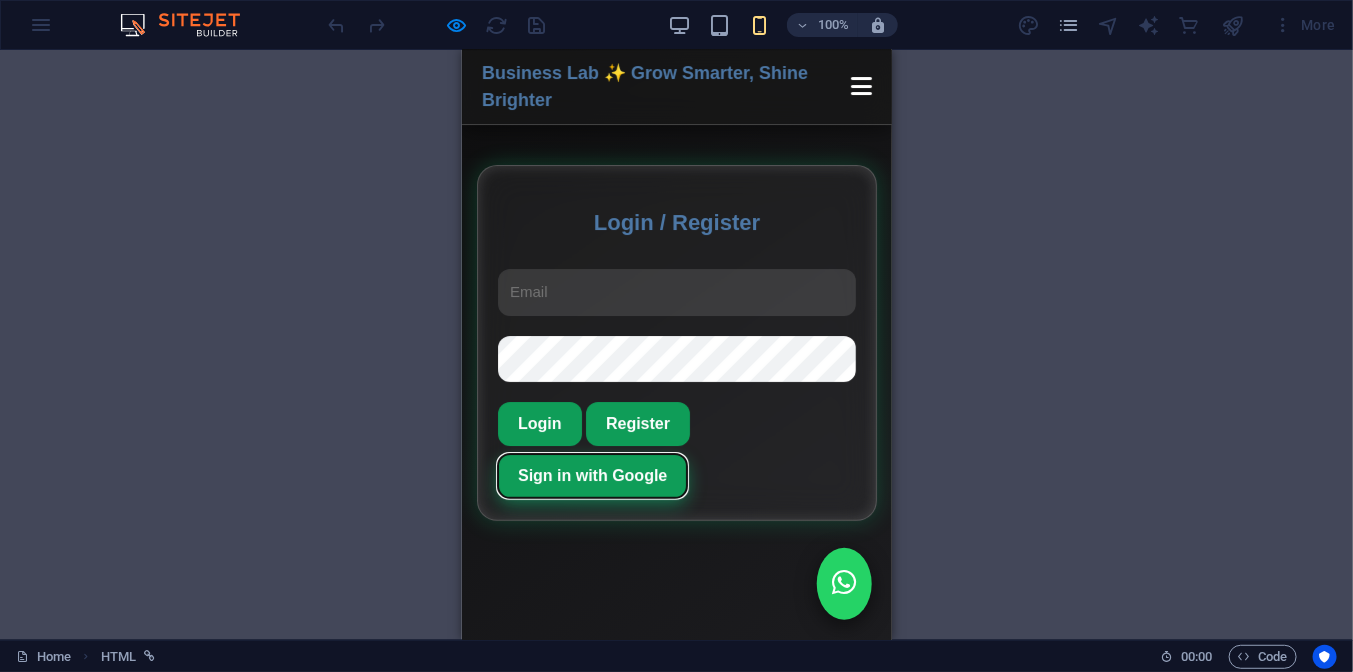 click on "Sign in with Google" at bounding box center (591, 475) 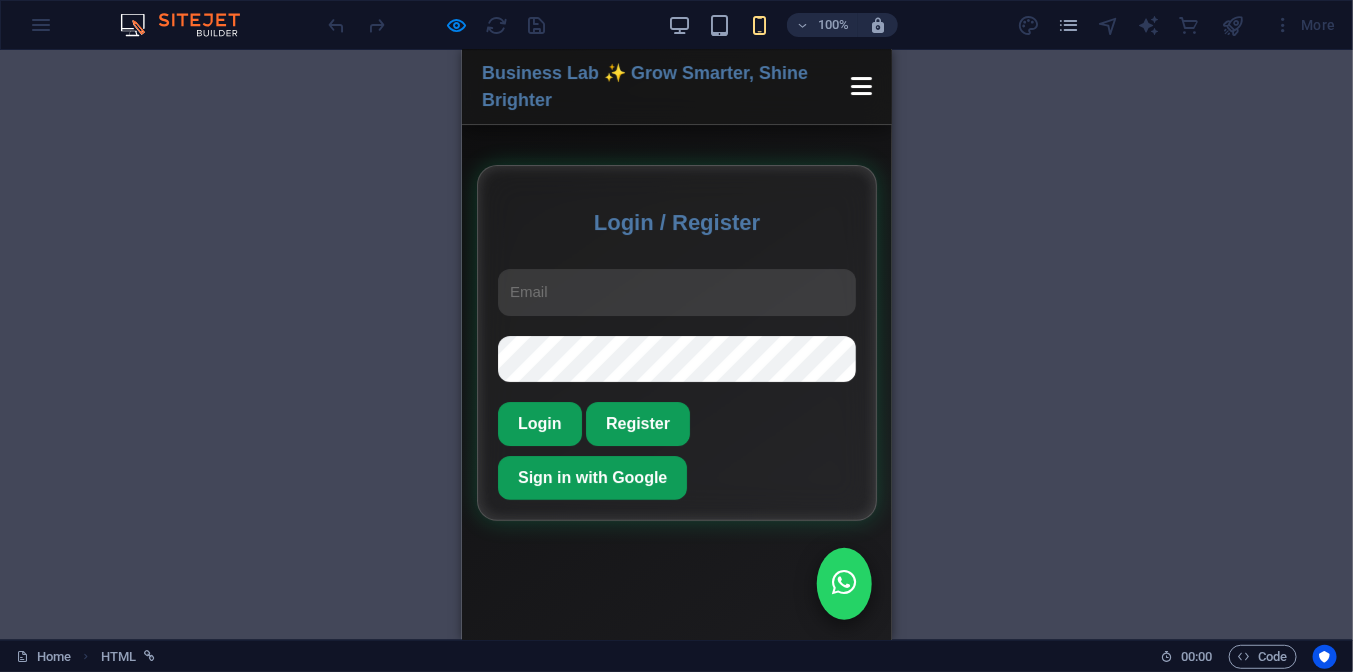 click at bounding box center [676, 291] 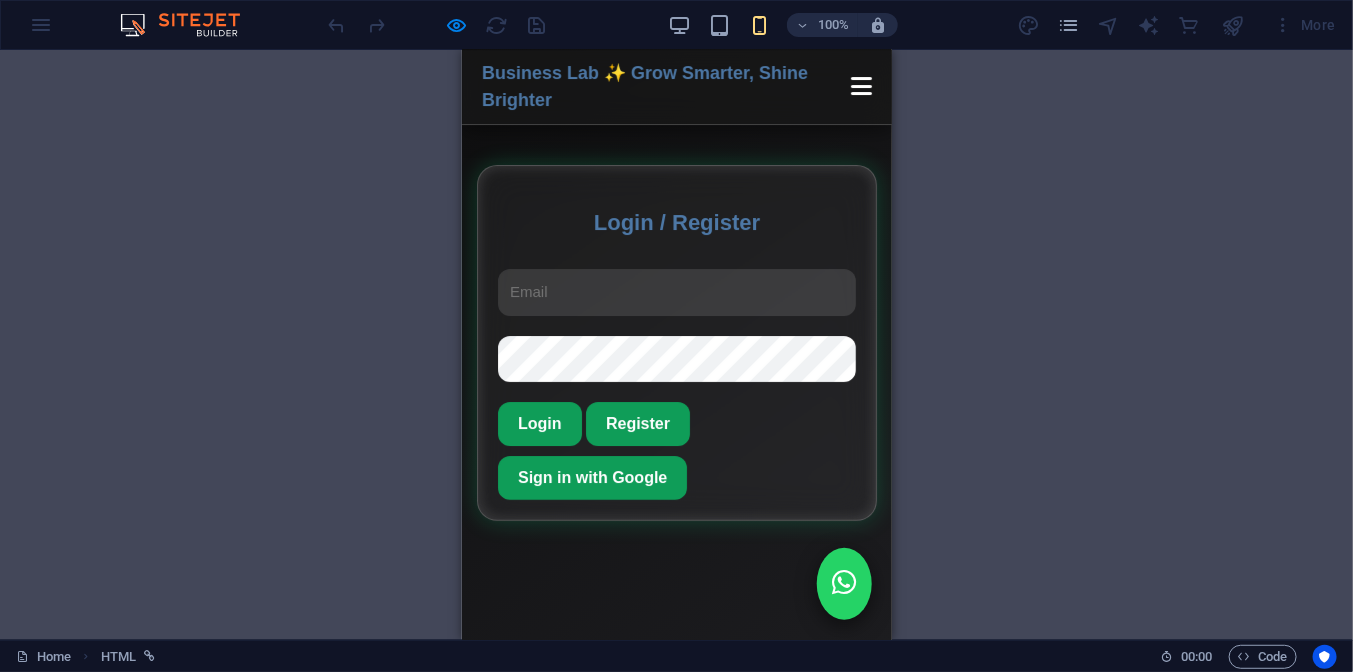 type on "afaqfraz9@gmail.com" 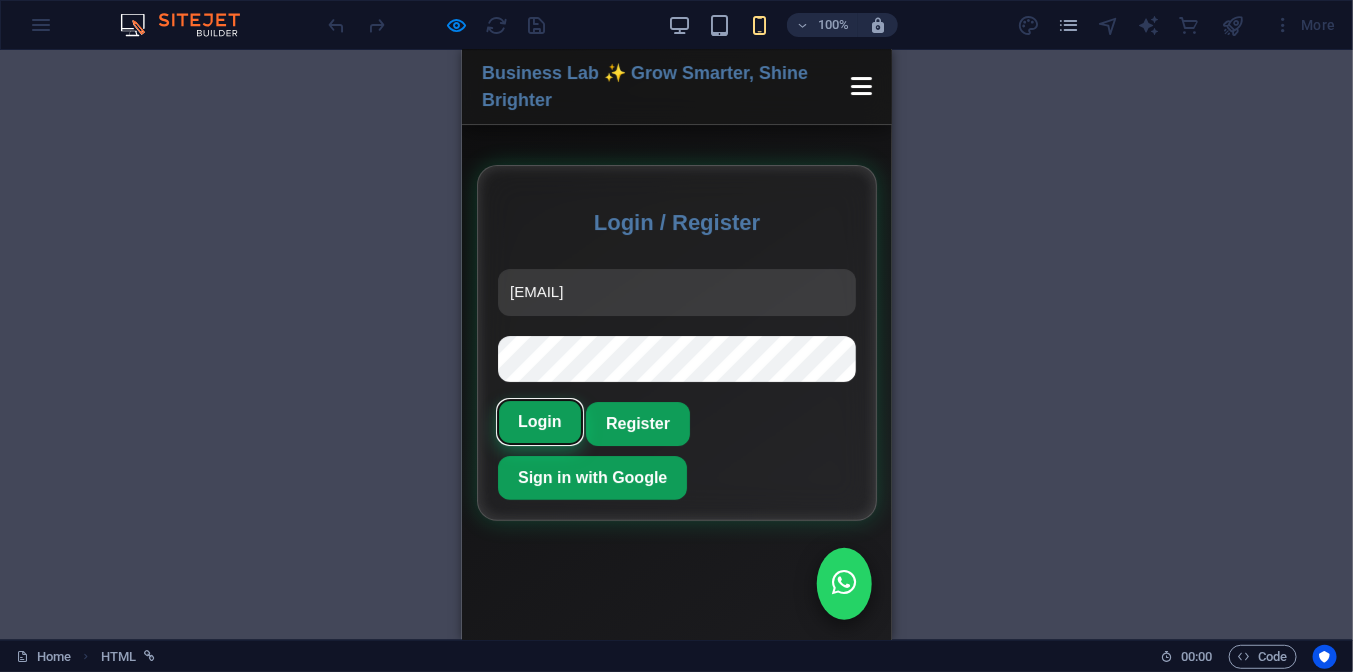 click on "Login" at bounding box center [539, 421] 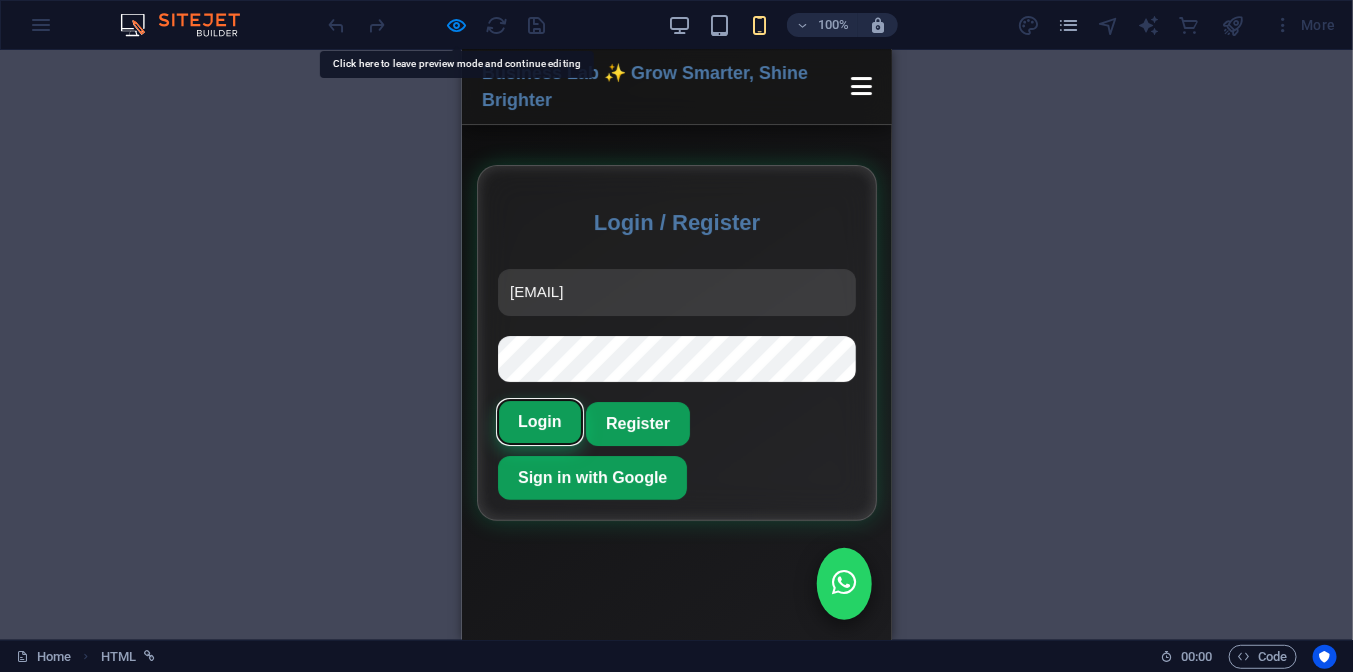 click on "Login" at bounding box center (539, 421) 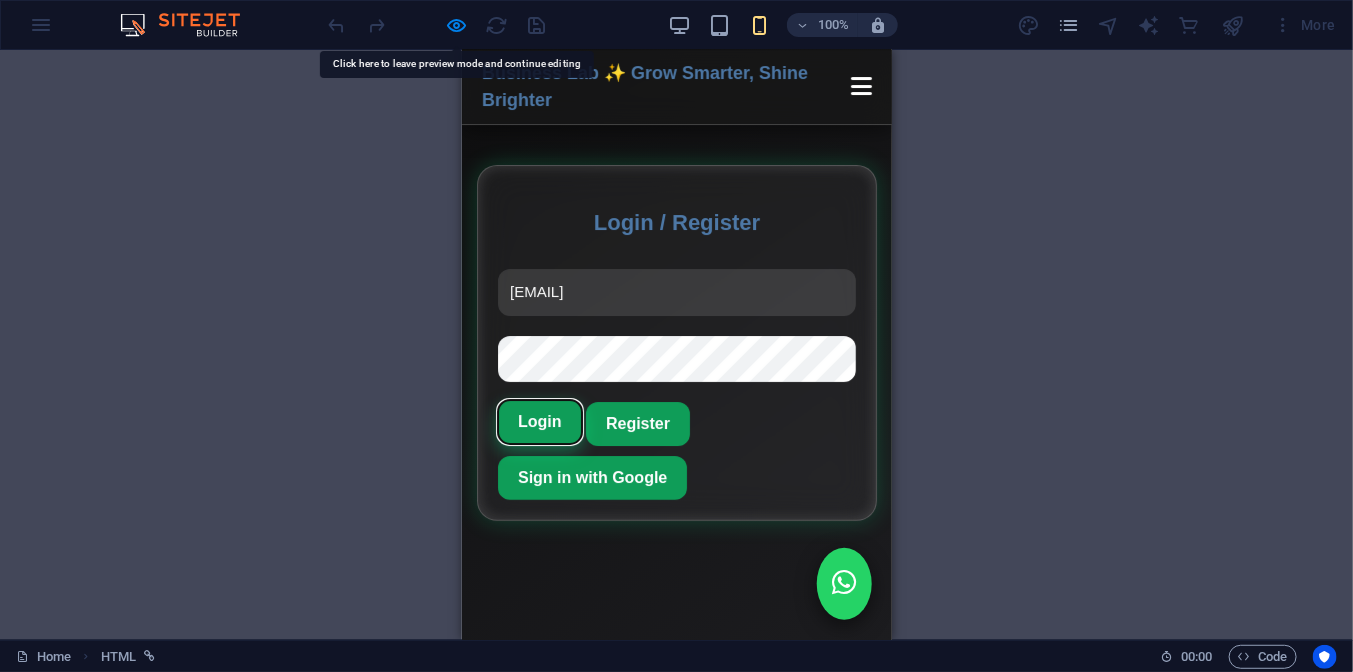 click on "Login" at bounding box center (539, 421) 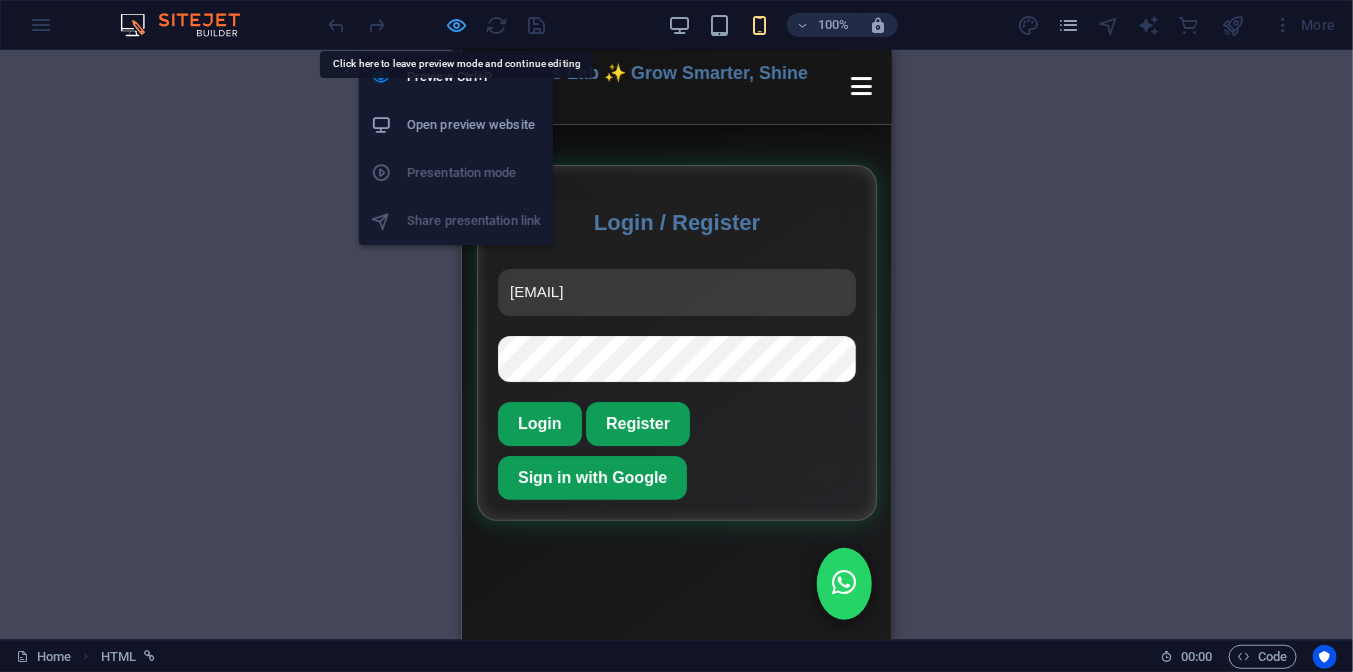 click at bounding box center (457, 25) 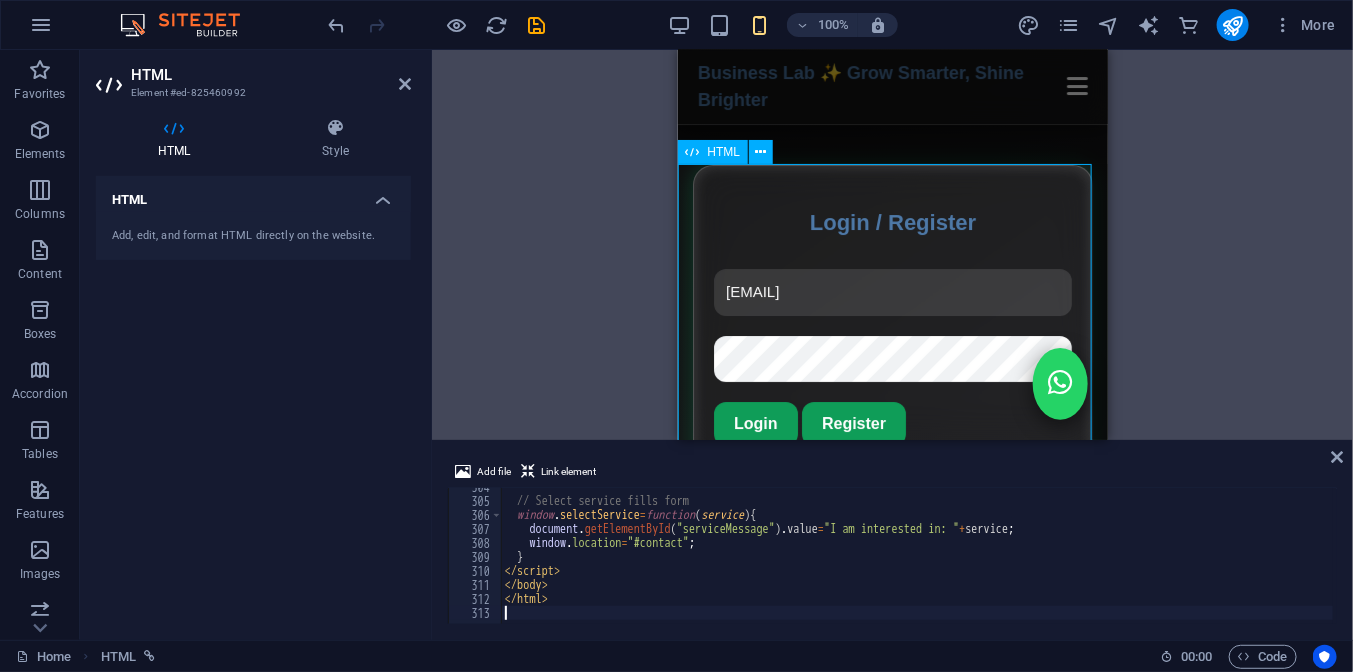 click on "Business Lab - Digital Marketing Agency
Business Lab ✨ Grow Smarter, Shine Brighter
Pricing
Services
Reviews
Contact
Login / Register
afaqfraz9@gmail.com
Login
Register
Sign in with Google
💎 Our Pricing Plans
Basic $90 Starter digital marketing services
Get Service
Standard $150 Advanced marketing & SEO
Get Service
Premium $250 Full suite digital growth package
Get Service
🛠️ Our Services
SEO Optimization Boost rankings organically Get Service
Social Media Marketing Grow your brand online Get Service
Email Marketing Convert leads with emails Get Service
PPC Campaigns Run high‑ROI ads Get Service
Amazon Product Hunting Find winning products Get Service
⭐ Client Reviews
Total Clients Served:  0
★
★
0" at bounding box center (892, 415) 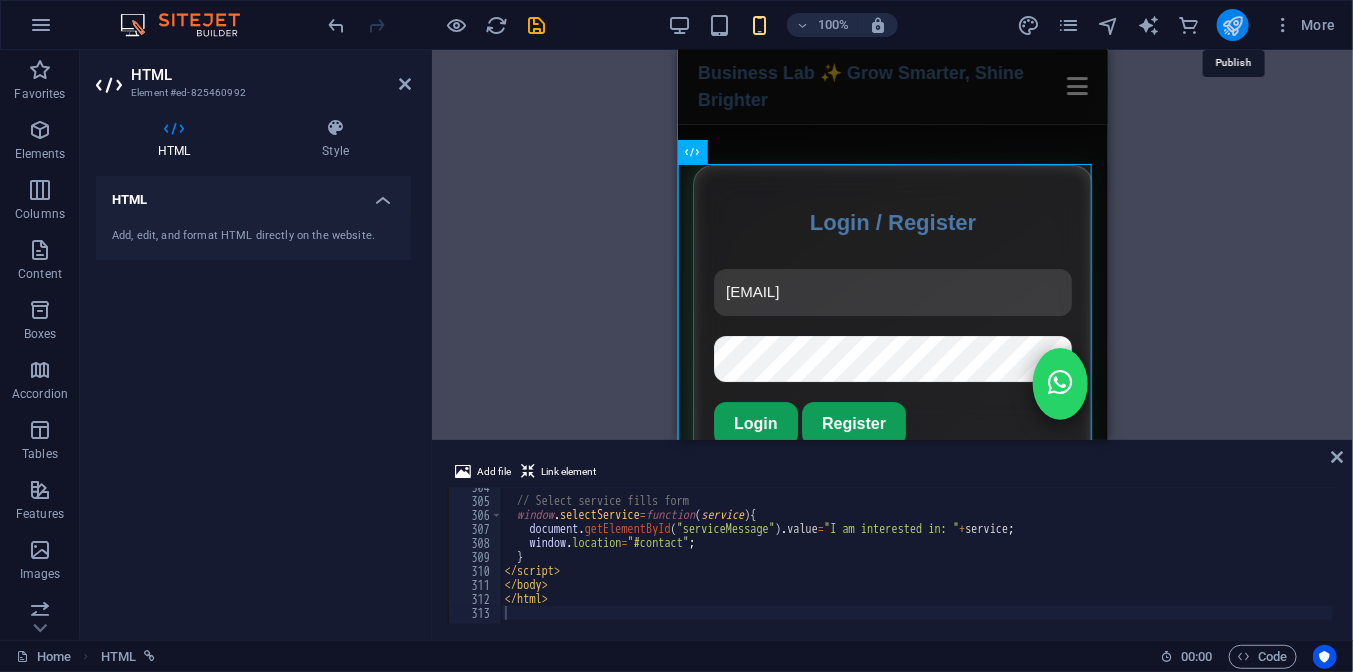 click at bounding box center [1232, 25] 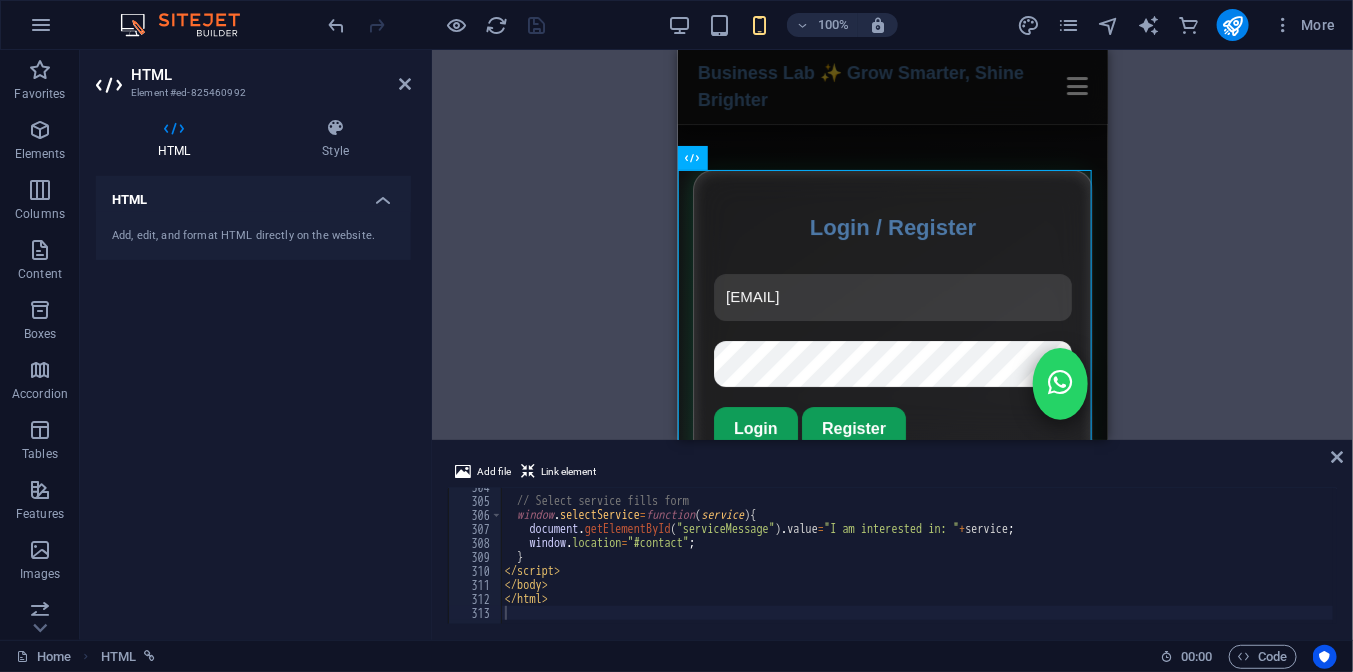scroll, scrollTop: 0, scrollLeft: 0, axis: both 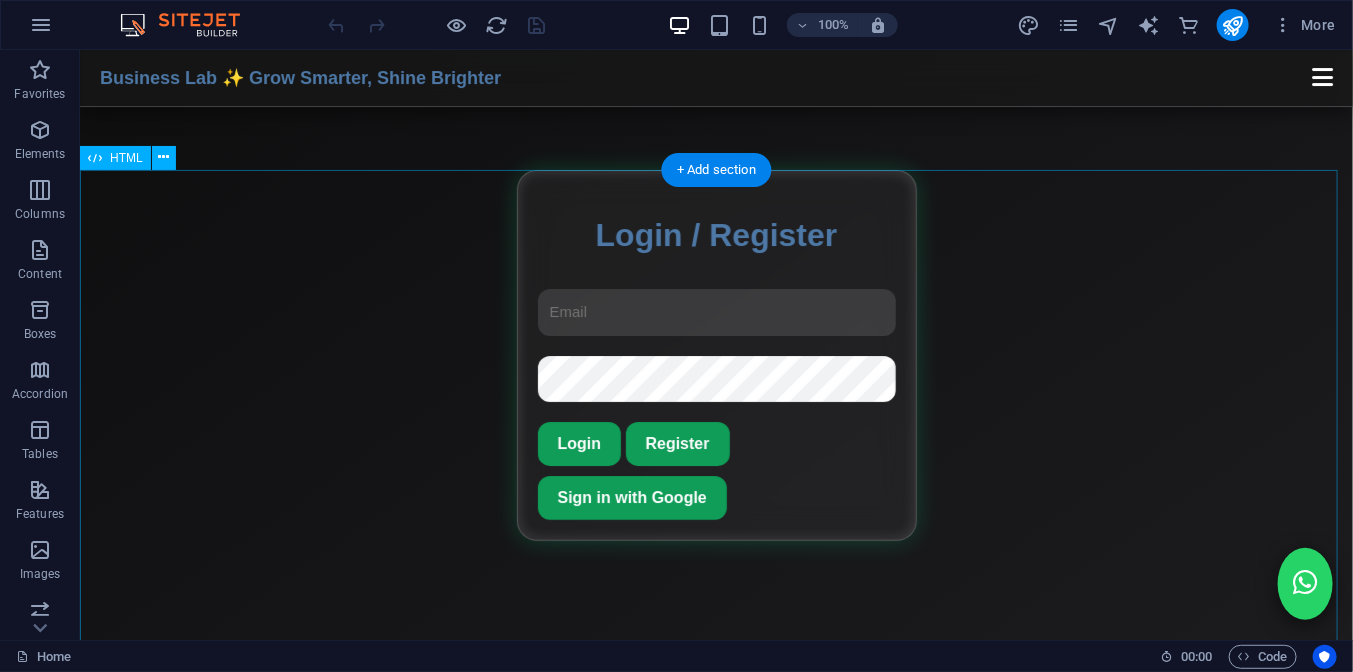 click on "Business Lab - Digital Marketing Agency
Business Lab ✨ Grow Smarter, Shine Brighter
Pricing
Services
Reviews
Contact
Login / Register
Login
Register
Sign in with Google
💎 Our Pricing Plans
Basic $90 Starter digital marketing services
Get Service
Standard $150 Advanced marketing & SEO
Get Service
Premium $250 Full suite digital growth package
Get Service
🛠️ Our Services
SEO Optimization Boost rankings organically Get Service
Social Media Marketing Grow your brand online Get Service
Email Marketing Convert leads with emails Get Service
PPC Campaigns Run high‑ROI ads Get Service
Amazon Product Hunting Find winning products Get Service
⭐ Client Reviews
Total Clients Served:  0
★
★
★
★ ★ 0" at bounding box center [715, 427] 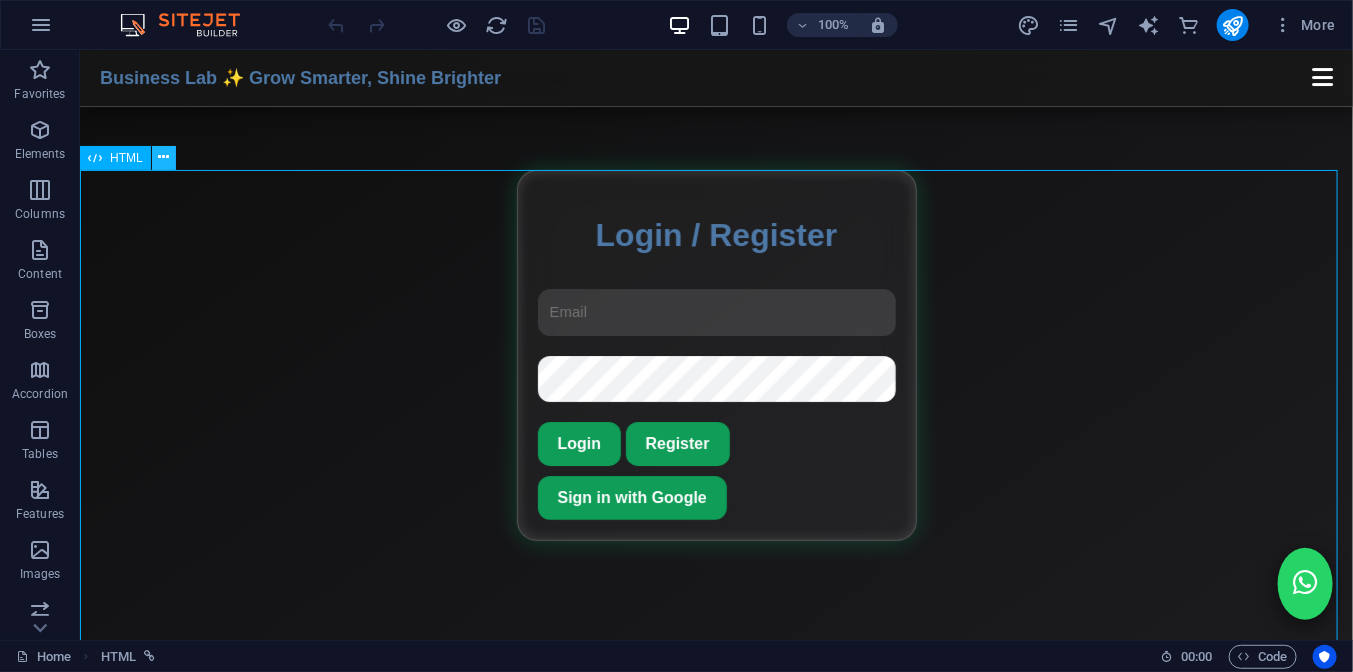 click at bounding box center [163, 157] 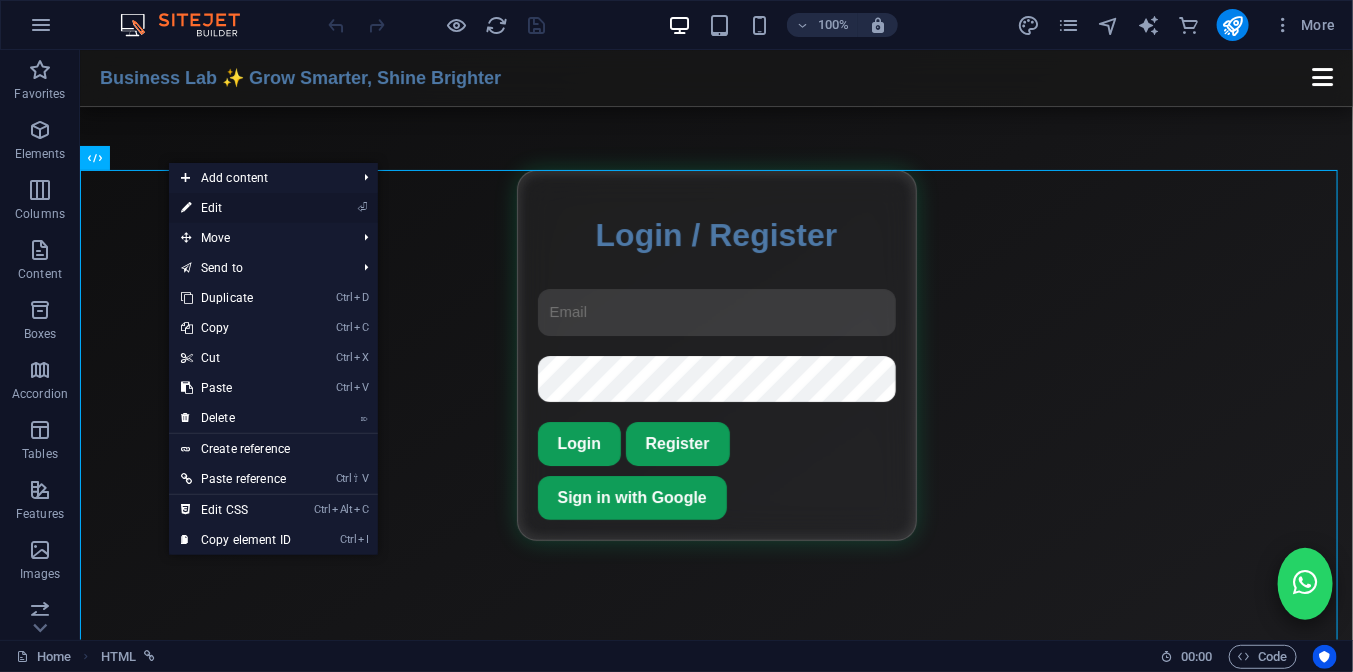 click on "⏎  Edit" at bounding box center (236, 208) 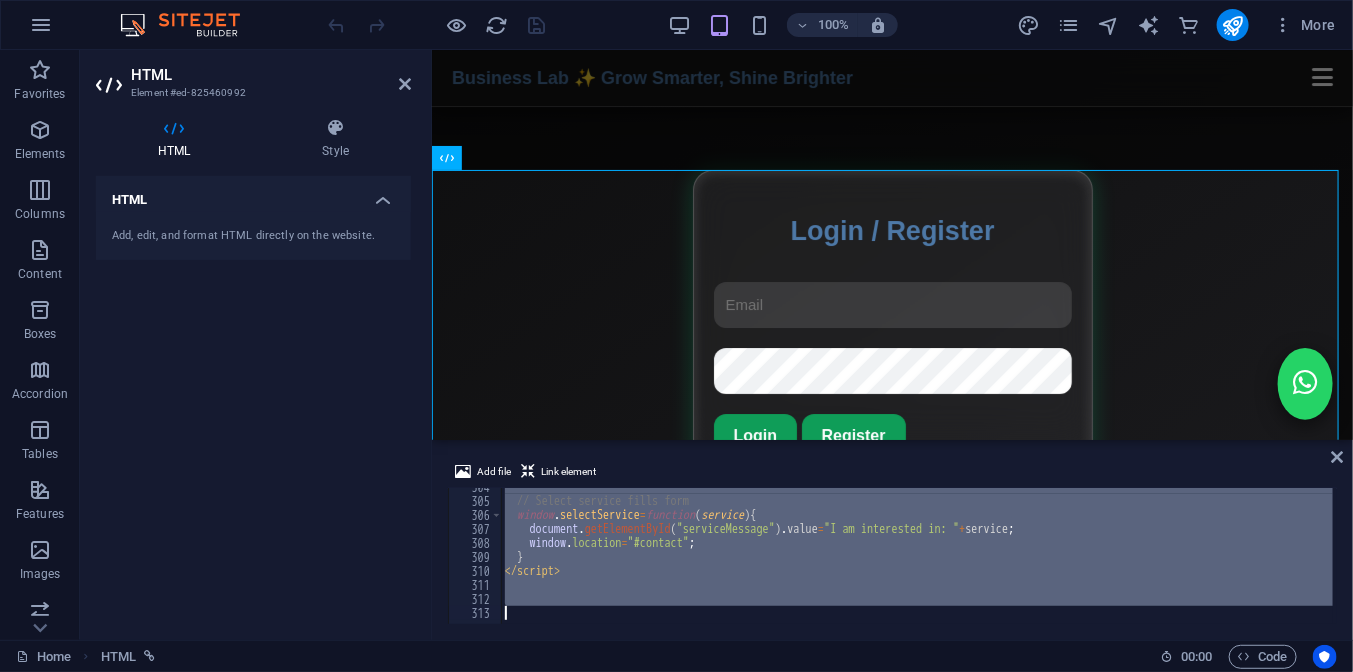 scroll, scrollTop: 4250, scrollLeft: 0, axis: vertical 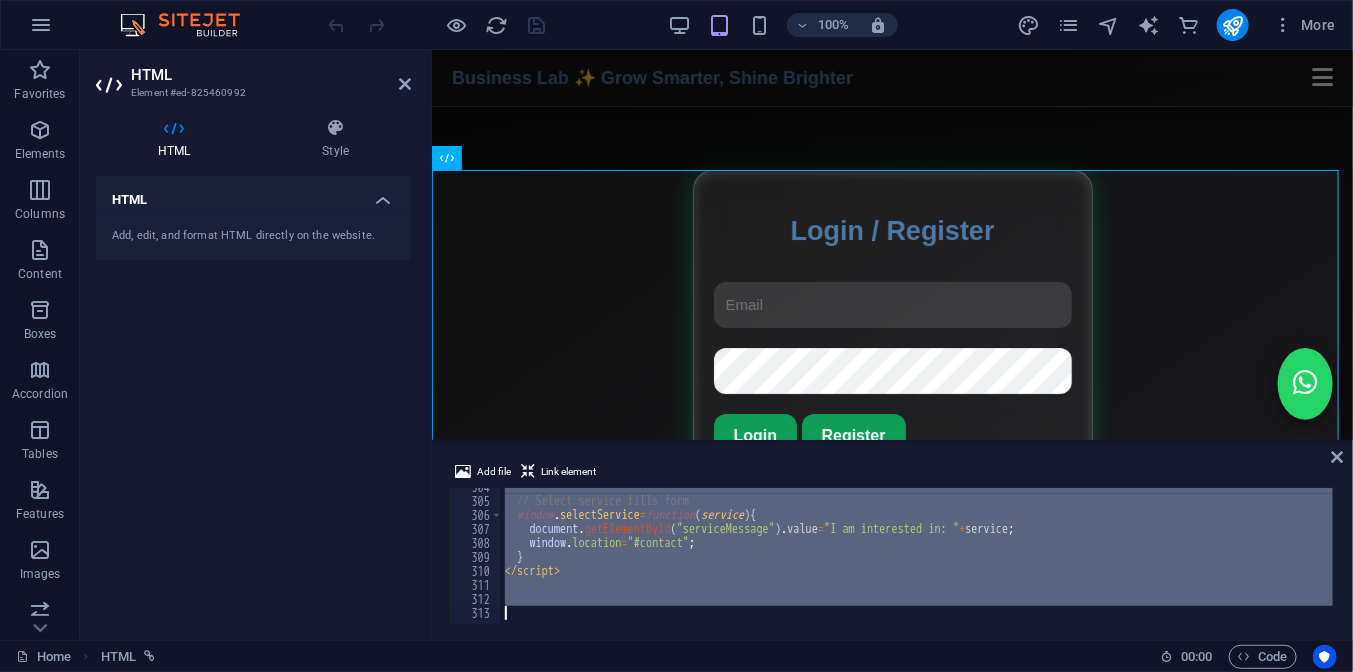 type on "<meta" 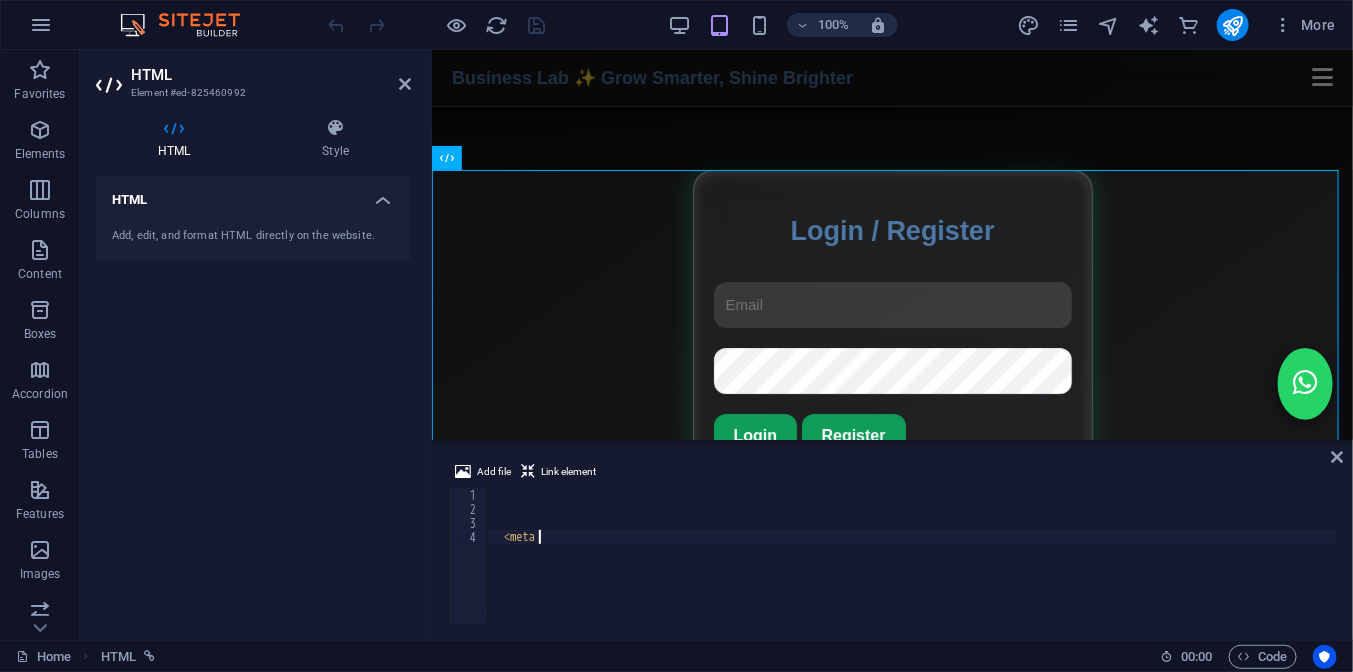 click on "< meta" at bounding box center [912, 570] 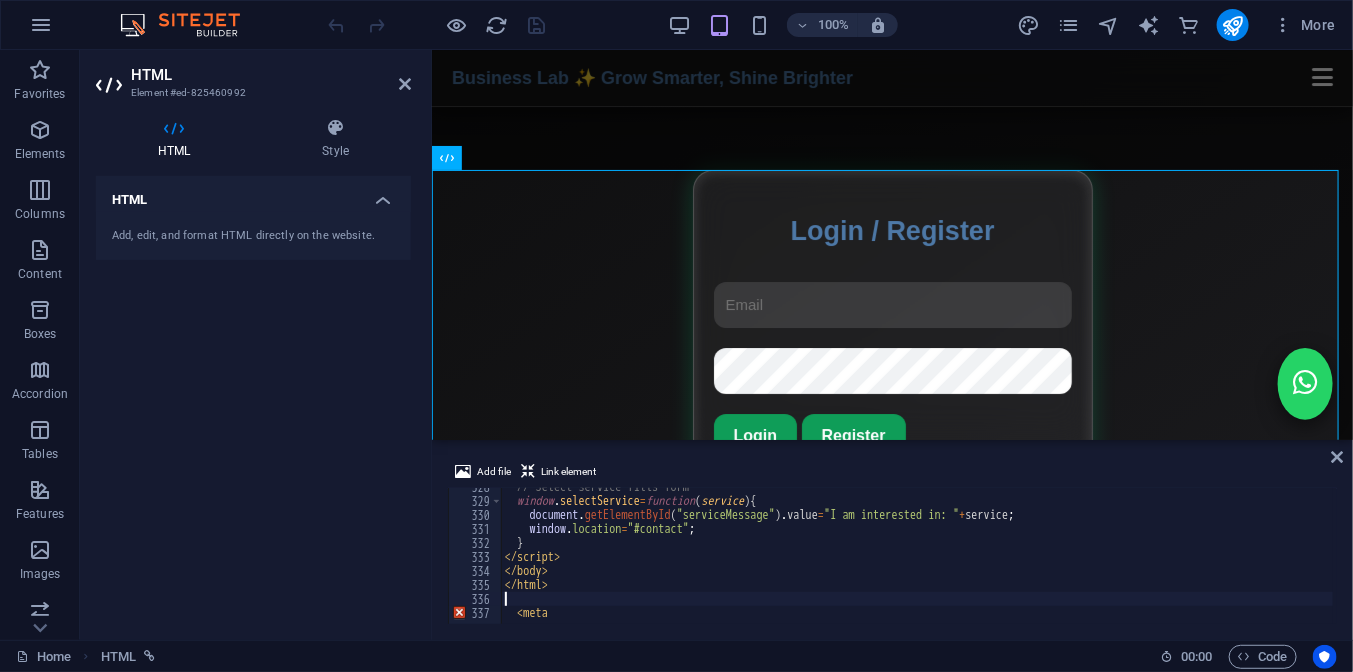 scroll, scrollTop: 4586, scrollLeft: 0, axis: vertical 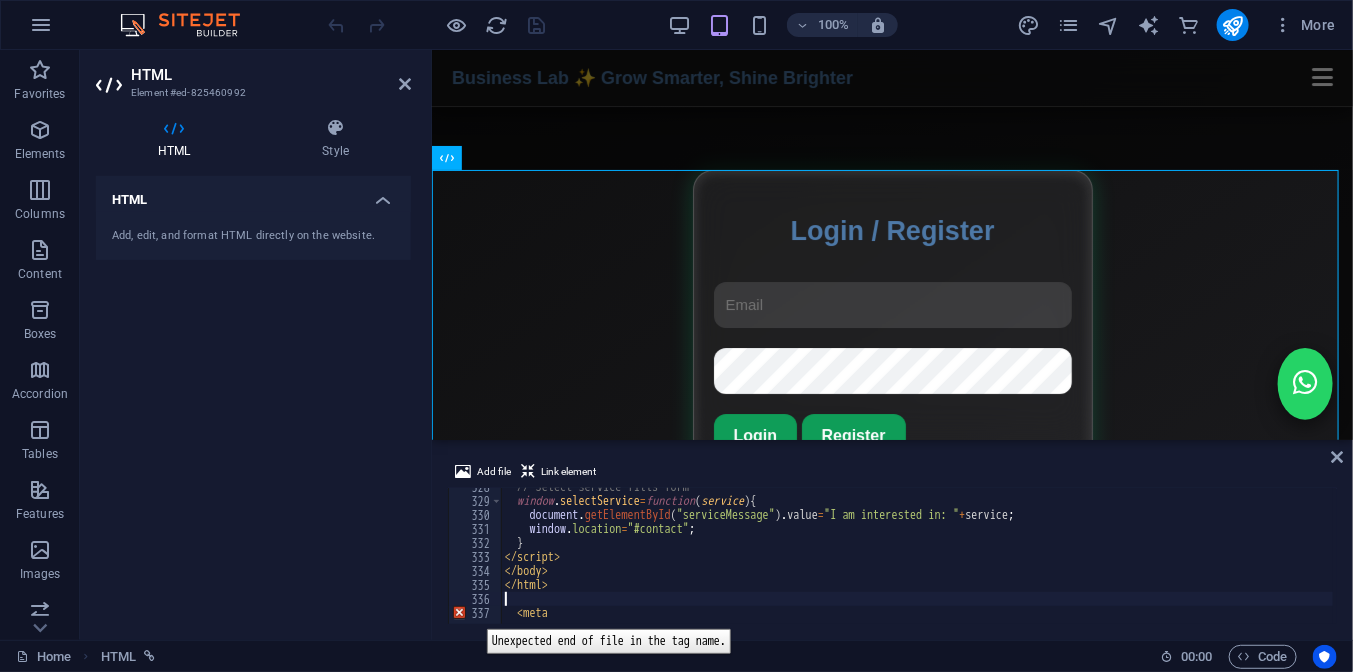 click on "337" at bounding box center [476, 613] 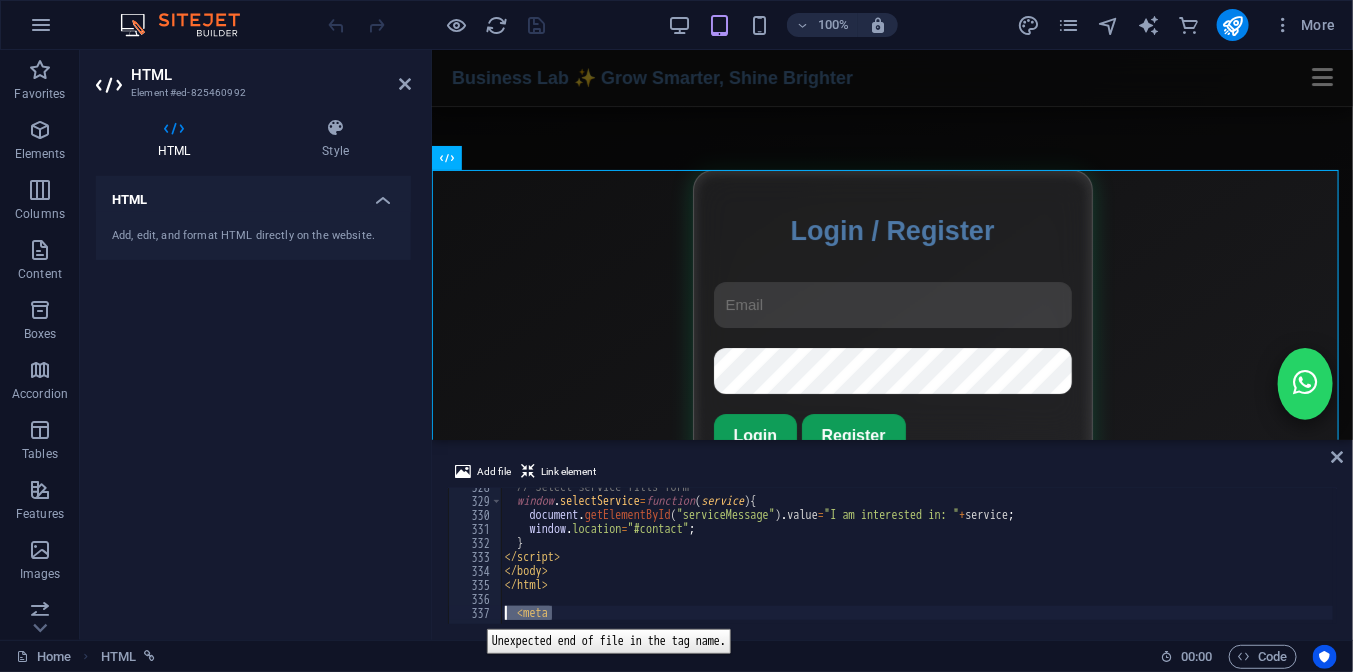 type 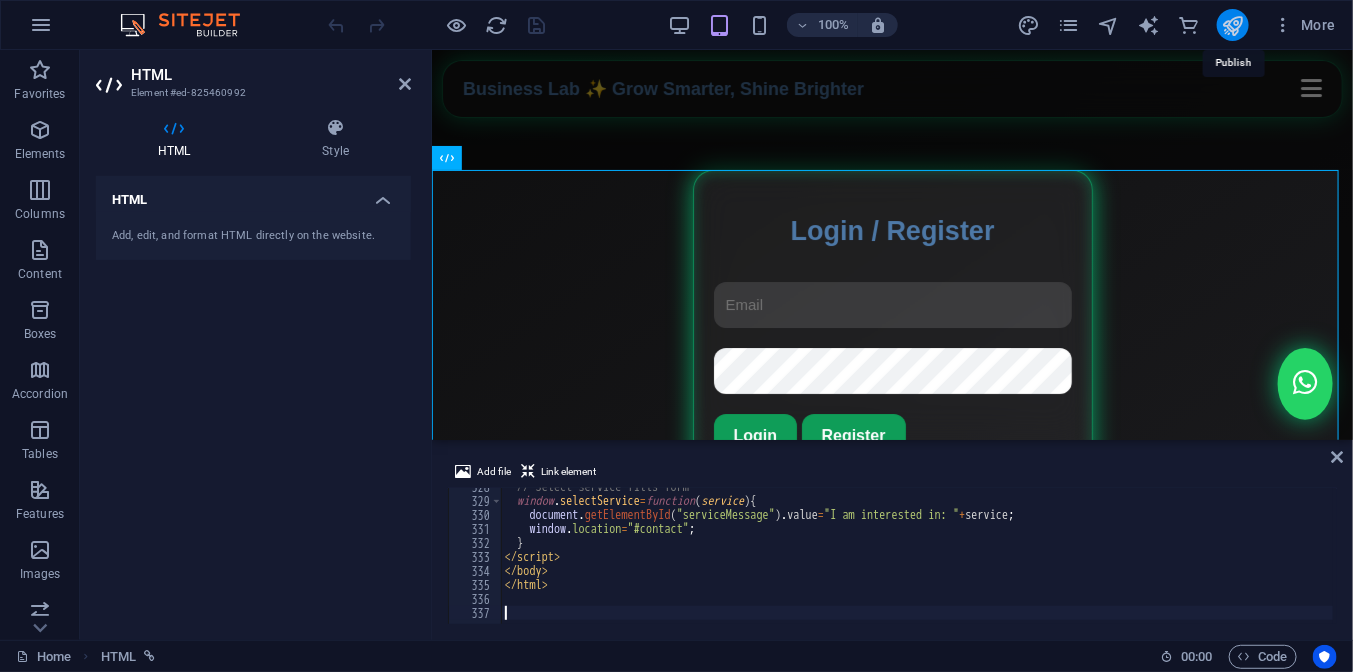 click at bounding box center (1232, 25) 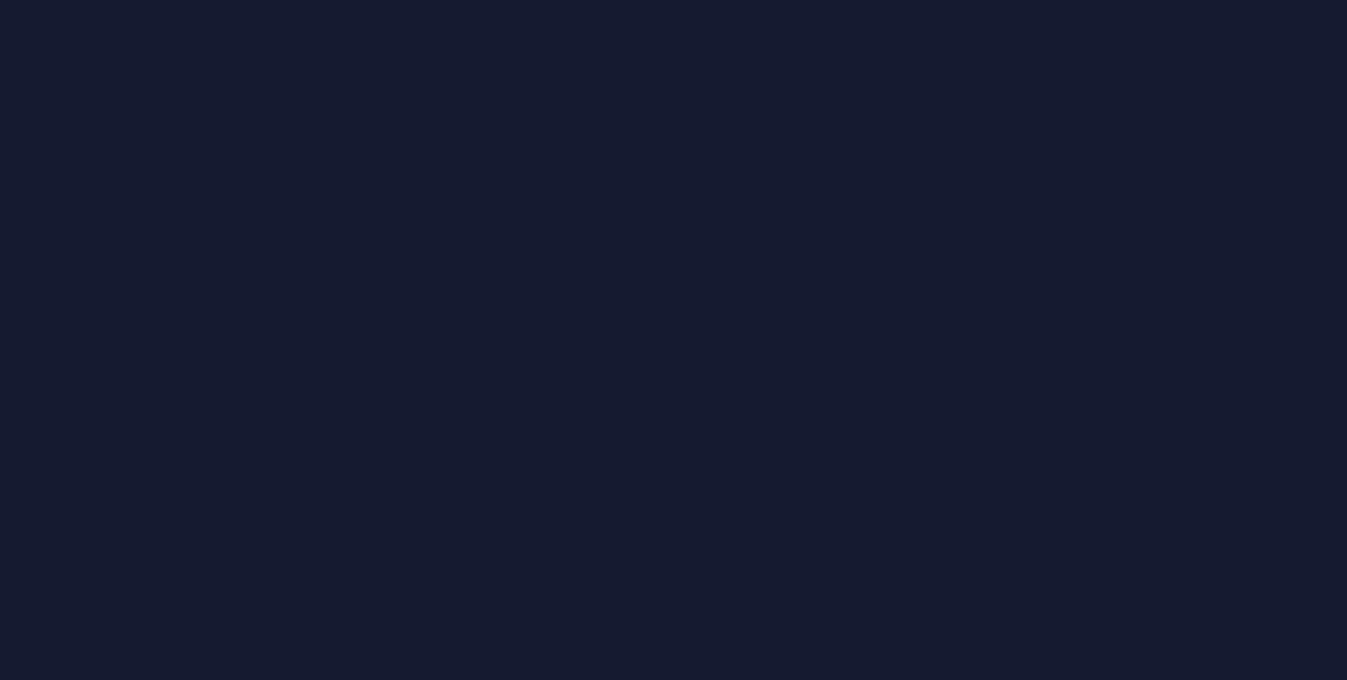 scroll, scrollTop: 0, scrollLeft: 0, axis: both 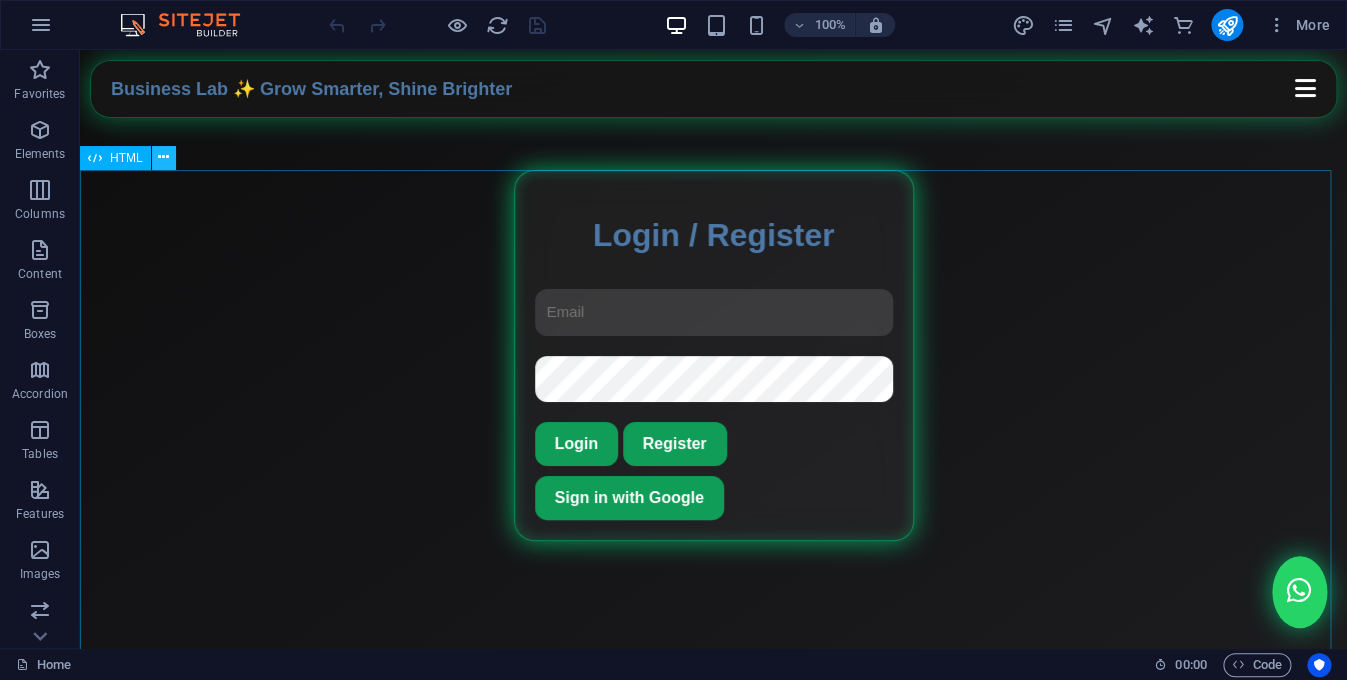 click at bounding box center [163, 157] 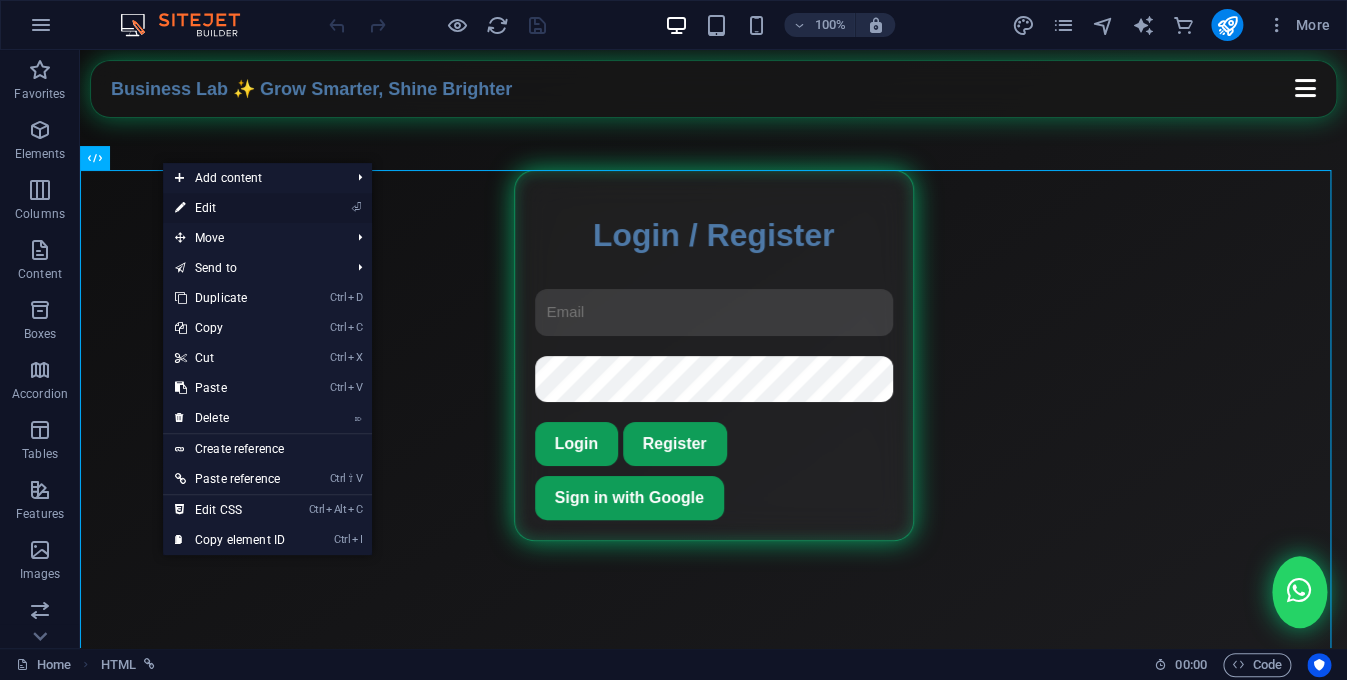 click on "⏎  Edit" at bounding box center [230, 208] 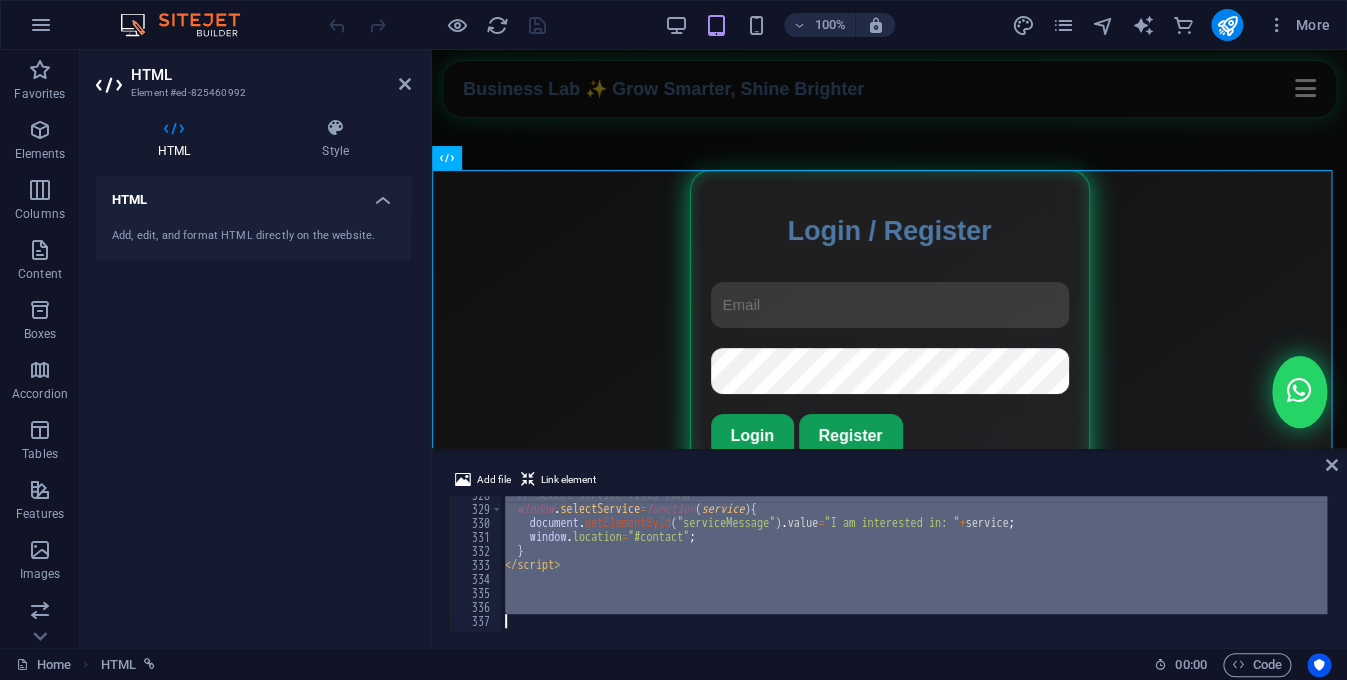 scroll, scrollTop: 4586, scrollLeft: 0, axis: vertical 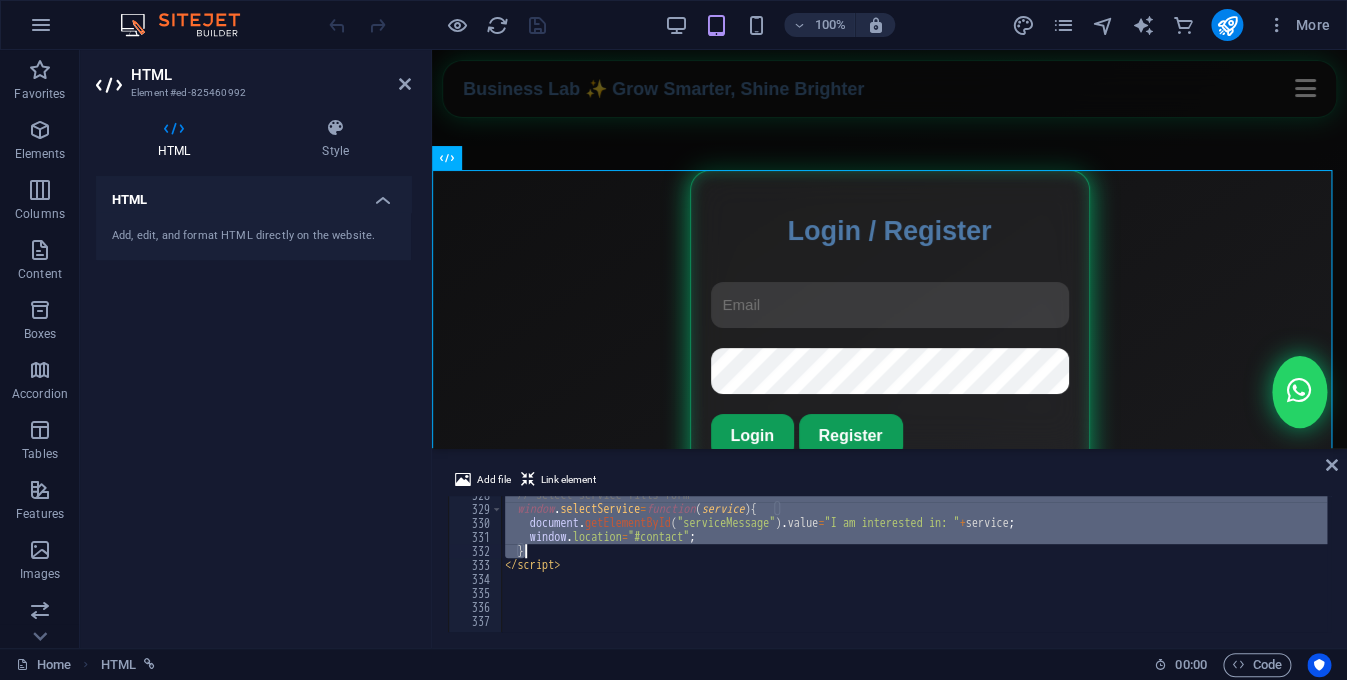 drag, startPoint x: 511, startPoint y: 506, endPoint x: 672, endPoint y: 556, distance: 168.5853 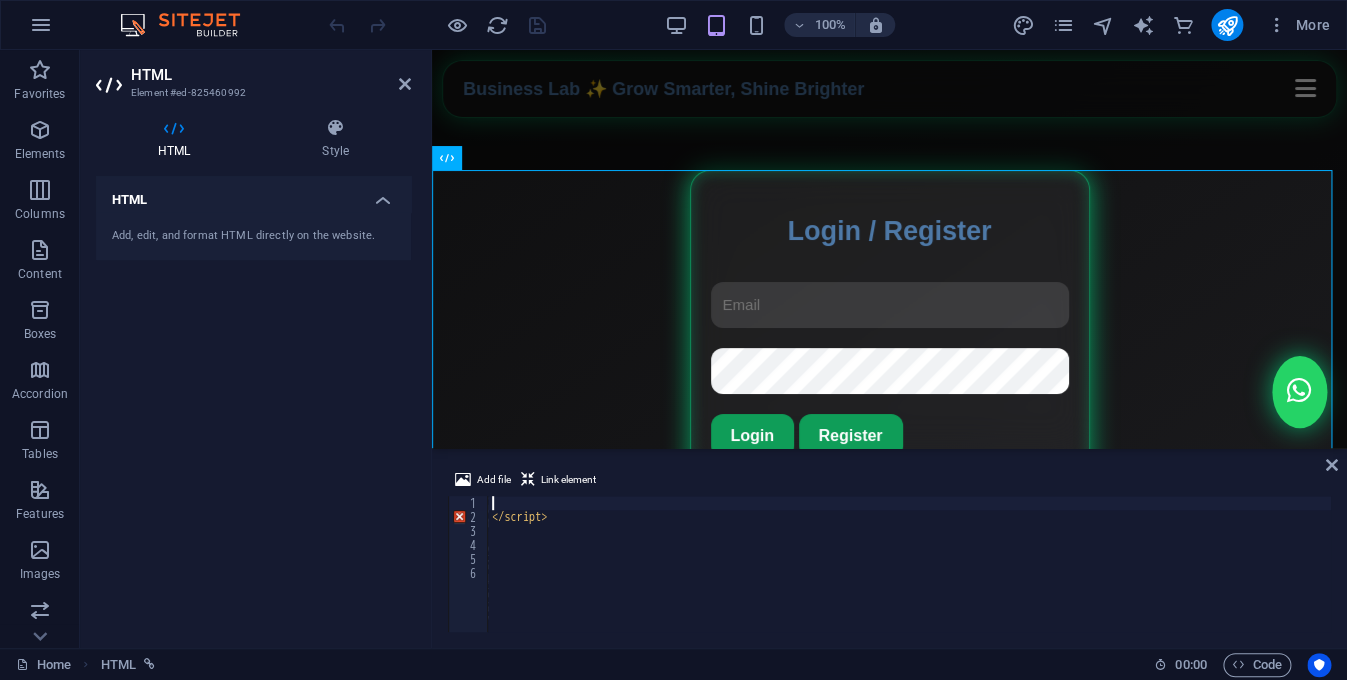 scroll, scrollTop: 4413, scrollLeft: 0, axis: vertical 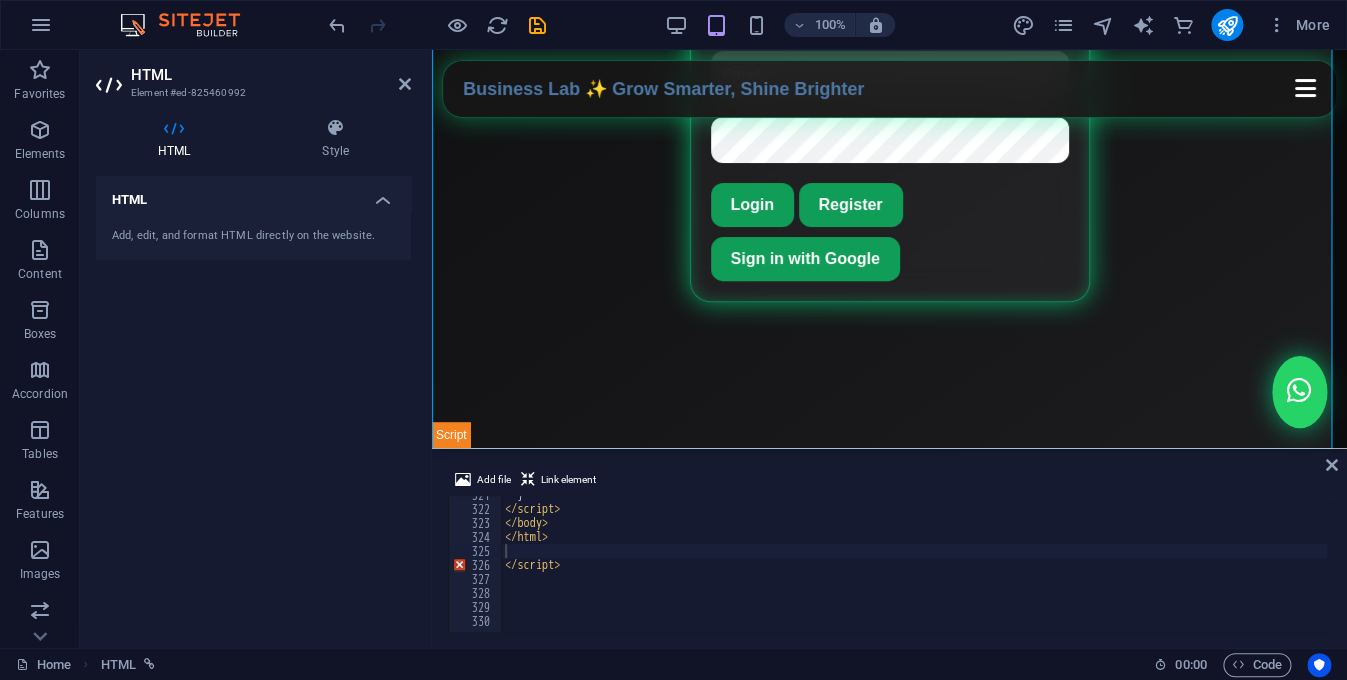 click on "} </ script > </ body > </ html > </ script >" at bounding box center [1236, 568] 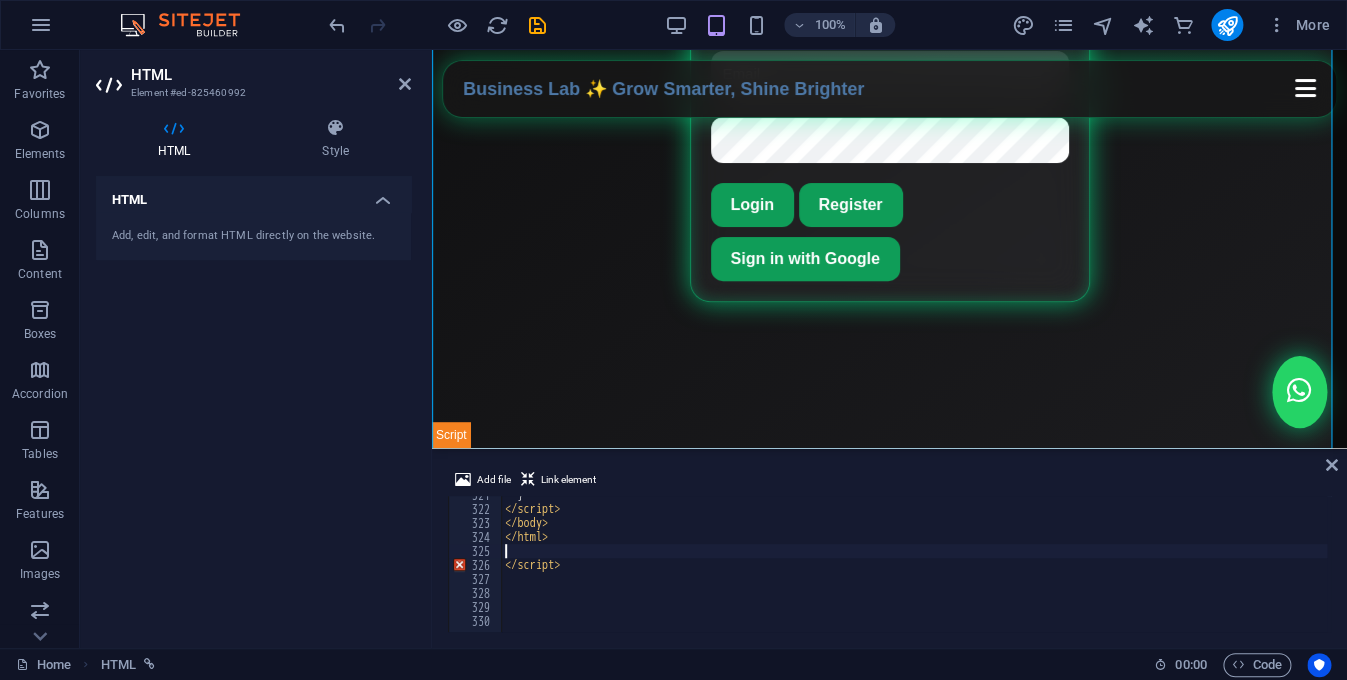 click on "} </ script > </ body > </ html > </ script >" at bounding box center [1236, 568] 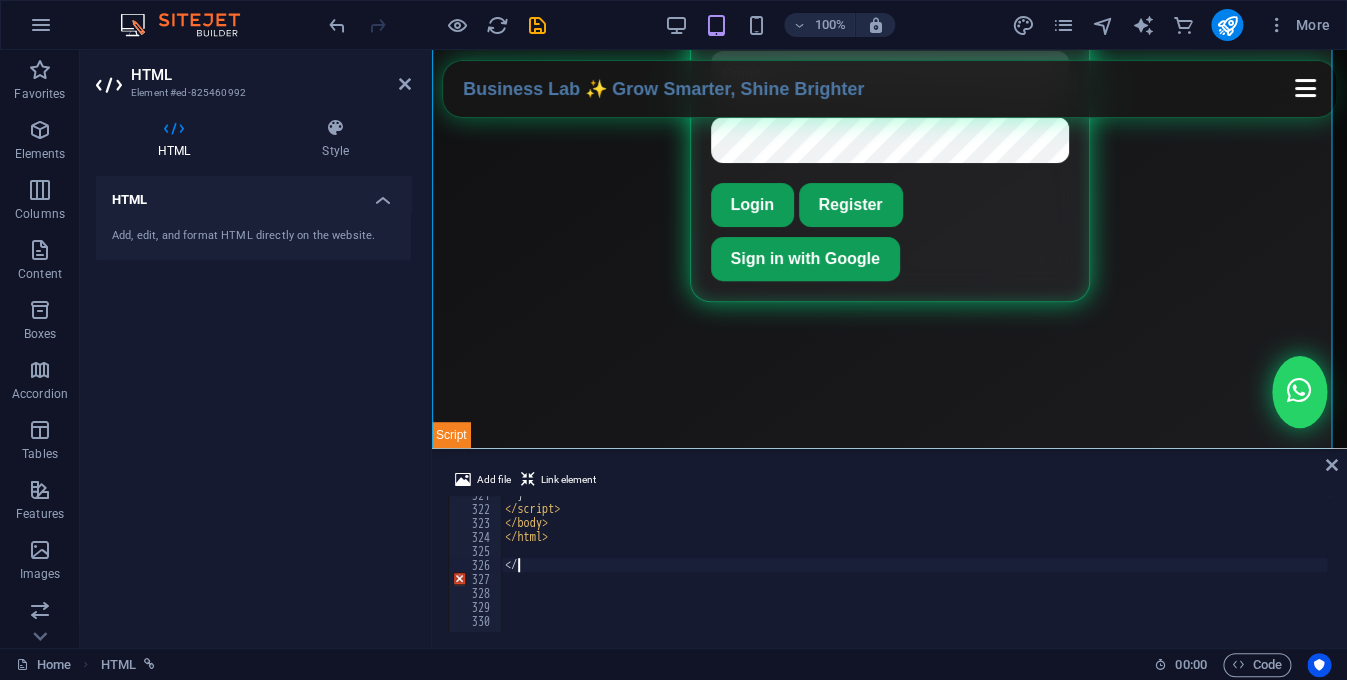 type on "<" 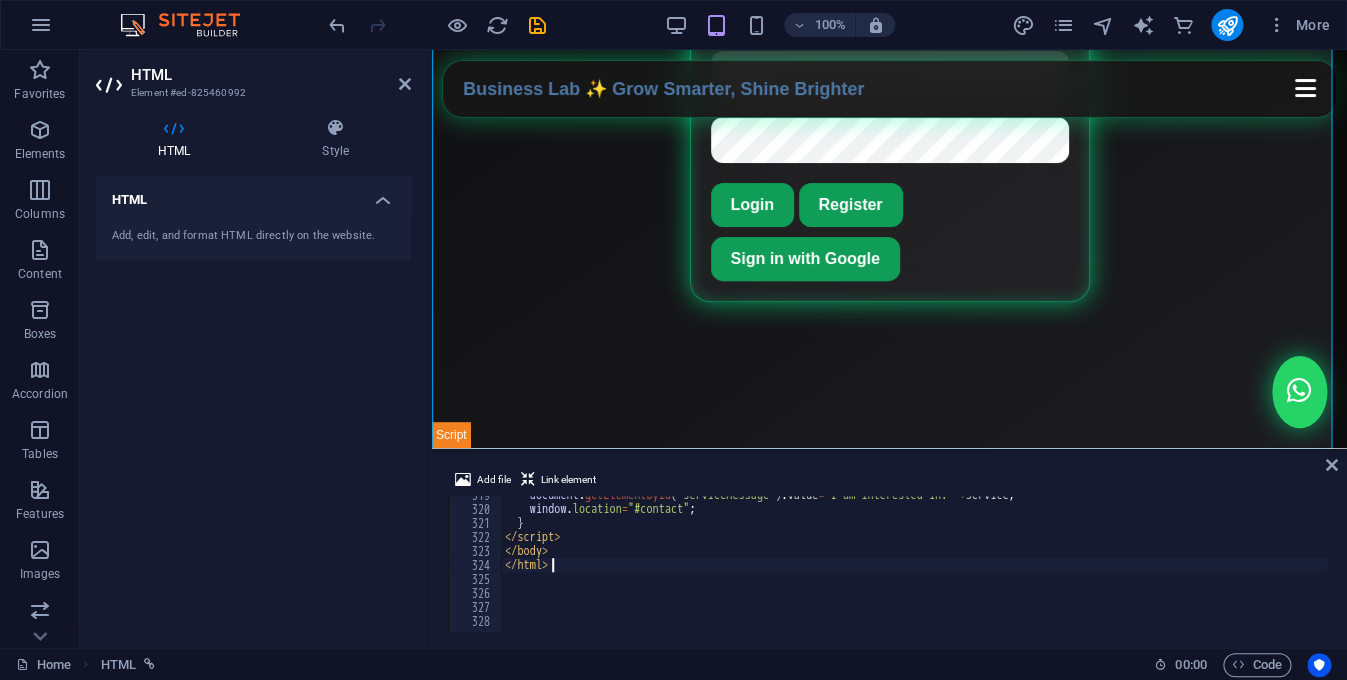 scroll, scrollTop: 4460, scrollLeft: 0, axis: vertical 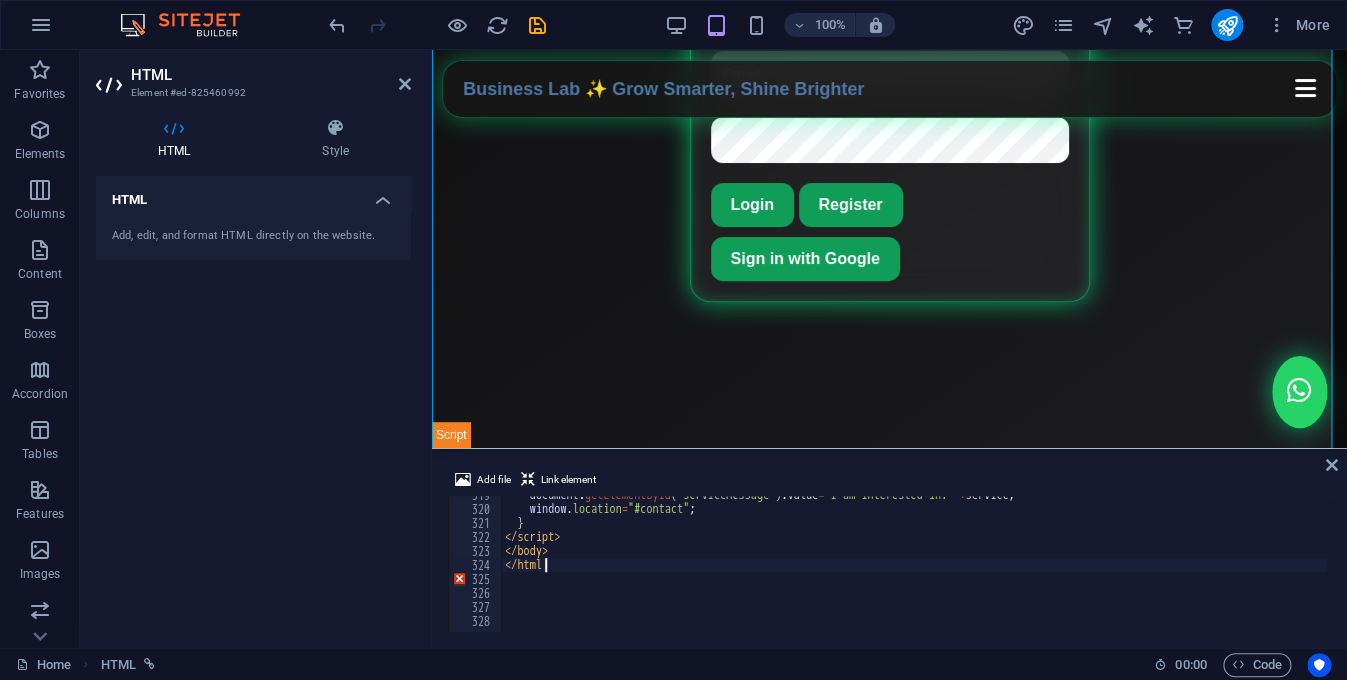 type on "</html>" 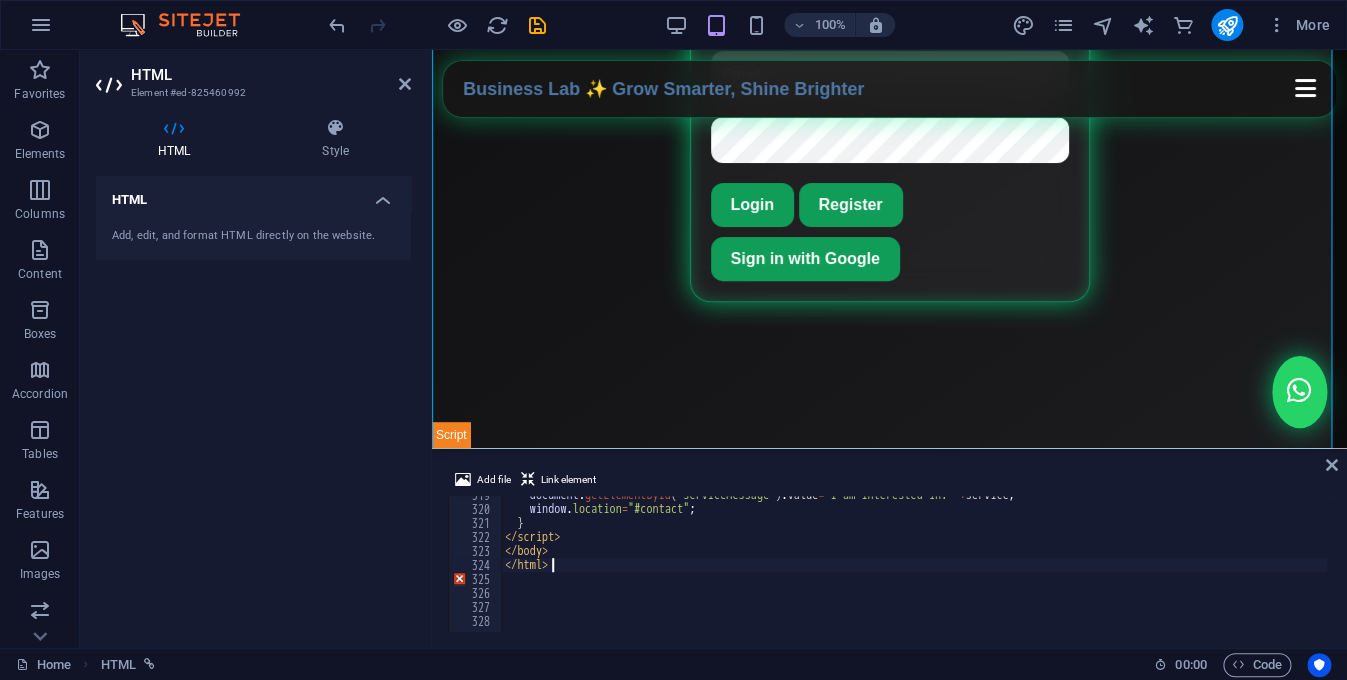 scroll, scrollTop: 0, scrollLeft: 2, axis: horizontal 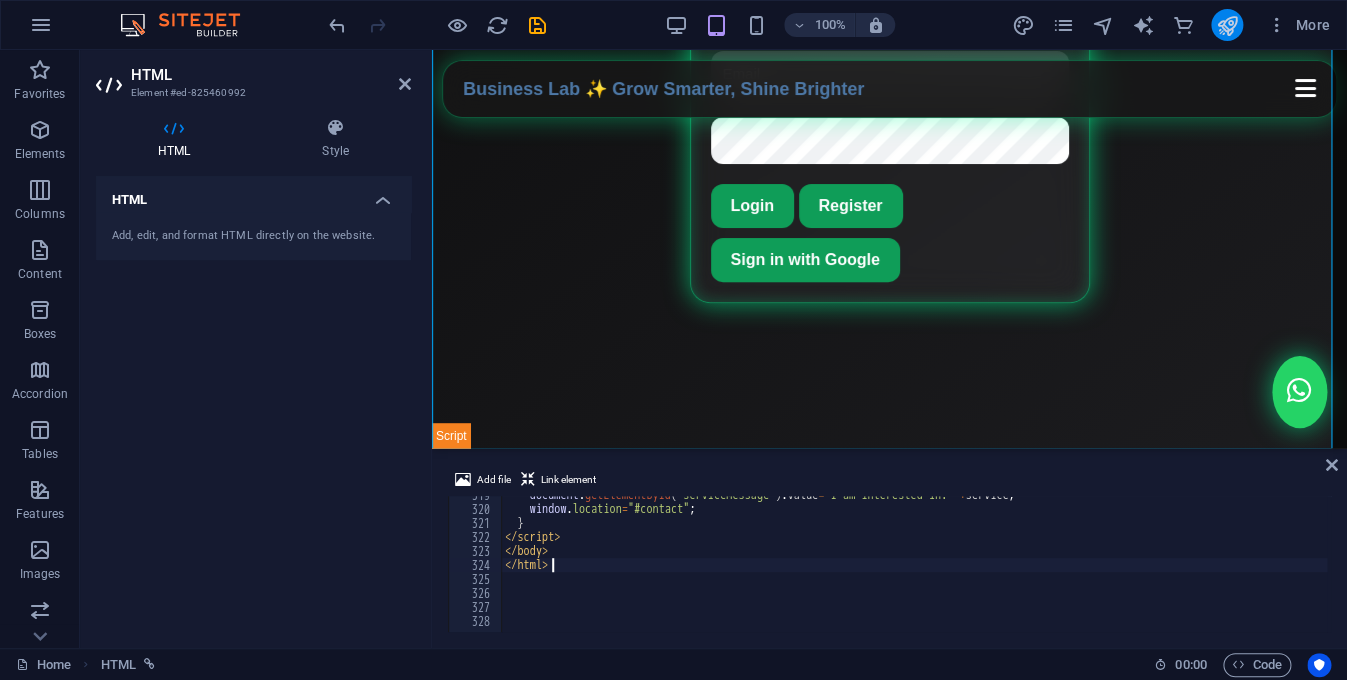 click at bounding box center [1227, 25] 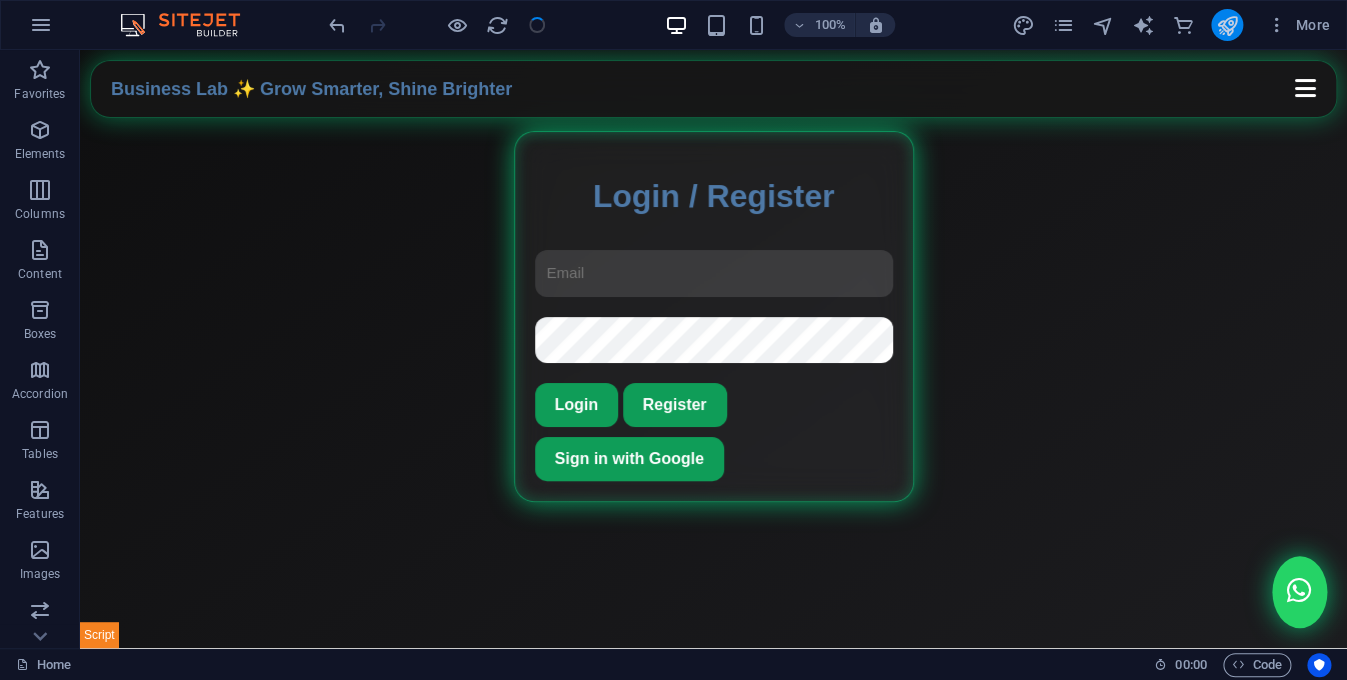 scroll, scrollTop: 39, scrollLeft: 0, axis: vertical 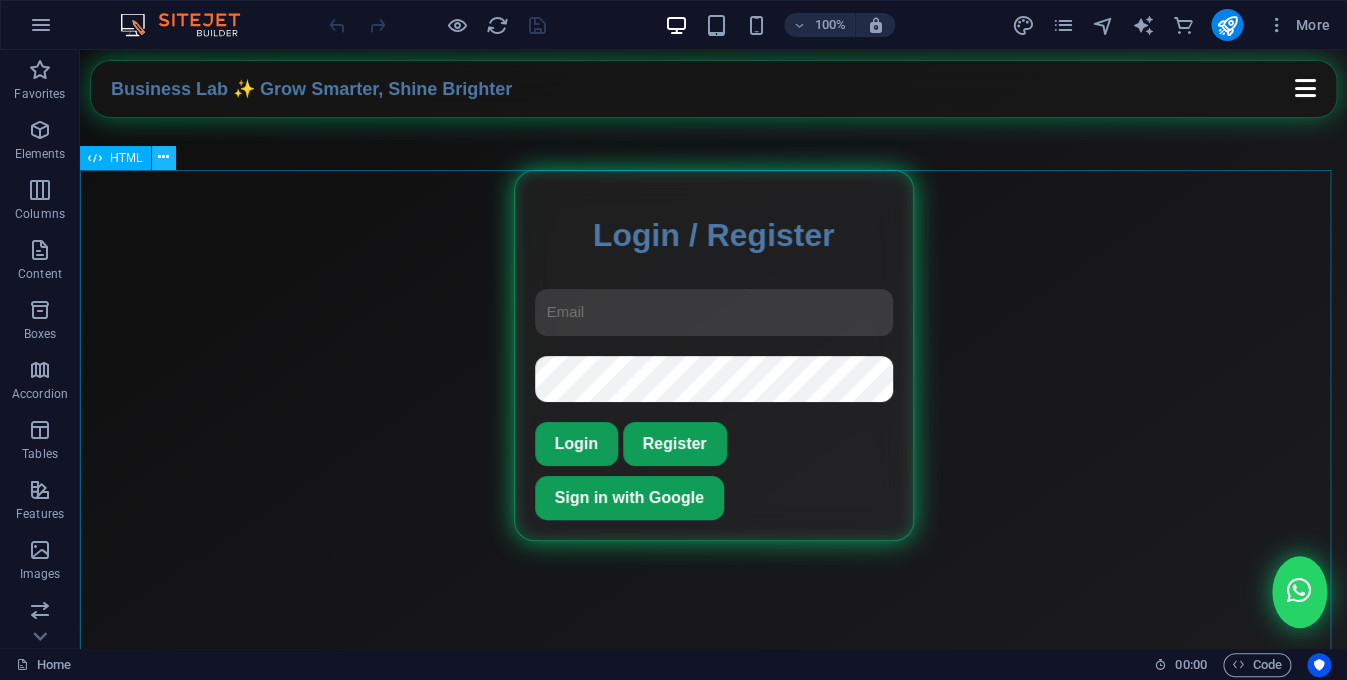 click at bounding box center (163, 157) 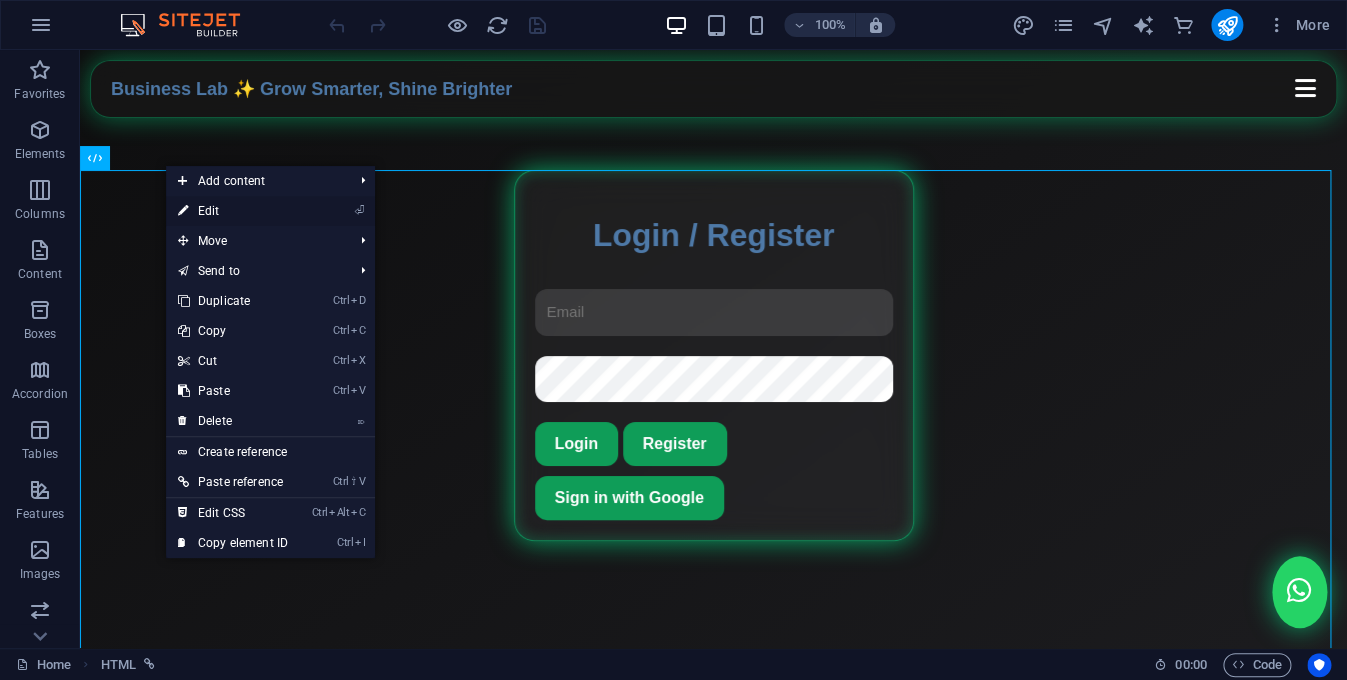 click on "⏎  Edit" at bounding box center [233, 211] 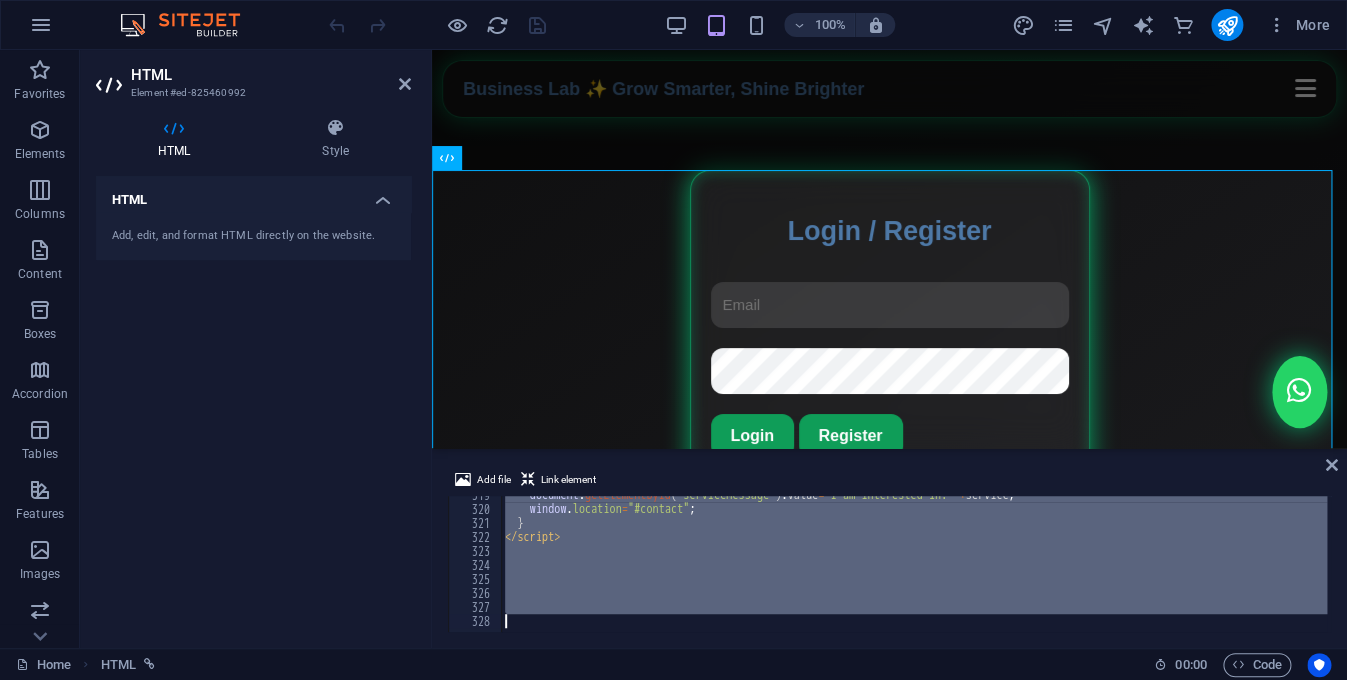 scroll, scrollTop: 4460, scrollLeft: 0, axis: vertical 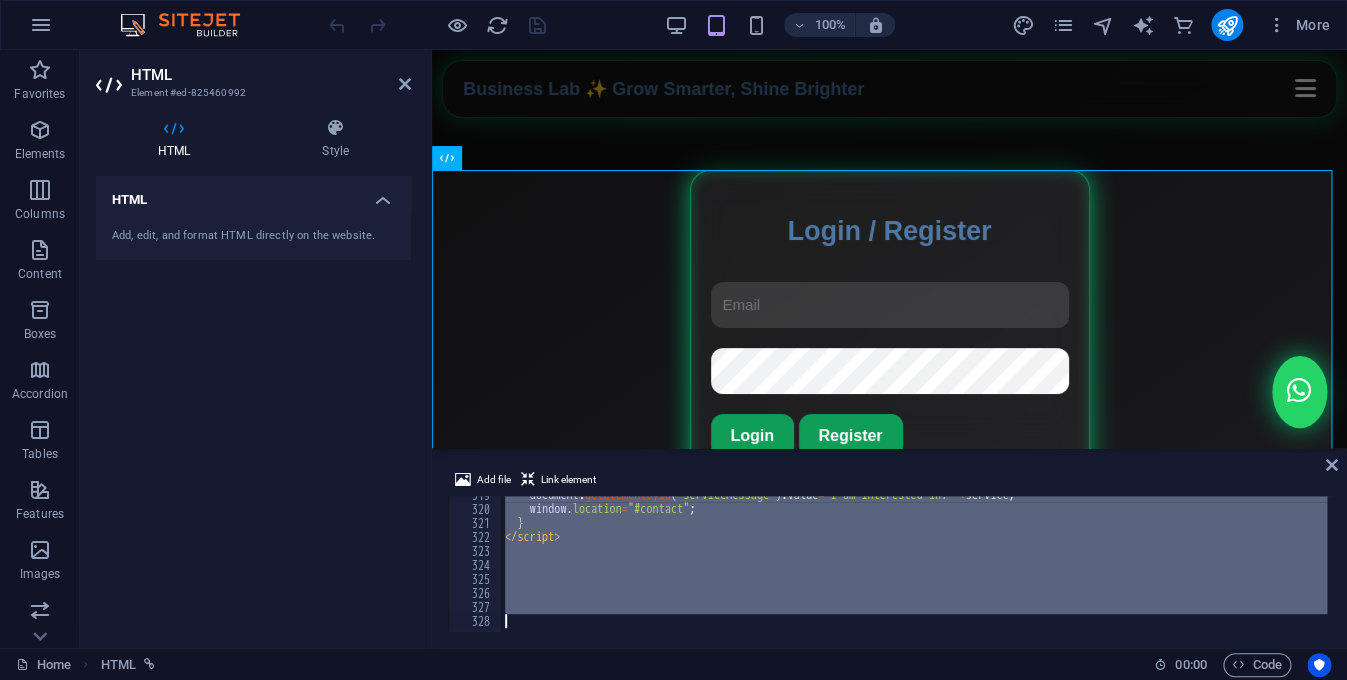 type 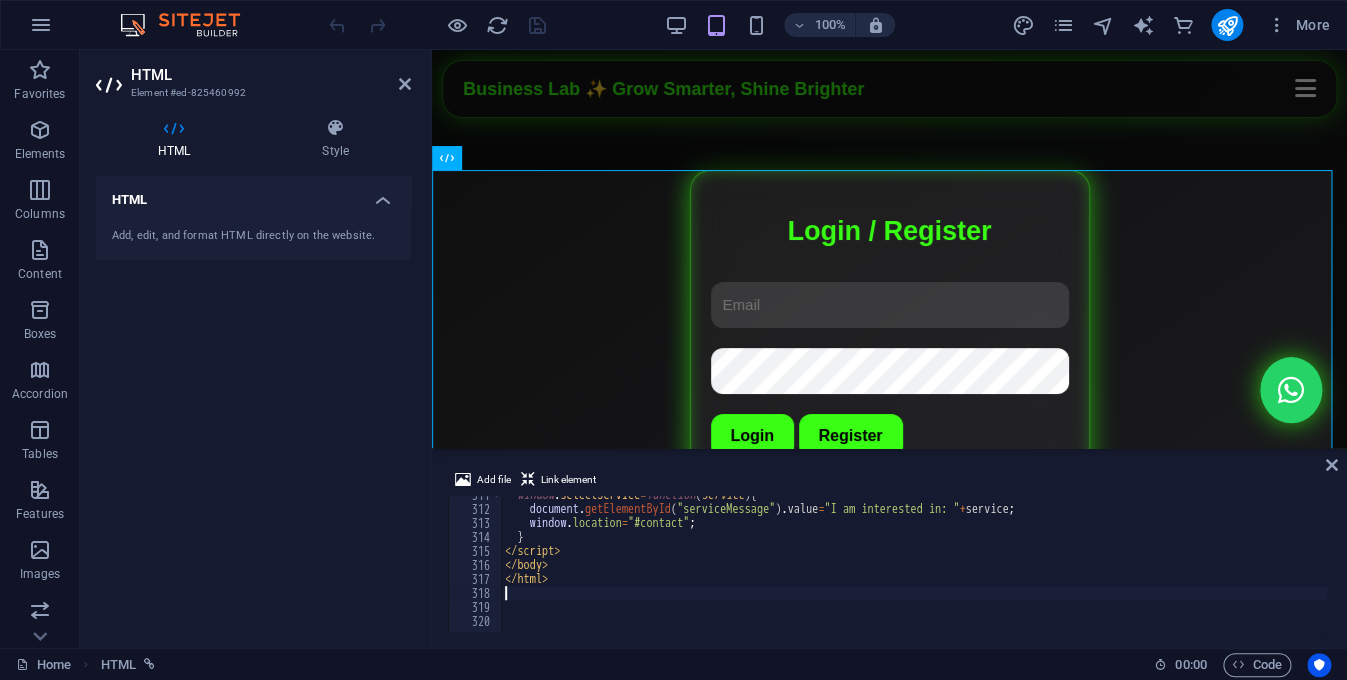 scroll, scrollTop: 4347, scrollLeft: 0, axis: vertical 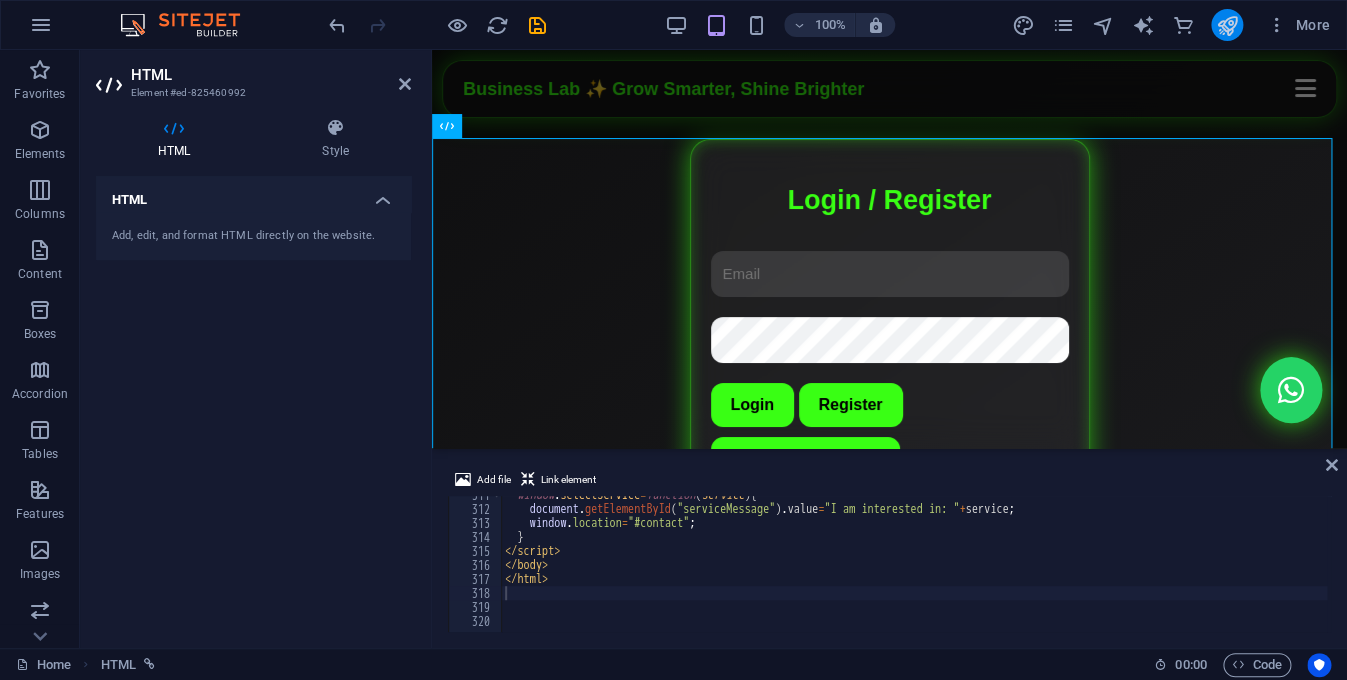 click at bounding box center [1226, 25] 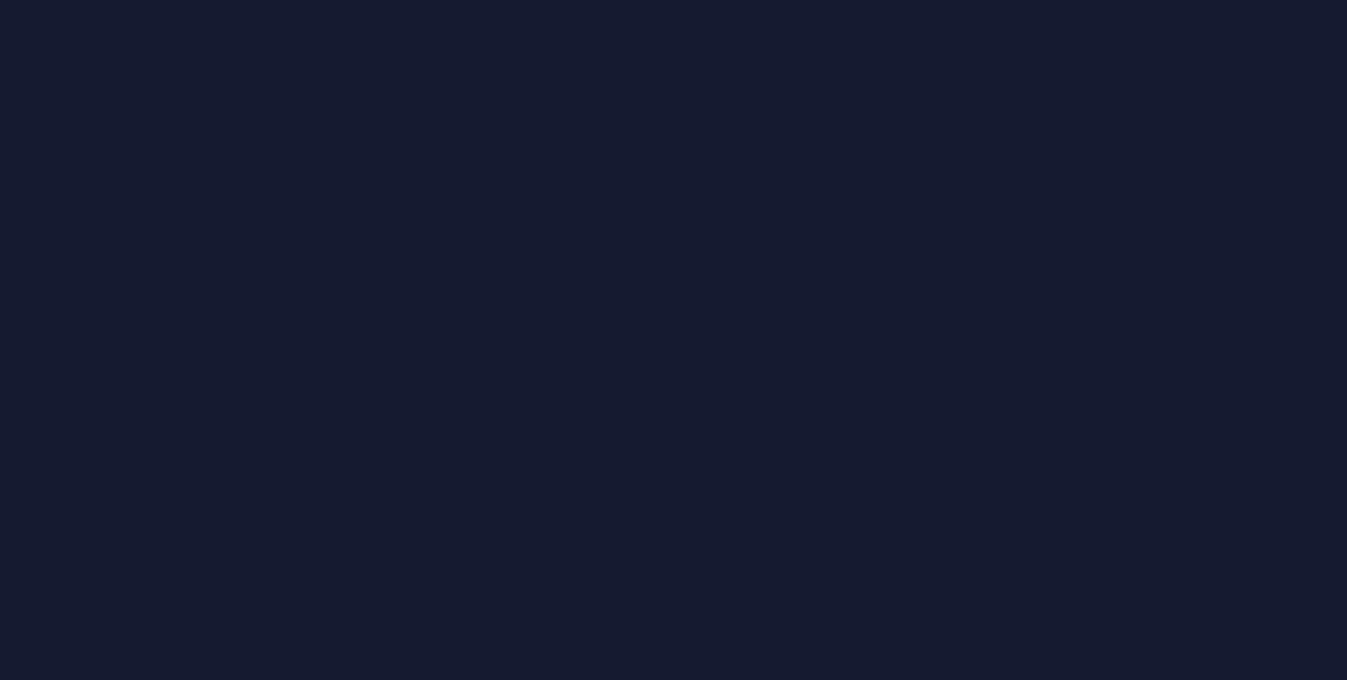 scroll, scrollTop: 0, scrollLeft: 0, axis: both 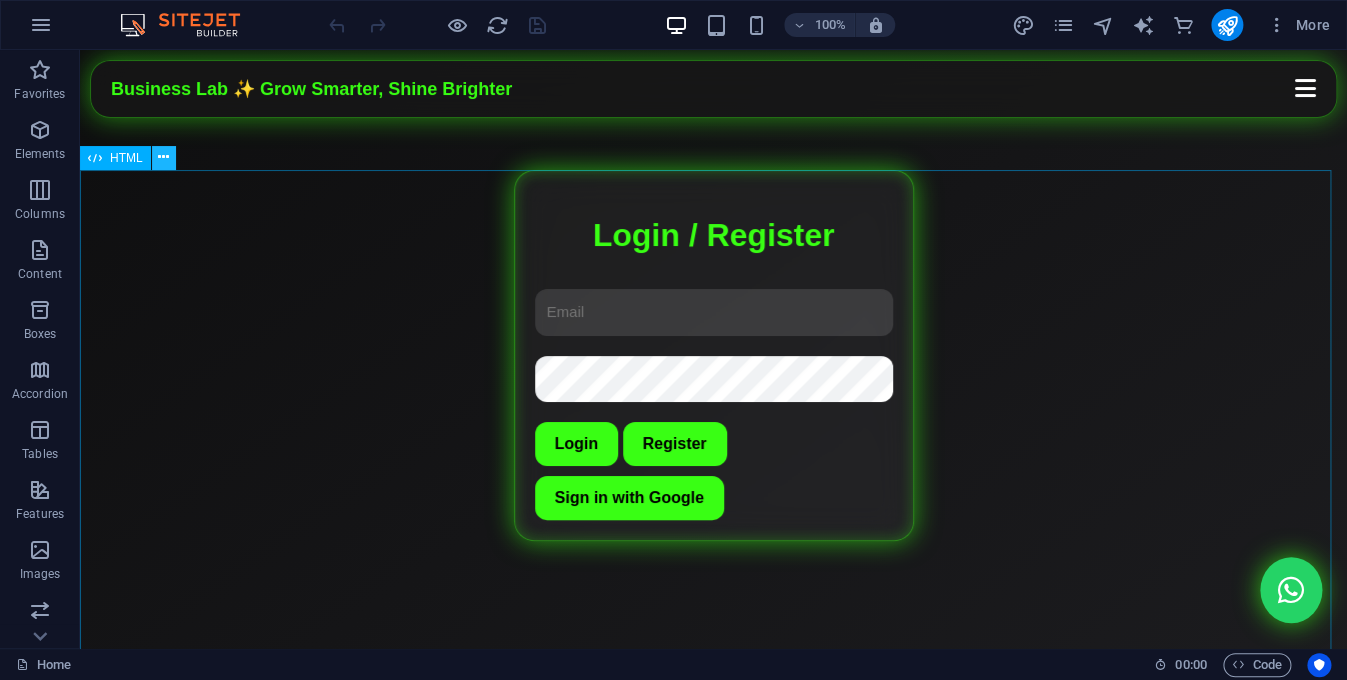 click at bounding box center [163, 157] 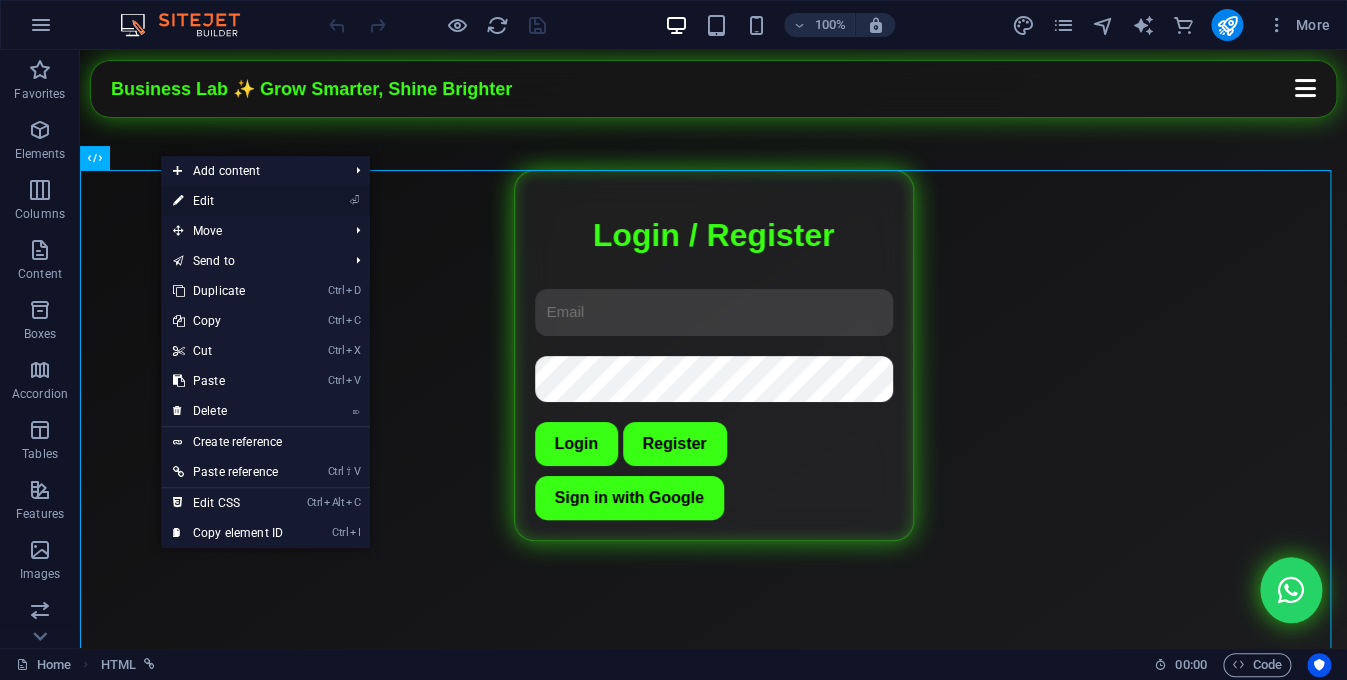 click on "⏎  Edit" at bounding box center [228, 201] 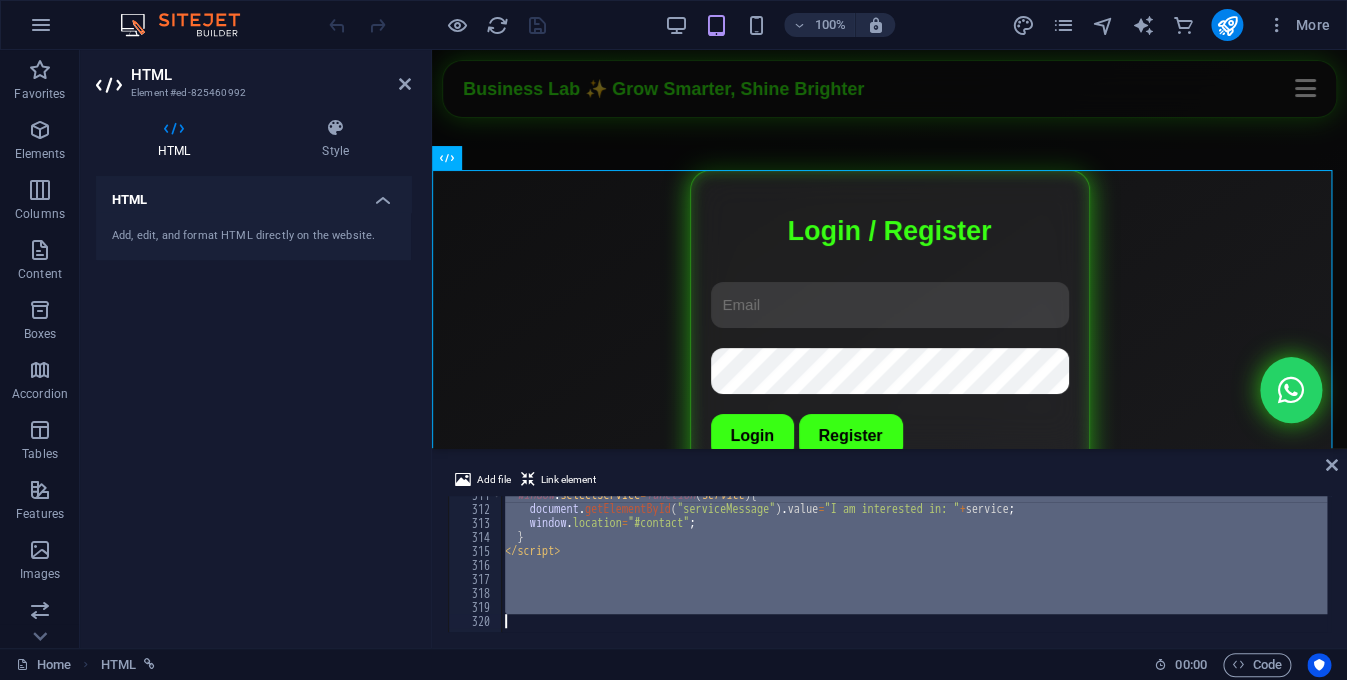 scroll, scrollTop: 4347, scrollLeft: 0, axis: vertical 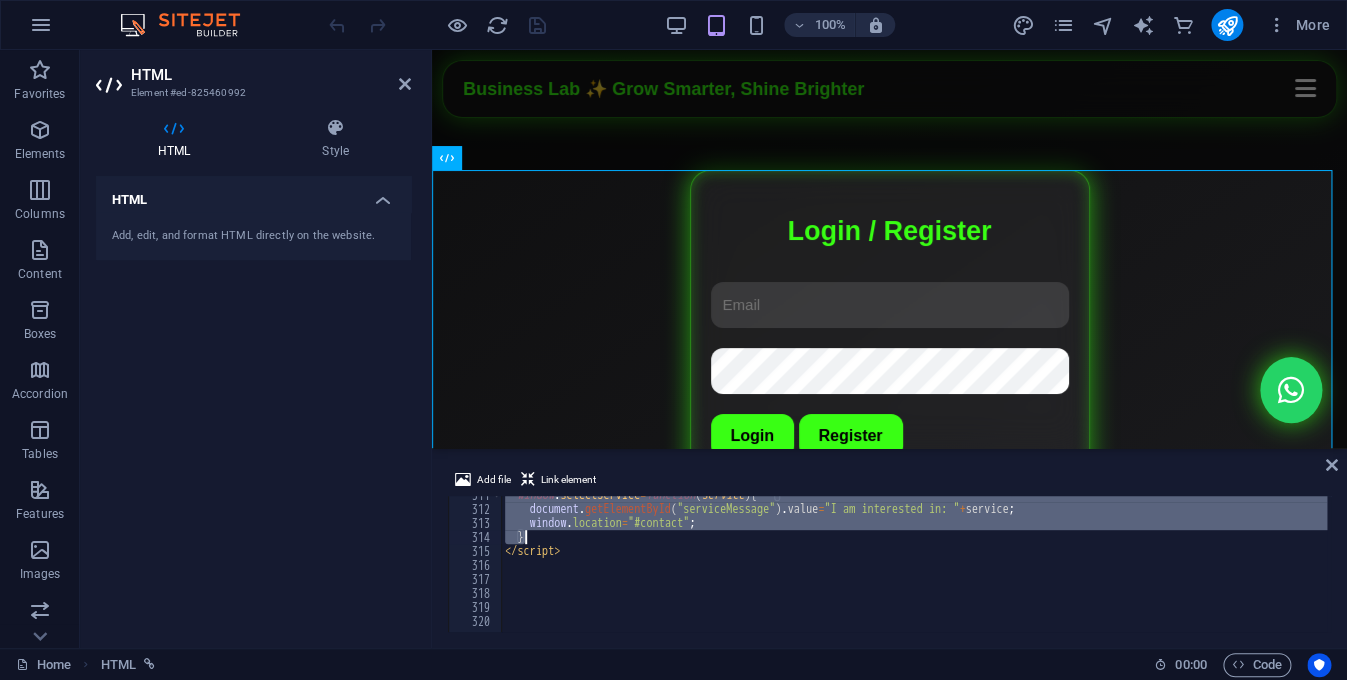 drag, startPoint x: 671, startPoint y: 530, endPoint x: 807, endPoint y: 541, distance: 136.44412 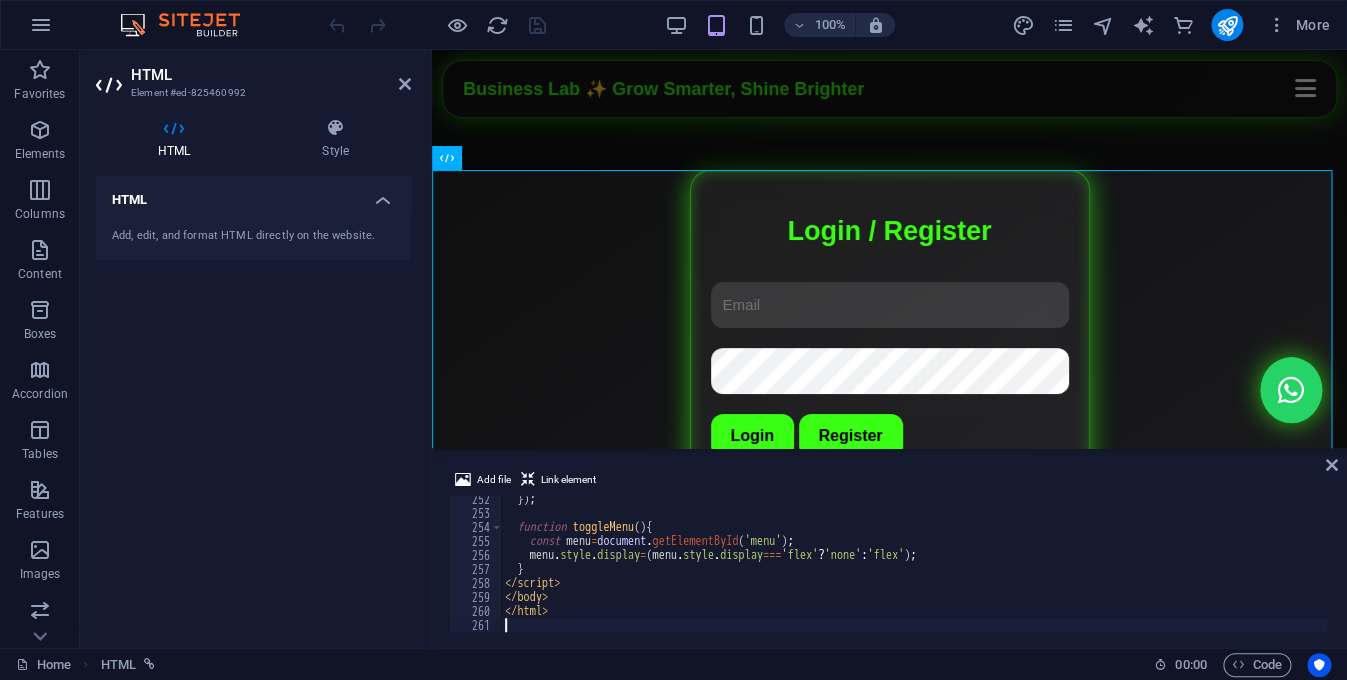 scroll, scrollTop: 3605, scrollLeft: 0, axis: vertical 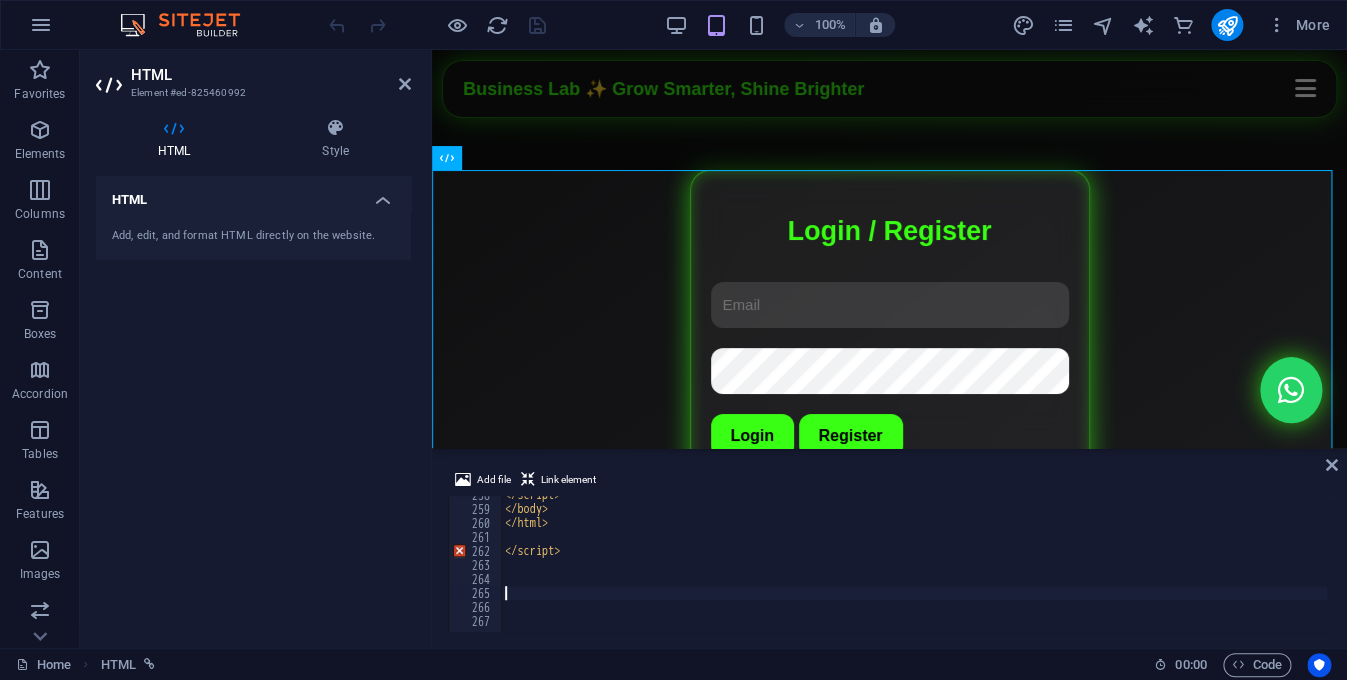 click on "</ script > </ body > </ html > </ script >" at bounding box center (1078, 568) 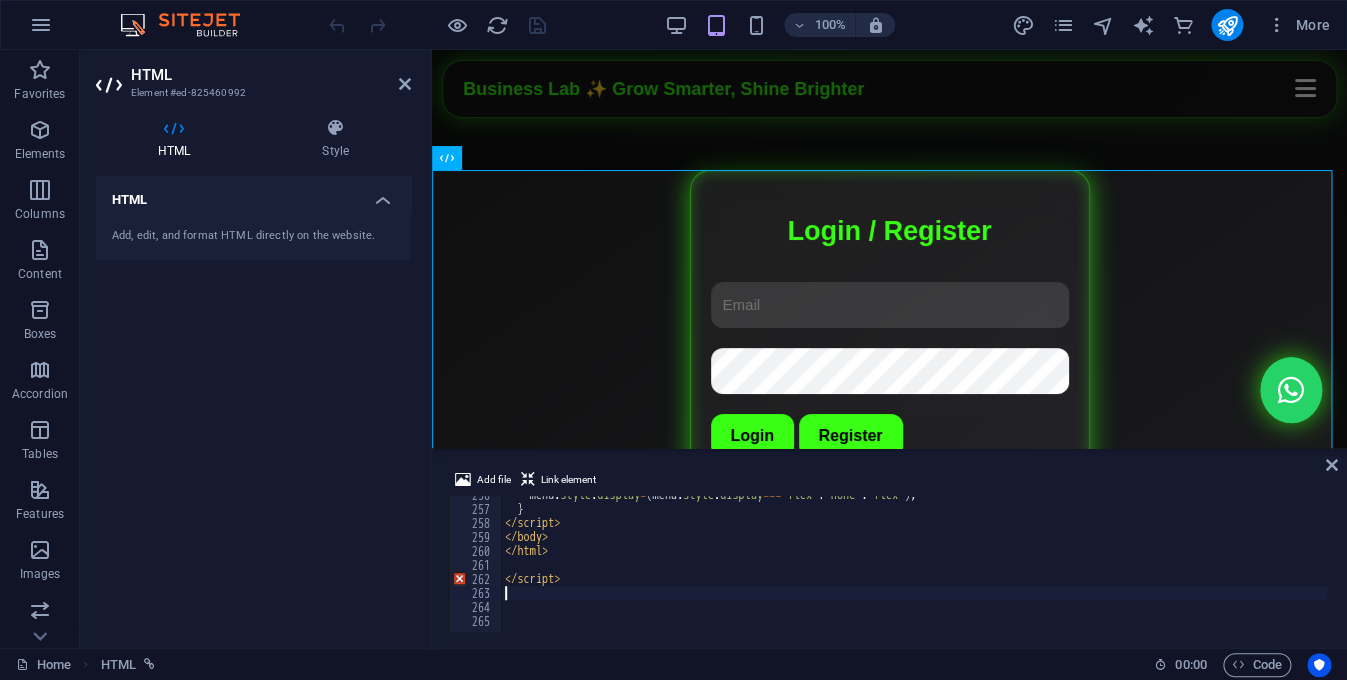 scroll, scrollTop: 3564, scrollLeft: 0, axis: vertical 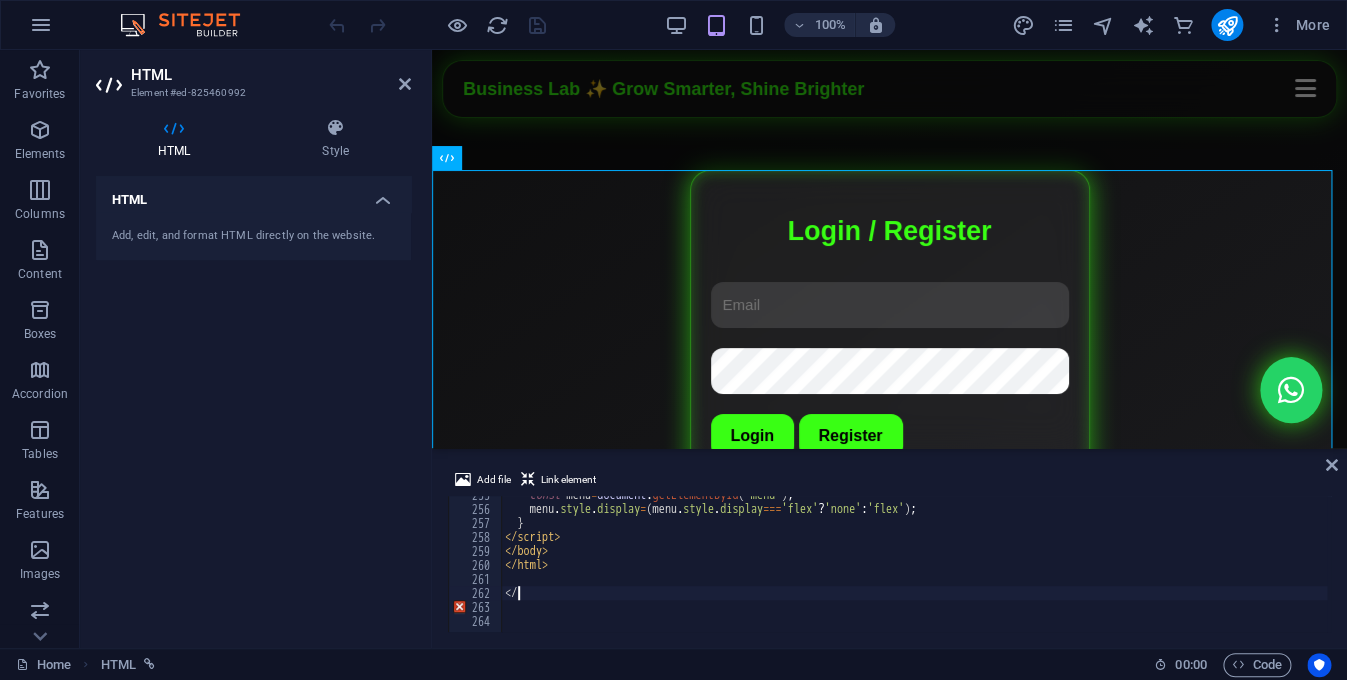 type on "<" 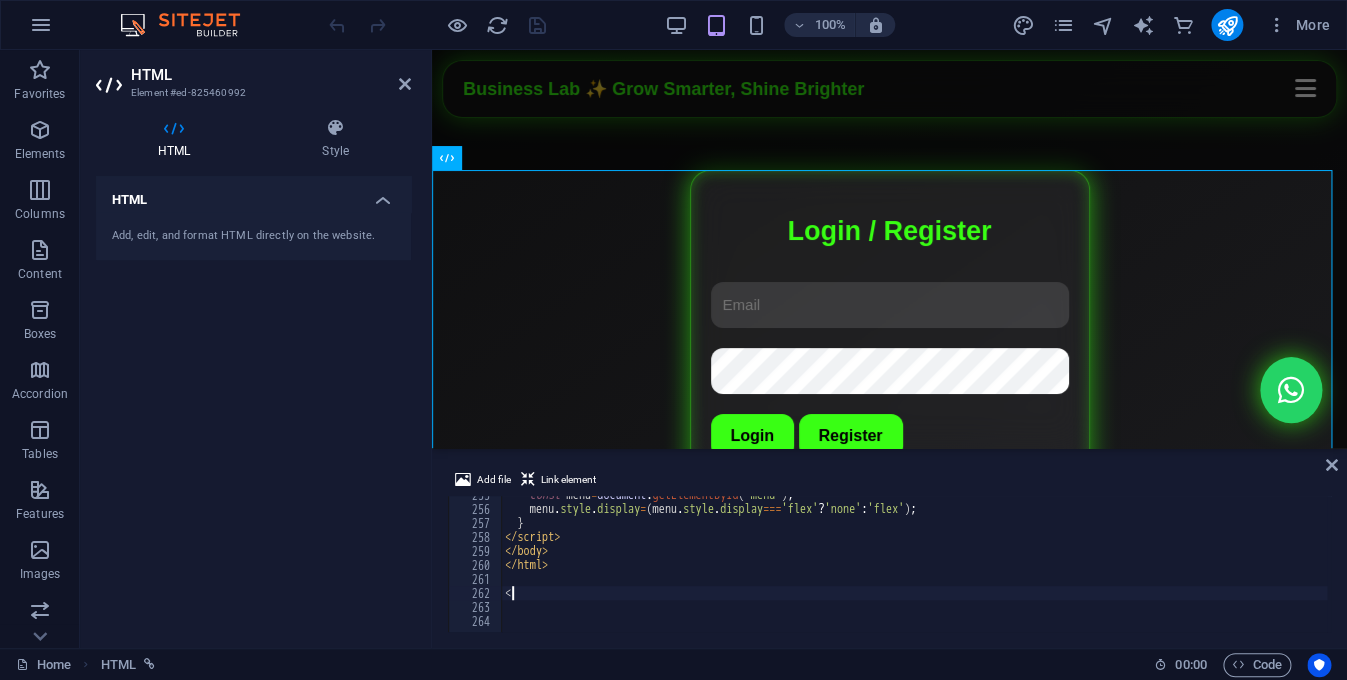 type 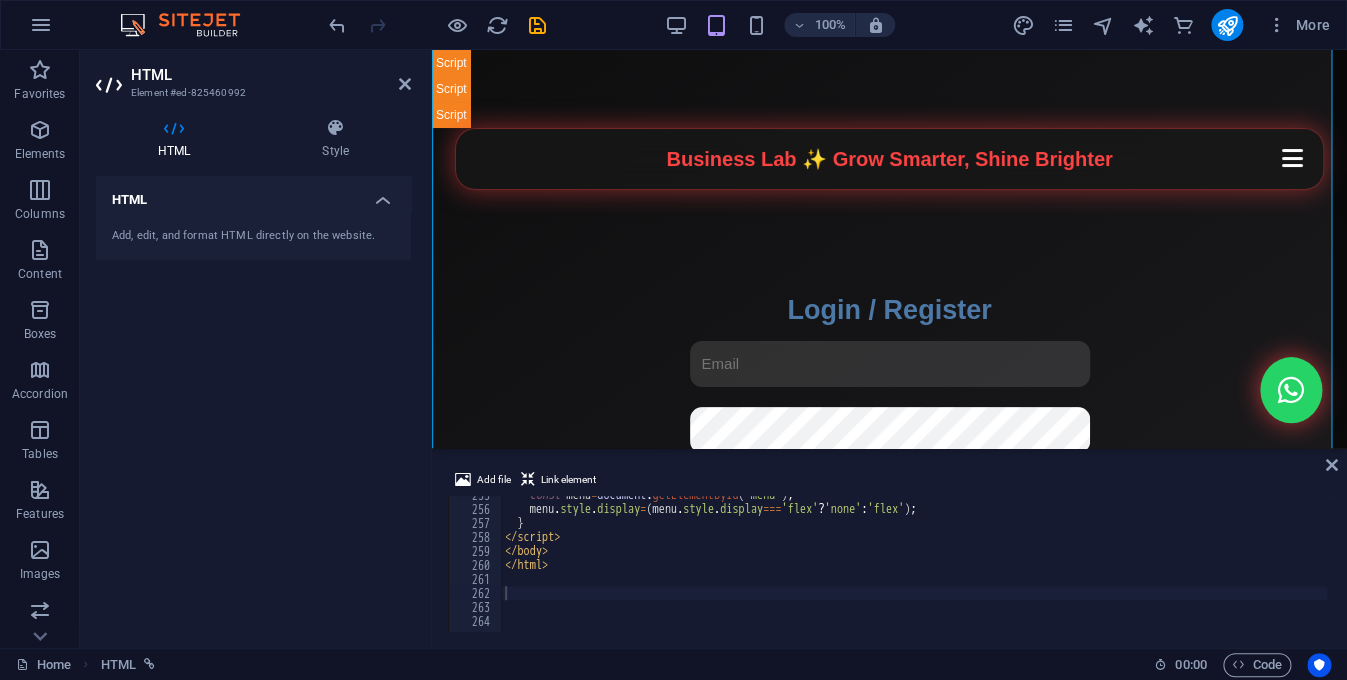 scroll, scrollTop: 277, scrollLeft: 0, axis: vertical 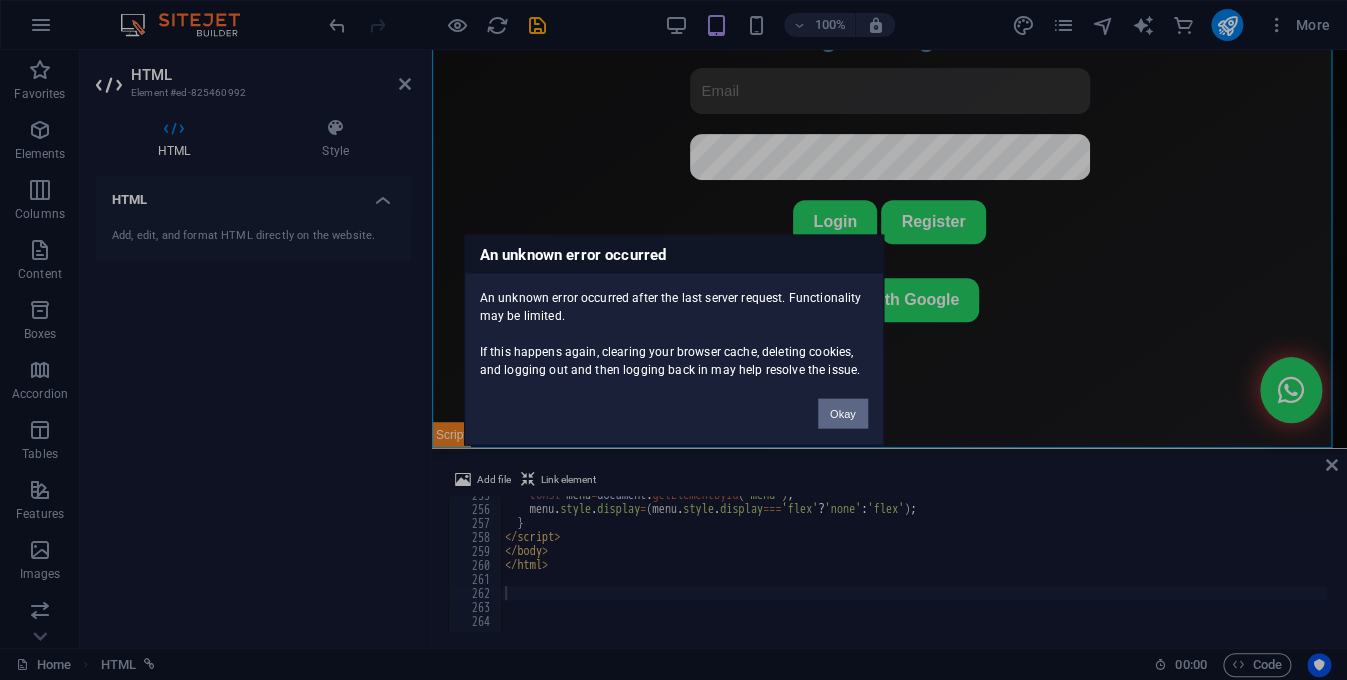 click on "Okay" at bounding box center [843, 414] 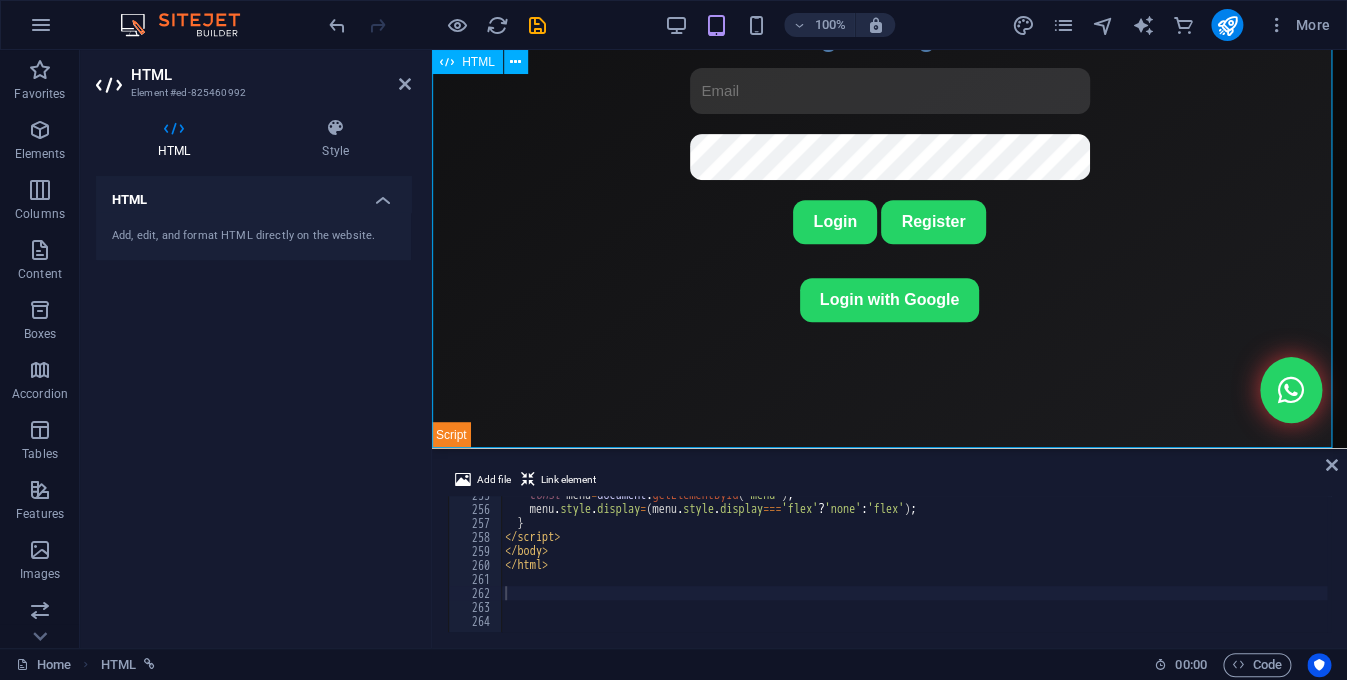 click on "Business Lab - Digital Marketing Agency
Business Lab ✨ Grow Smarter, Shine Brighter
Services
Pricing
Reviews
Contact
Logout
Login / Register
Login
Register
Login with Google
🛠️ Our Services
SEO Optimization Boost rankings organically Get Service
Social Media Marketing Grow your brand online Get Service
Email Marketing Convert leads with emails Get Service
PPC Campaigns Run high‑ROI ads Get Service
Amazon Product Hunting Find winning products Get Service
💎 Our Pricing Plans
Basic $90 Starter digital marketing services Get Service
Standard $150 Advanced marketing & SEO Get Service
Premium $250 Full suite digital growth package Get Service
⭐ Client Reviews
★
★
★
★
★
Submit Review" at bounding box center (889, 112) 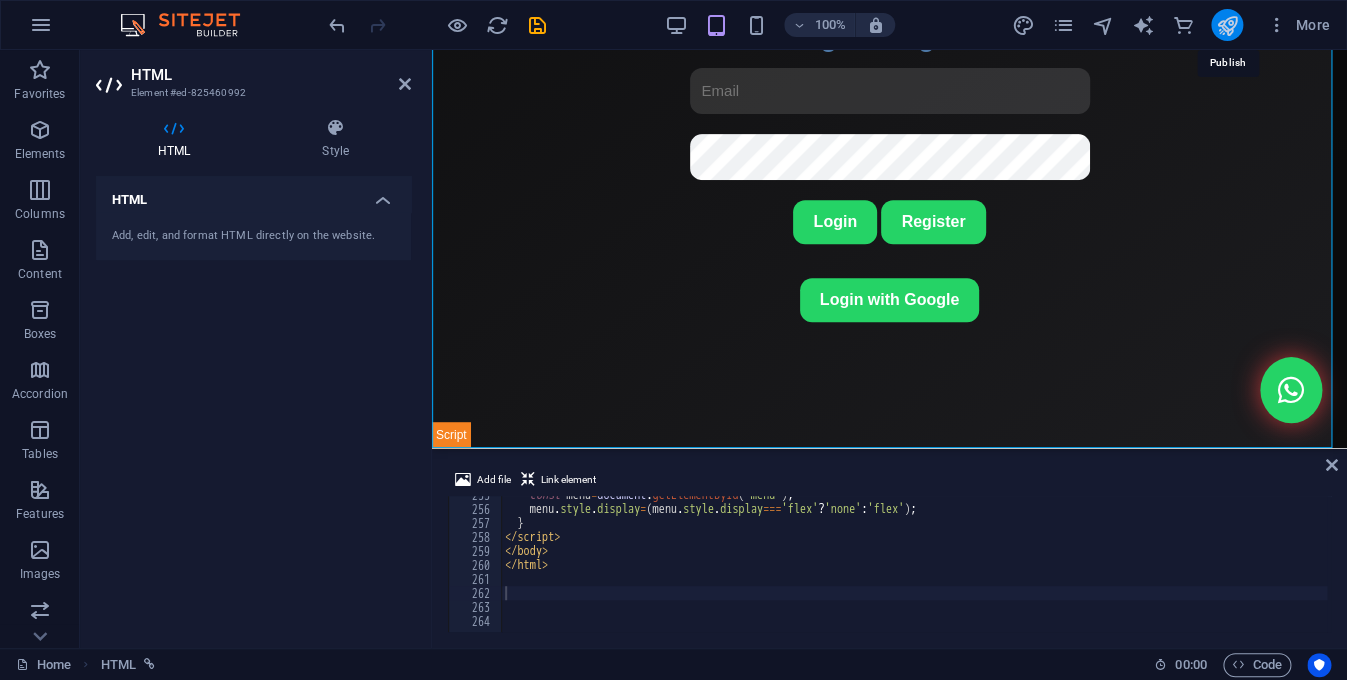 click at bounding box center (1226, 25) 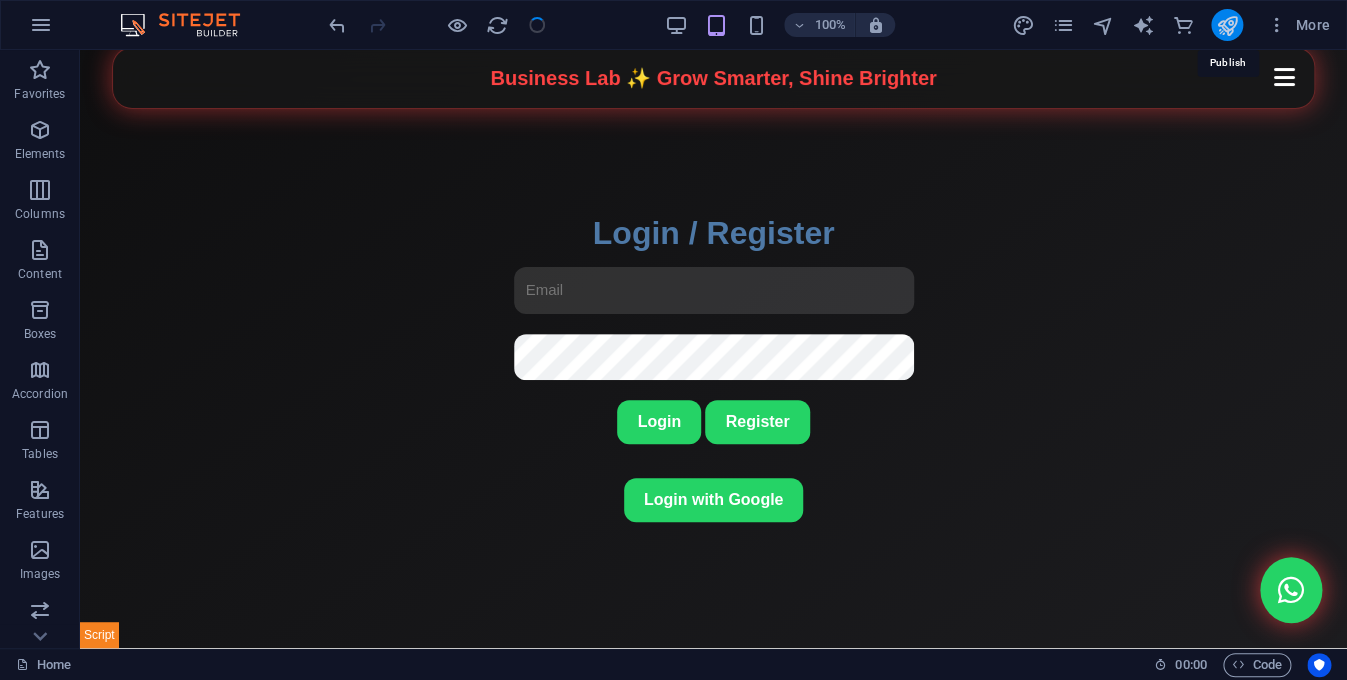 scroll, scrollTop: 84, scrollLeft: 0, axis: vertical 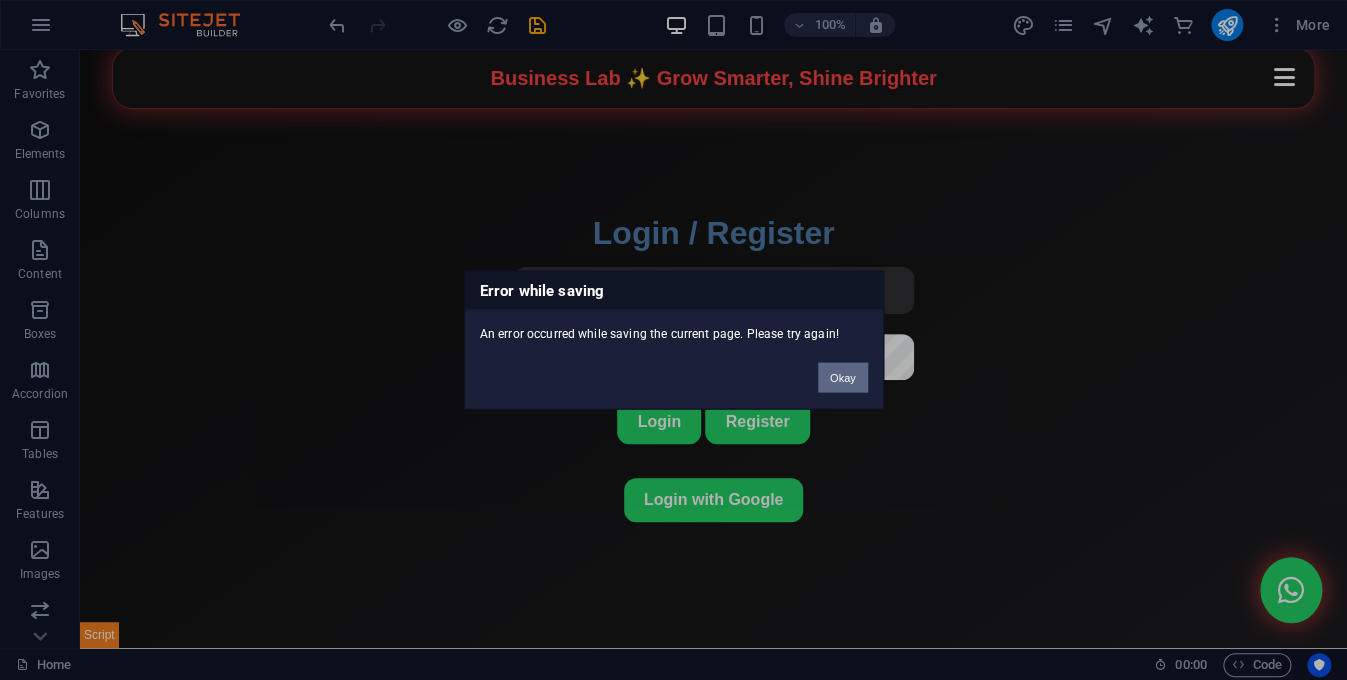 click on "Okay" at bounding box center [843, 378] 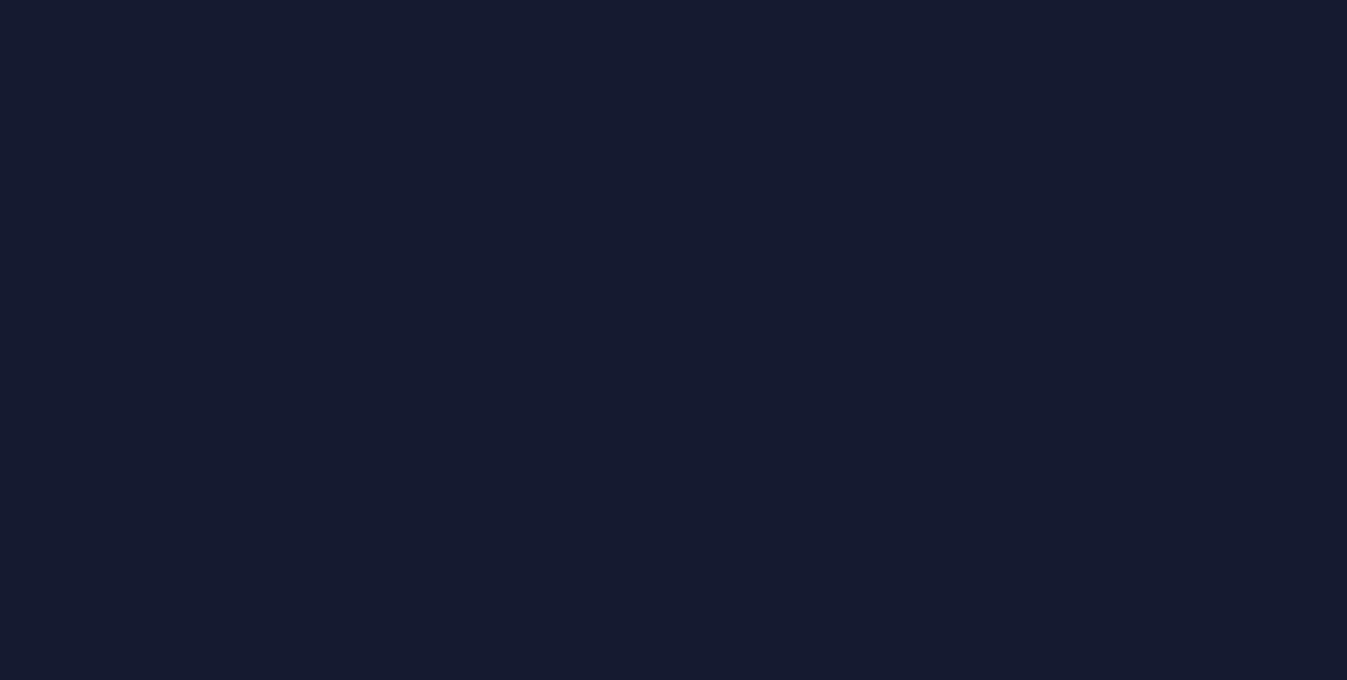 scroll, scrollTop: 0, scrollLeft: 0, axis: both 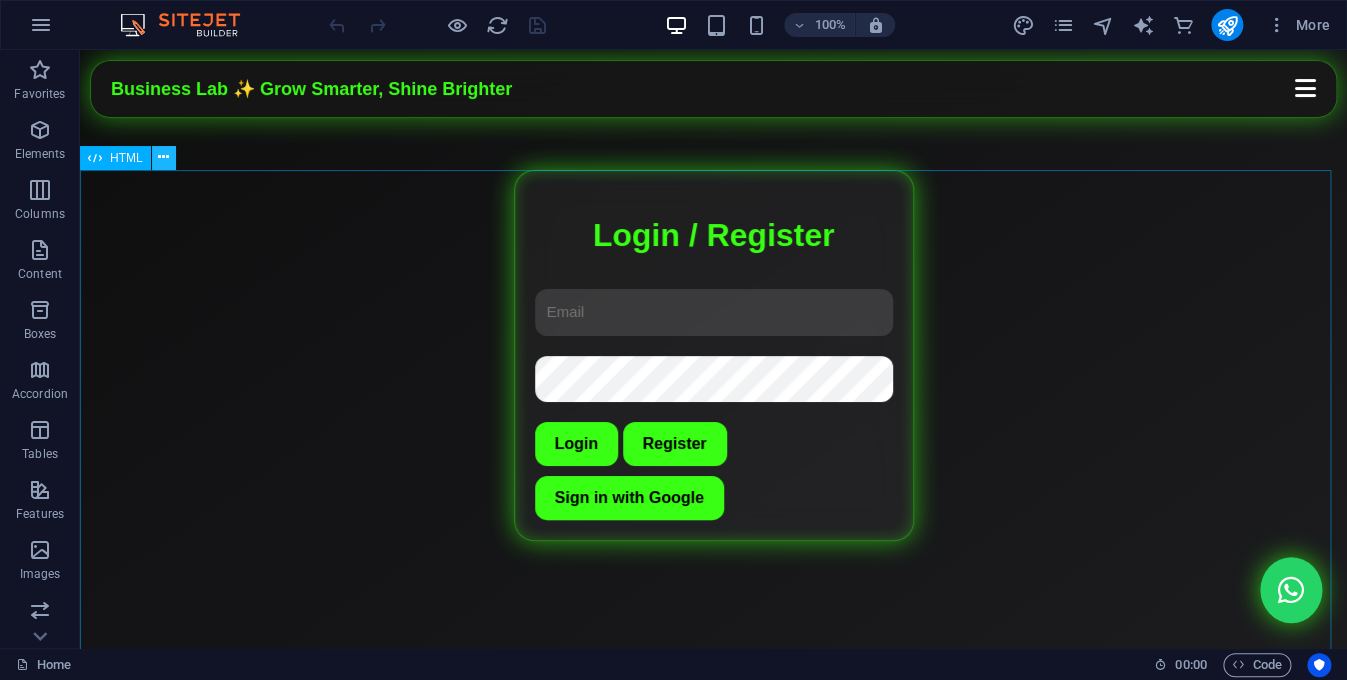 click at bounding box center (164, 158) 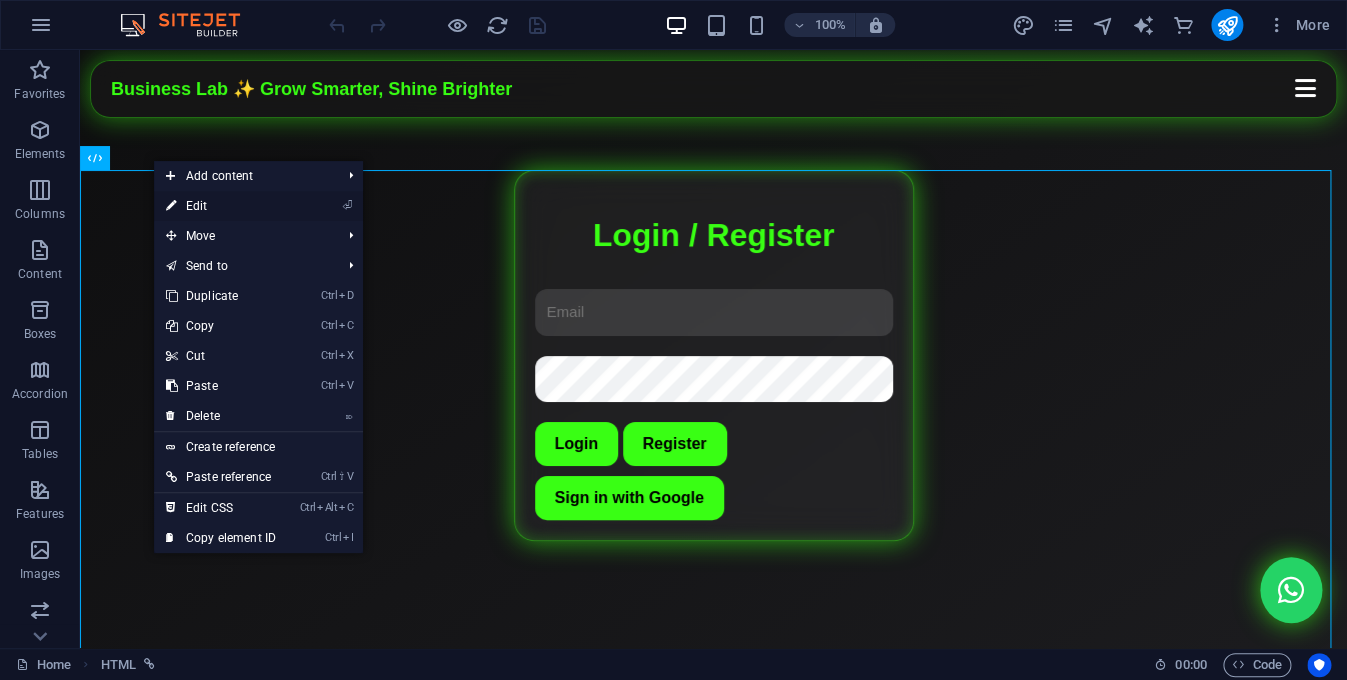 click on "⏎  Edit" at bounding box center [221, 206] 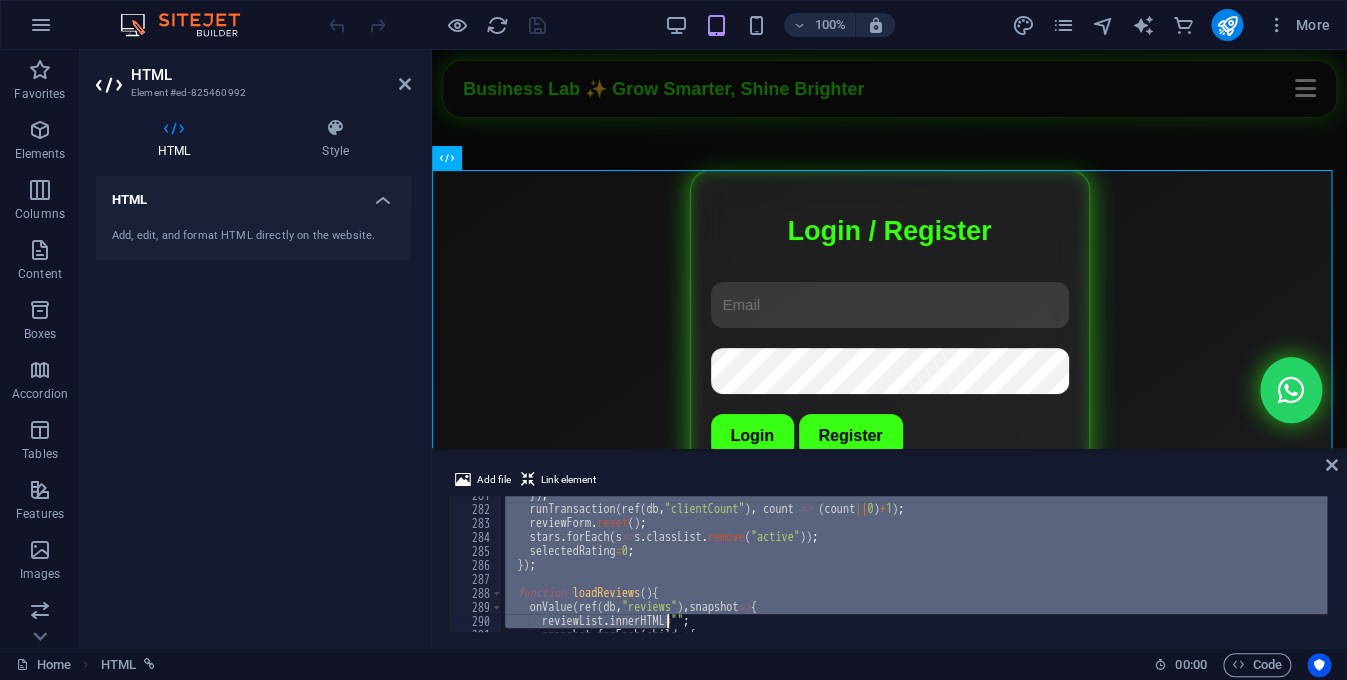 scroll, scrollTop: 4347, scrollLeft: 0, axis: vertical 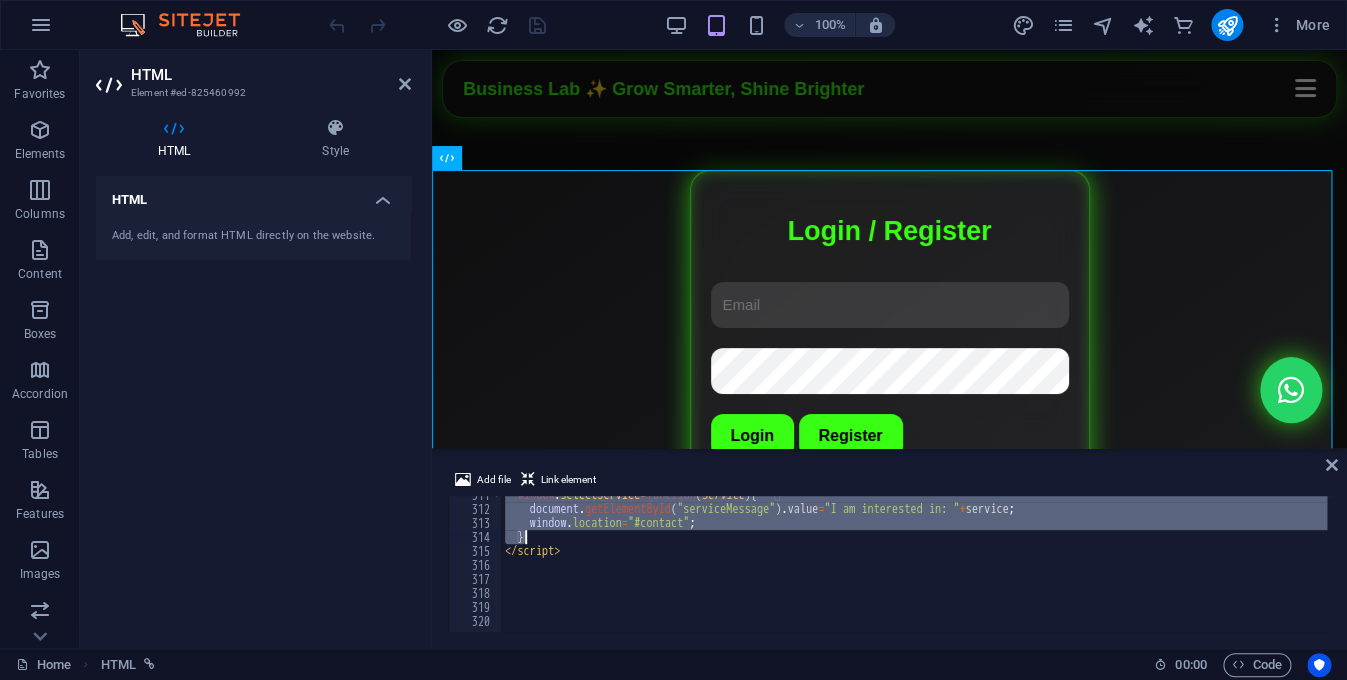 drag, startPoint x: 537, startPoint y: 513, endPoint x: 614, endPoint y: 535, distance: 80.08121 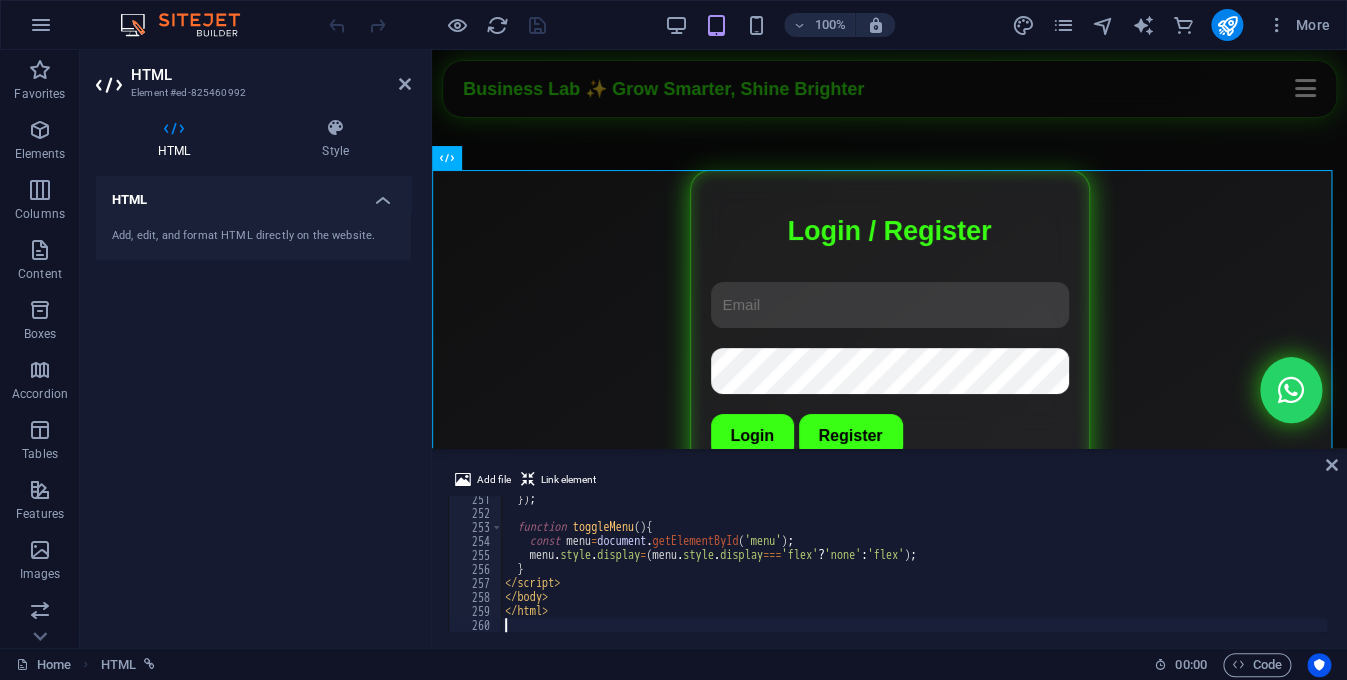 scroll, scrollTop: 3592, scrollLeft: 0, axis: vertical 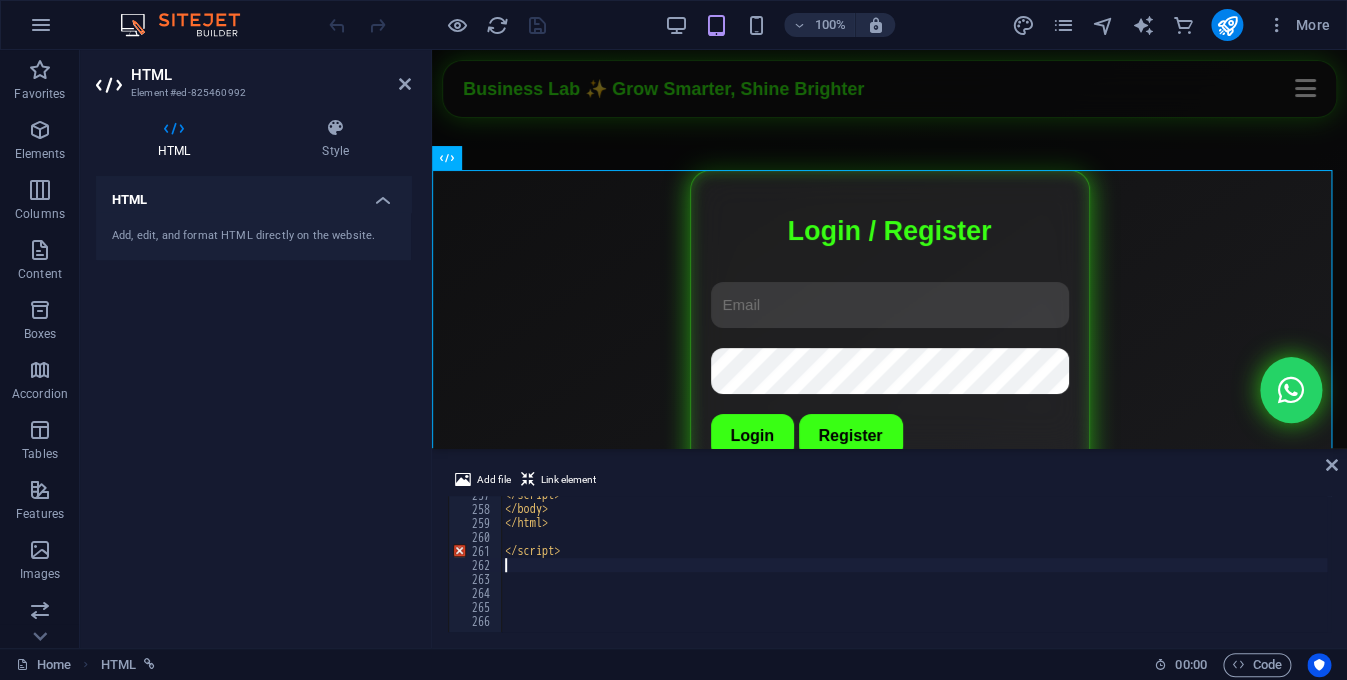 click on "</ script > </ body > </ html > </ script >" at bounding box center (1078, 568) 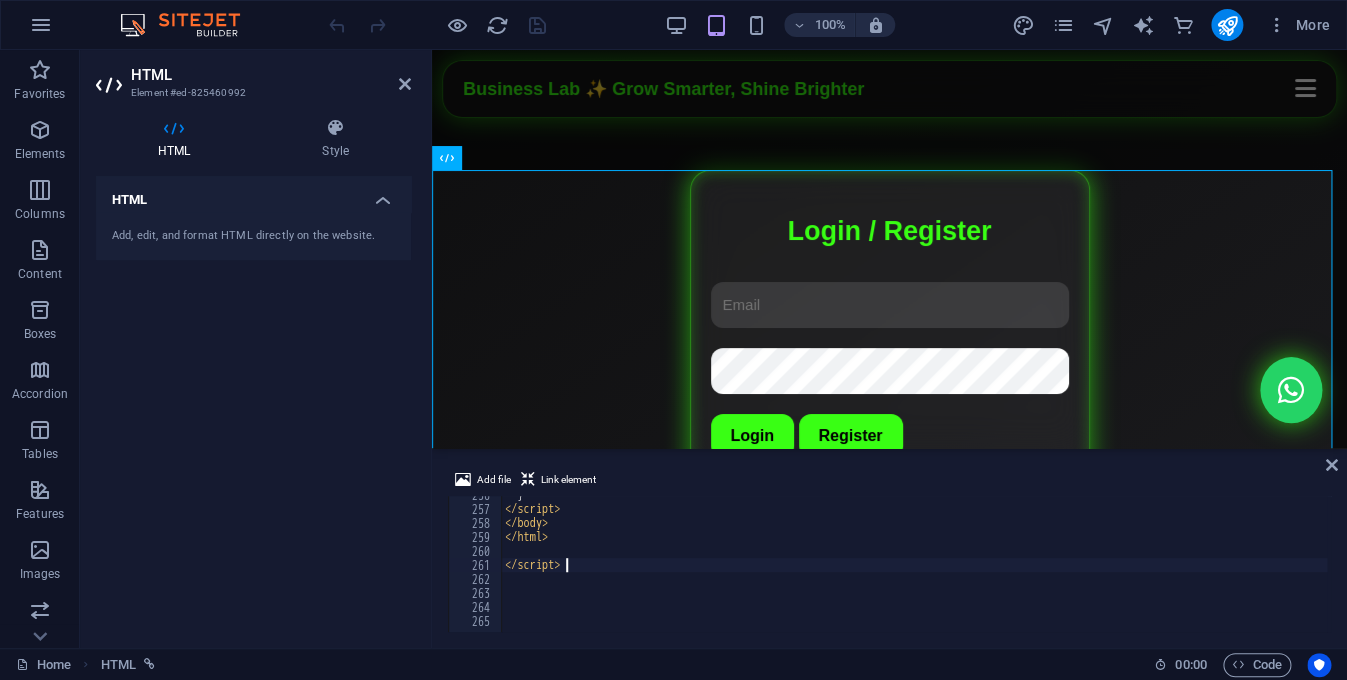scroll, scrollTop: 3578, scrollLeft: 0, axis: vertical 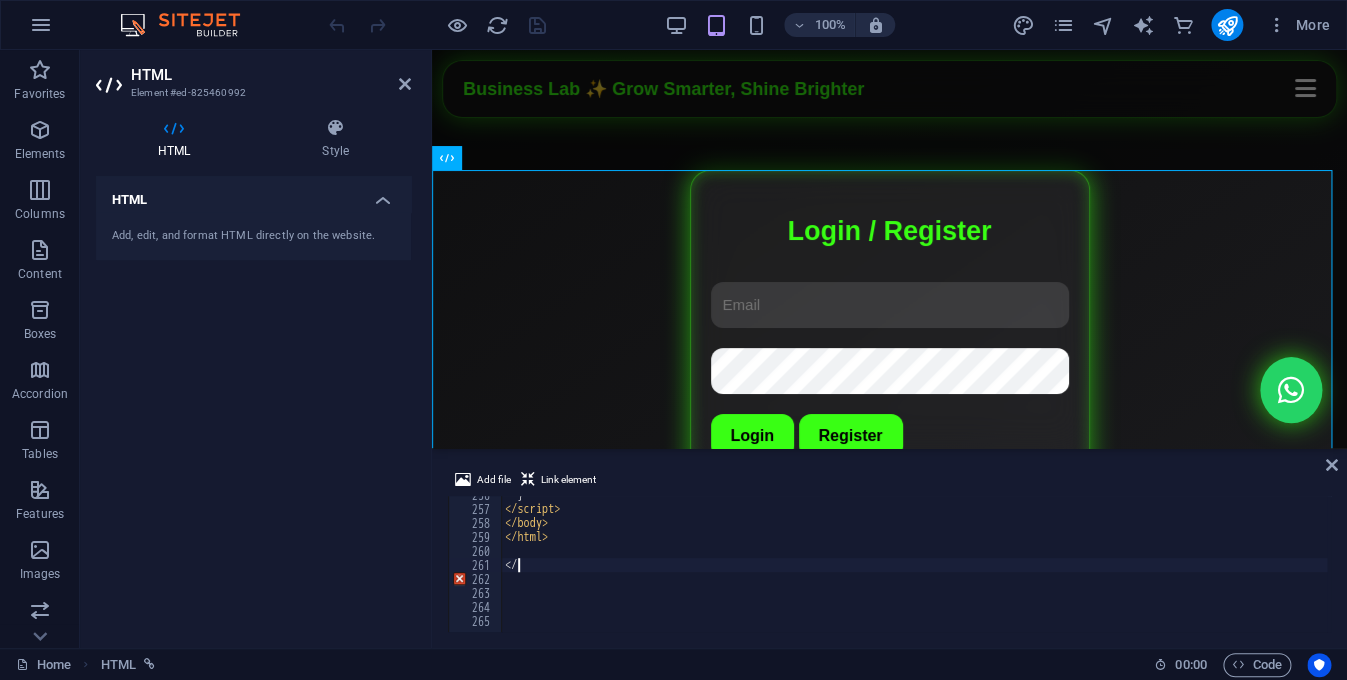 type on "<" 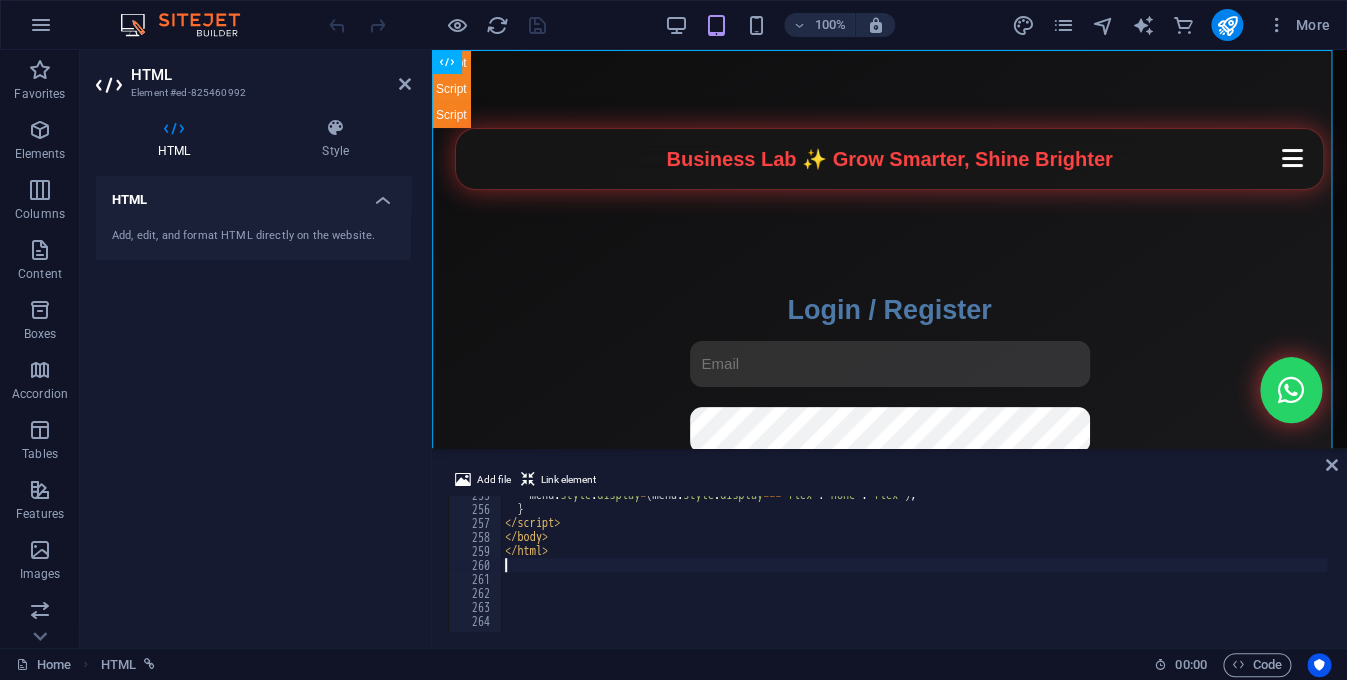 scroll, scrollTop: 3564, scrollLeft: 0, axis: vertical 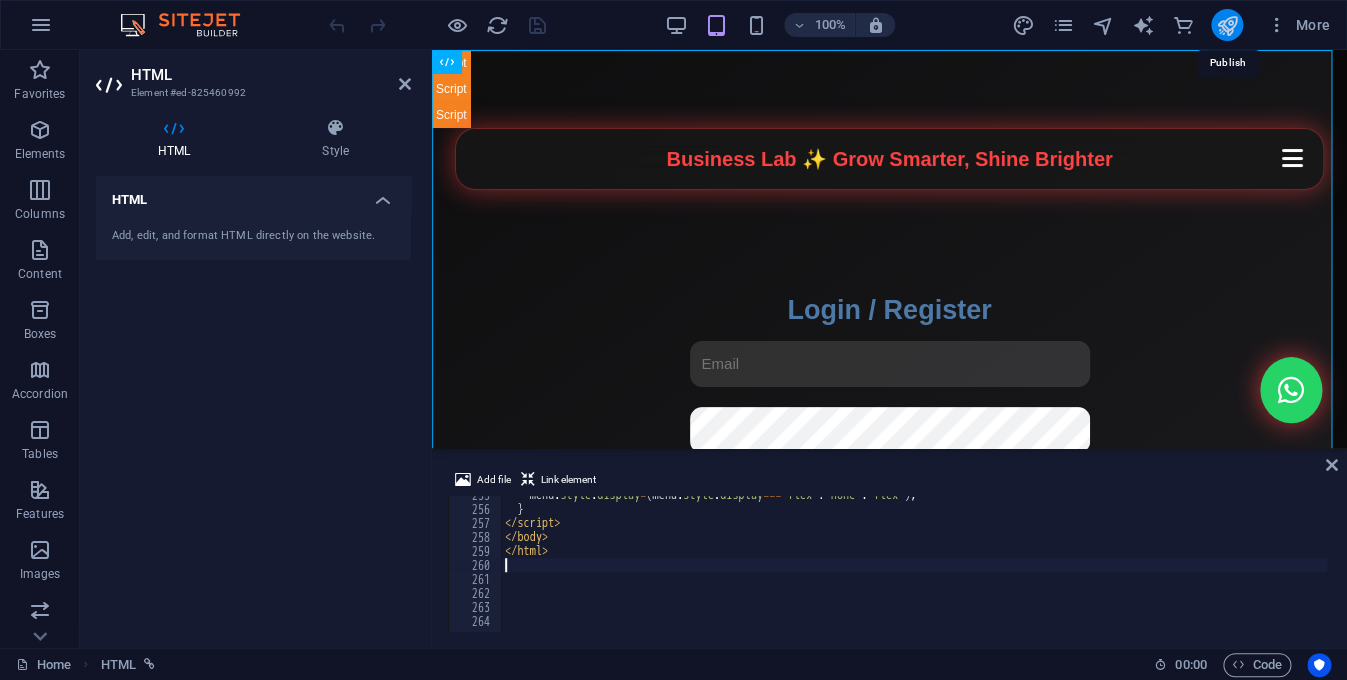 click at bounding box center (1226, 25) 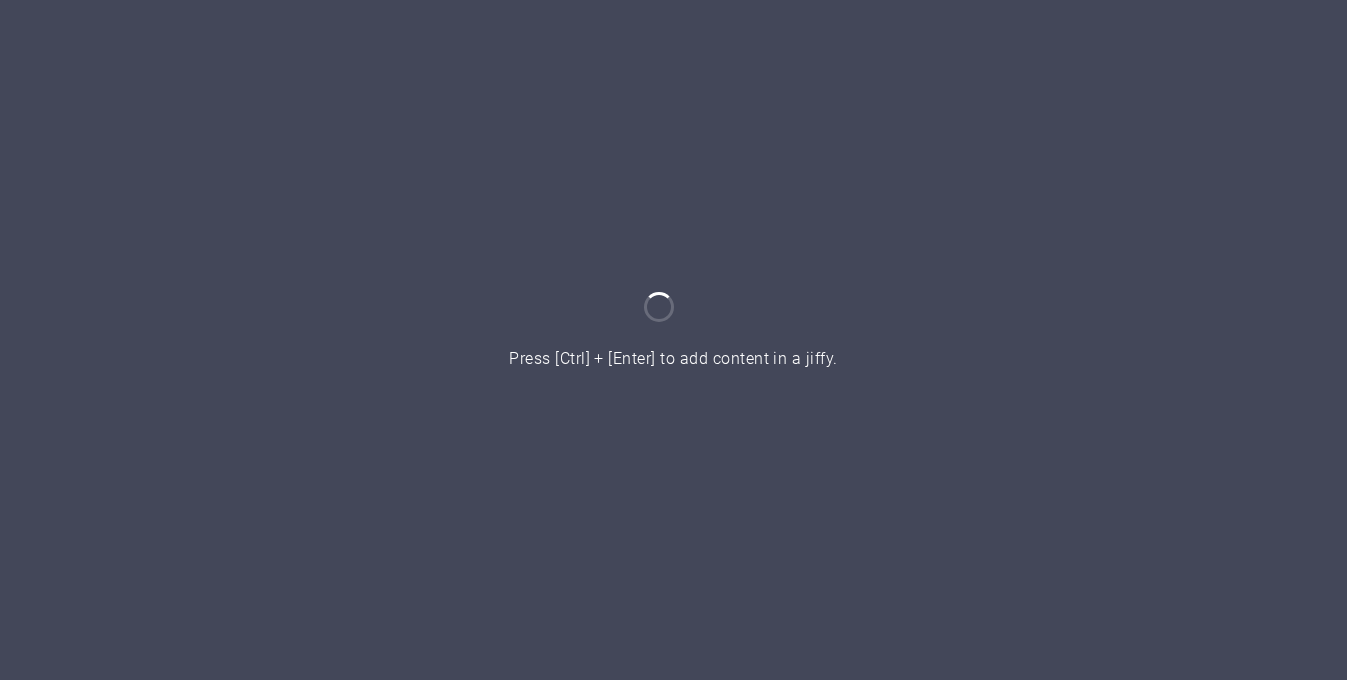 scroll, scrollTop: 0, scrollLeft: 0, axis: both 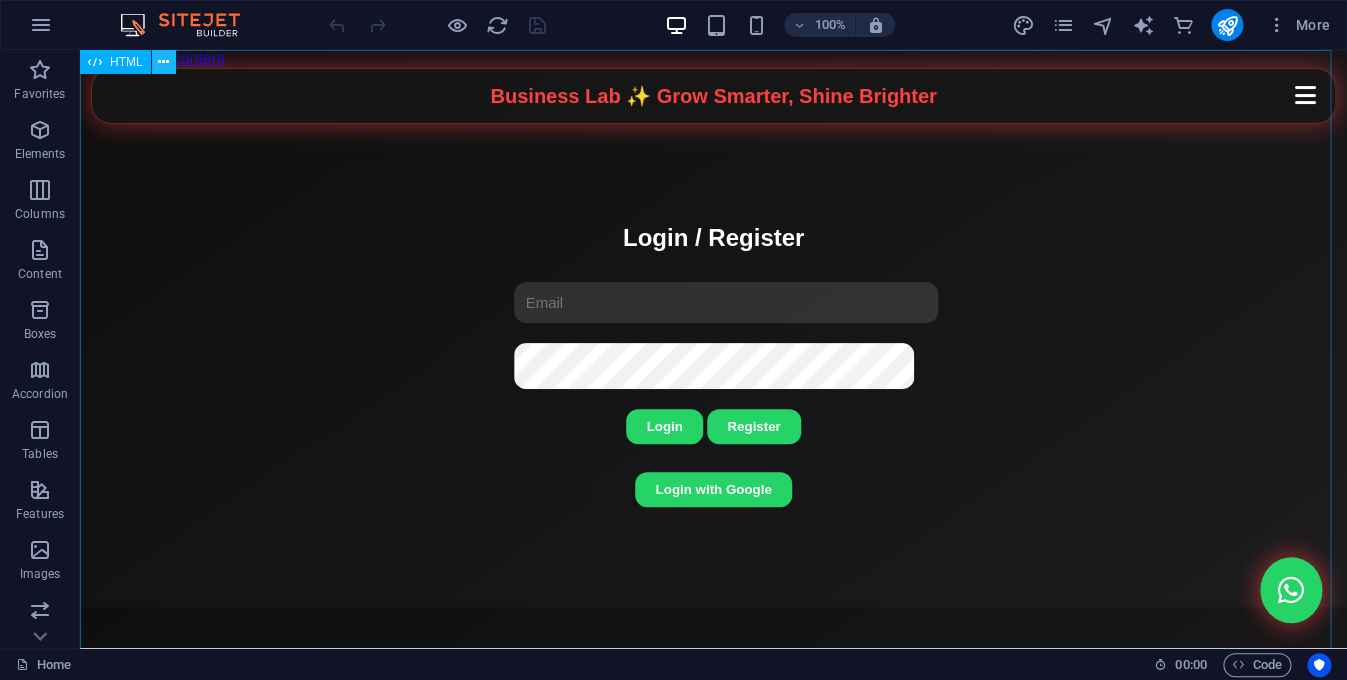click at bounding box center [163, 62] 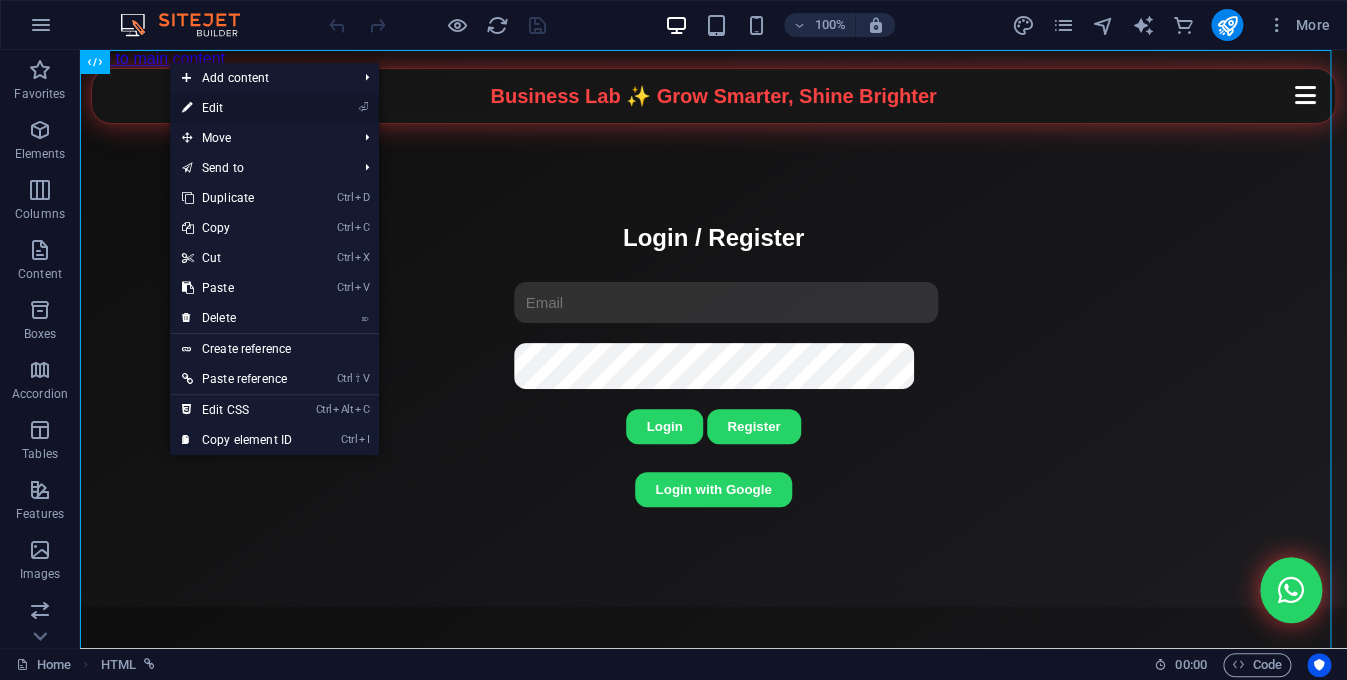 click at bounding box center (187, 108) 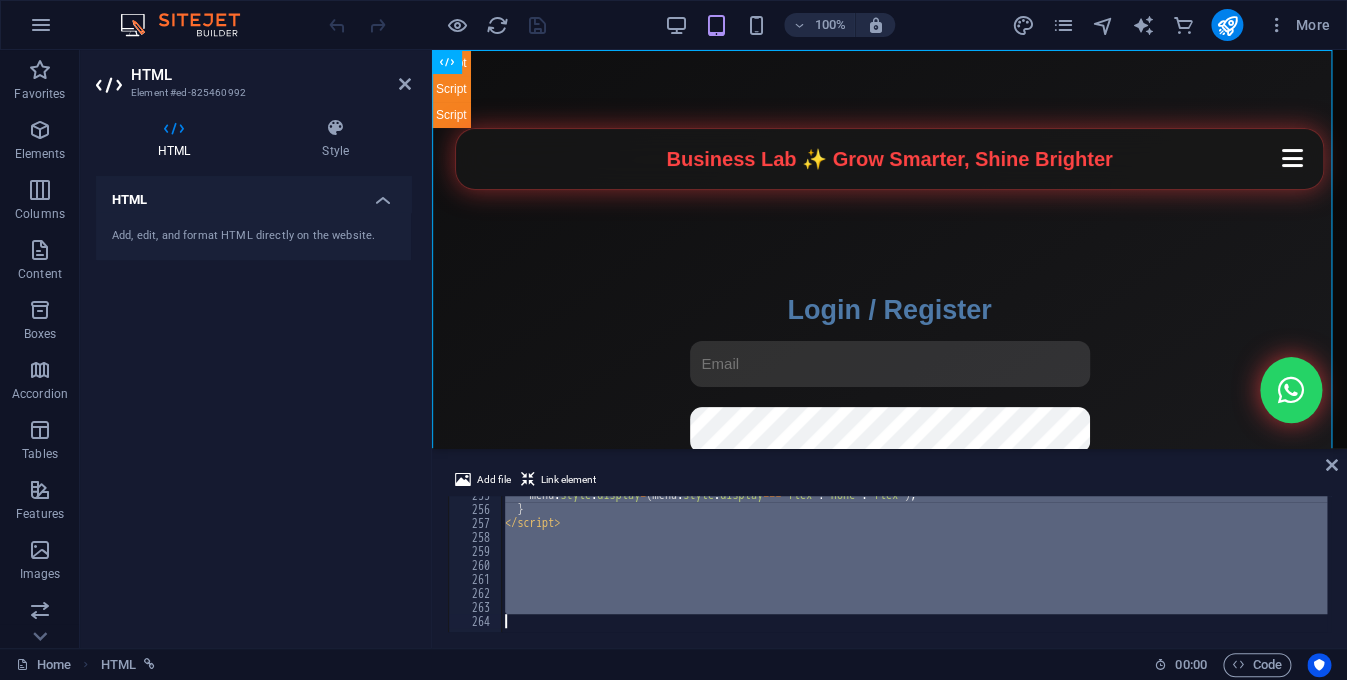 scroll, scrollTop: 3564, scrollLeft: 0, axis: vertical 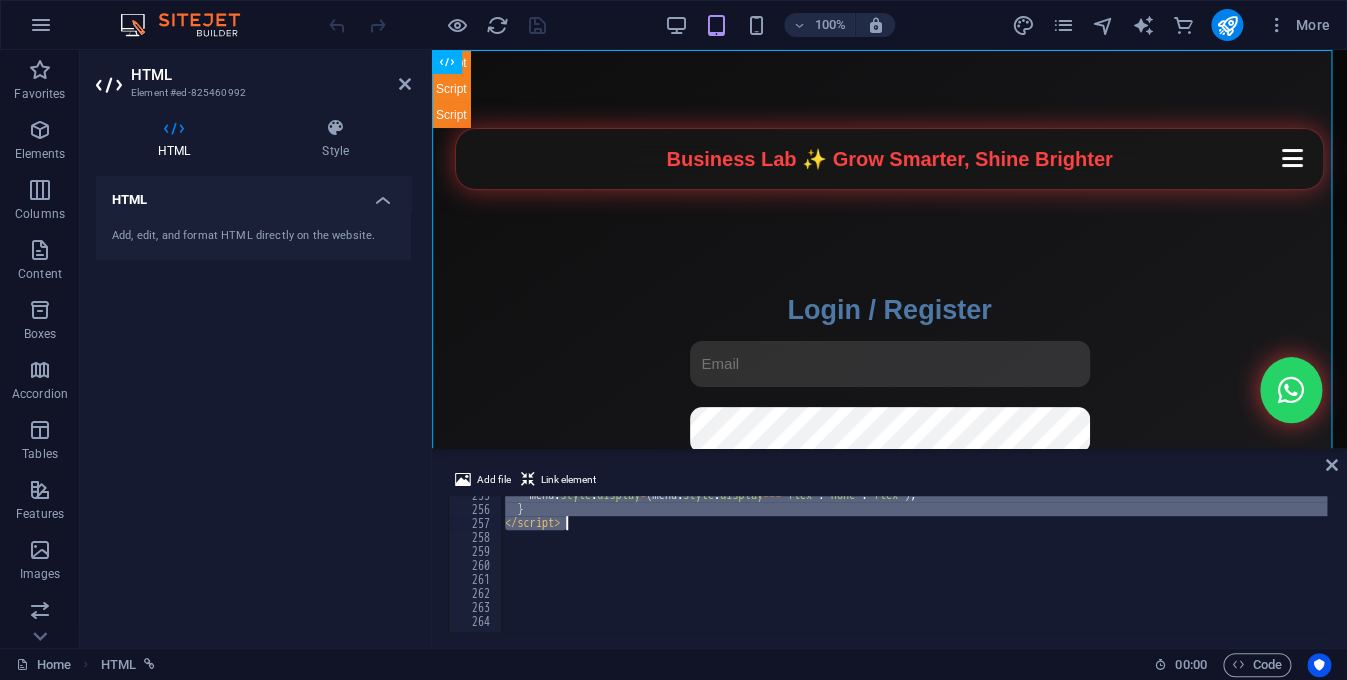 drag, startPoint x: 509, startPoint y: 512, endPoint x: 624, endPoint y: 527, distance: 115.97414 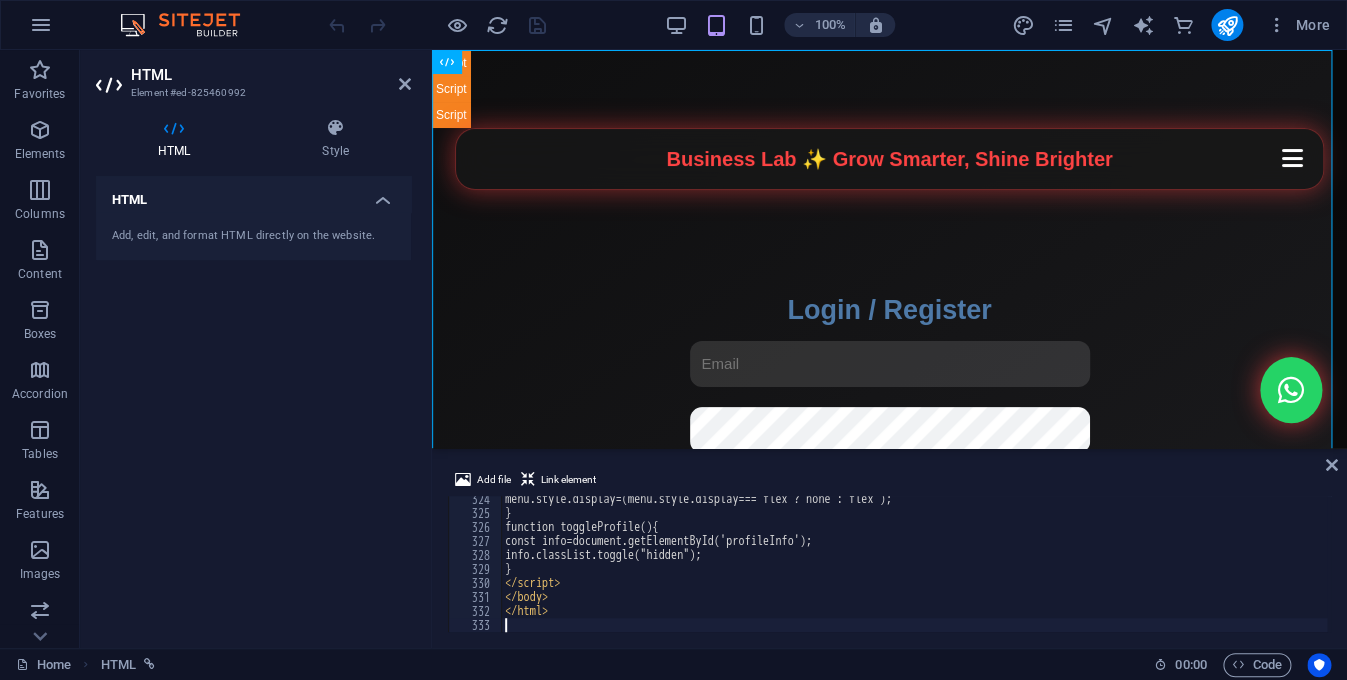 scroll, scrollTop: 4525, scrollLeft: 0, axis: vertical 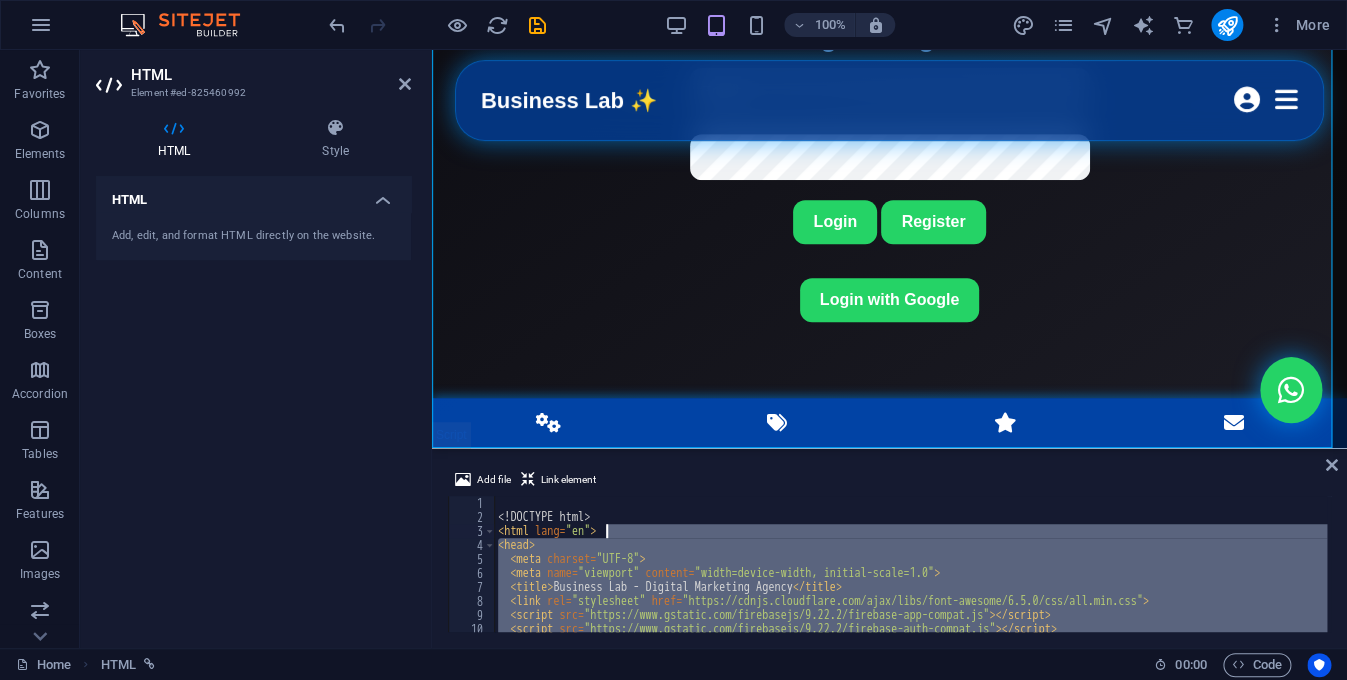 drag, startPoint x: 565, startPoint y: 512, endPoint x: 606, endPoint y: 527, distance: 43.65776 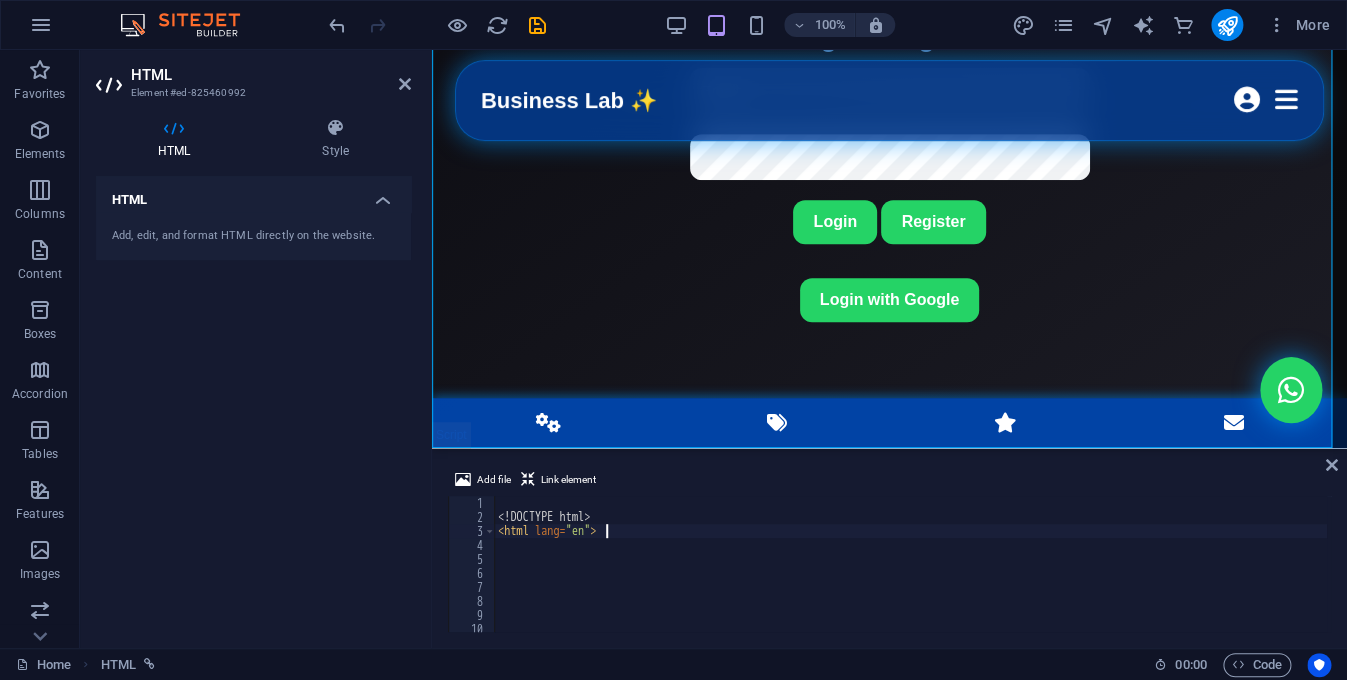 scroll, scrollTop: 0, scrollLeft: 0, axis: both 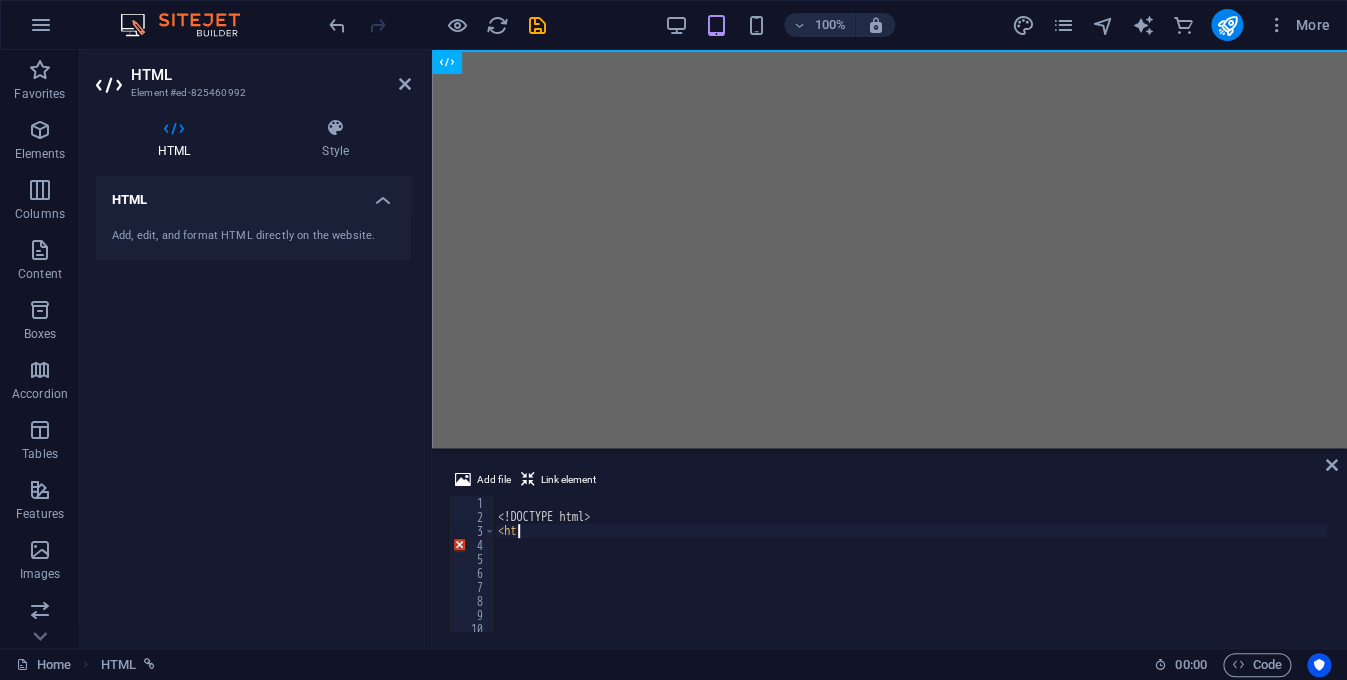 type on "<" 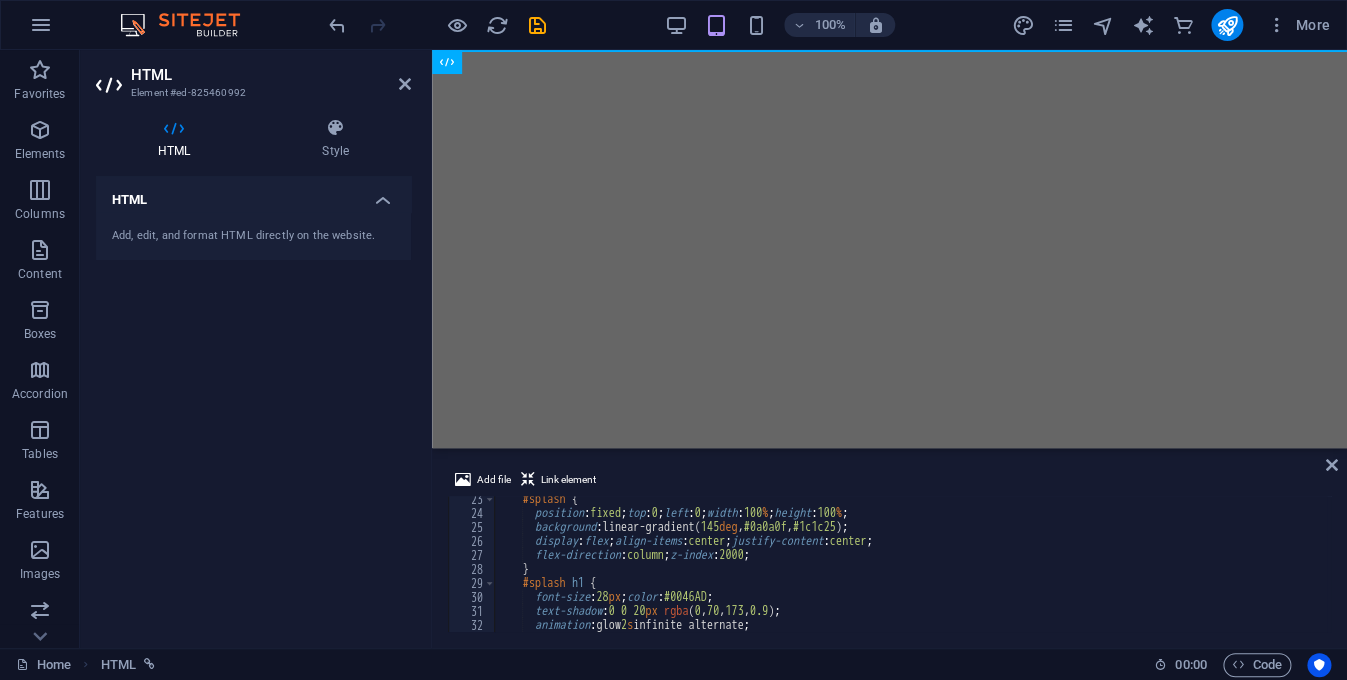 scroll, scrollTop: 0, scrollLeft: 0, axis: both 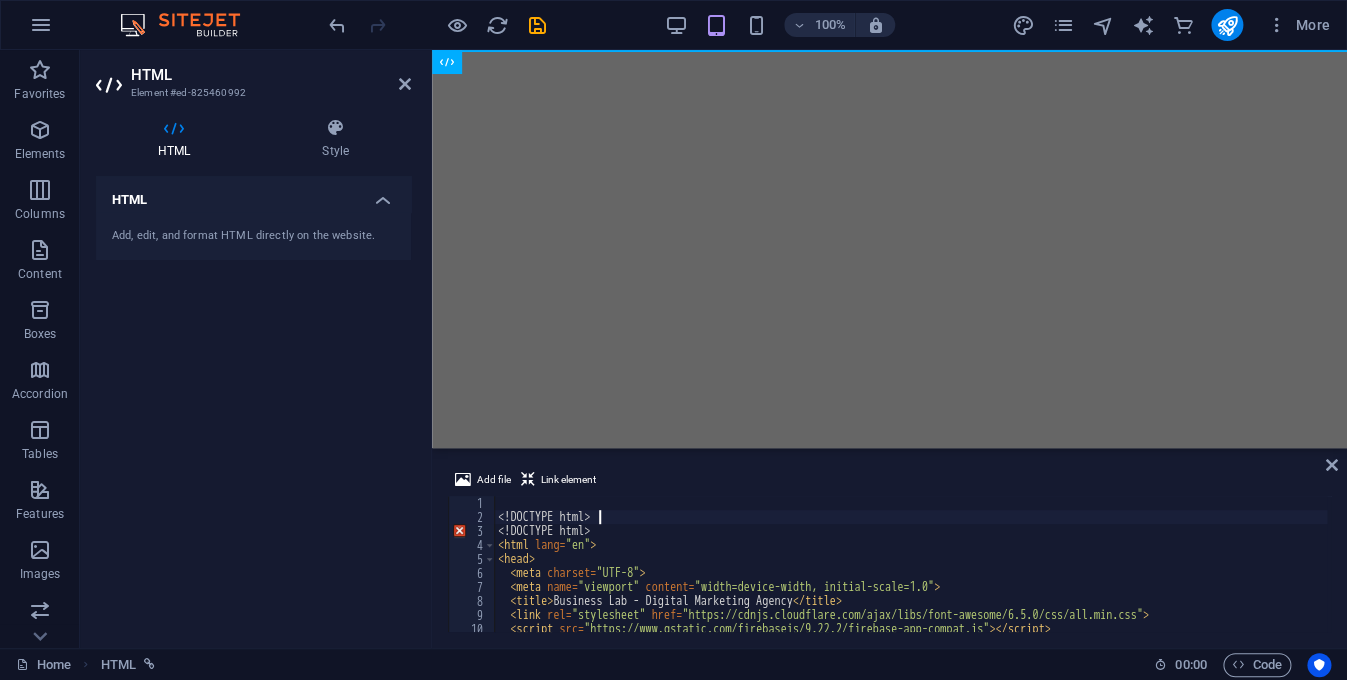 click on "<! DOCTYPE   html > <! DOCTYPE   html > < html   lang = "en" > < head >    < meta   charset = "UTF-8" >    < meta   name = "viewport"   content = "width=device-width, initial-scale=1.0" >    < title > Business Lab - Digital Marketing Agency </ title >    < link   rel = "stylesheet"   href = "https://cdnjs.cloudflare.com/ajax/libs/font-awesome/6.5.0/css/all.min.css" >    < script   src = "https://www.gstatic.com/firebasejs/9.22.2/firebase-app-compat.js" > </ script >    < script   src = "https://www.gstatic.com/firebasejs/9.22.2/firebase-auth-compat.js" > </ script >" at bounding box center (1131, 576) 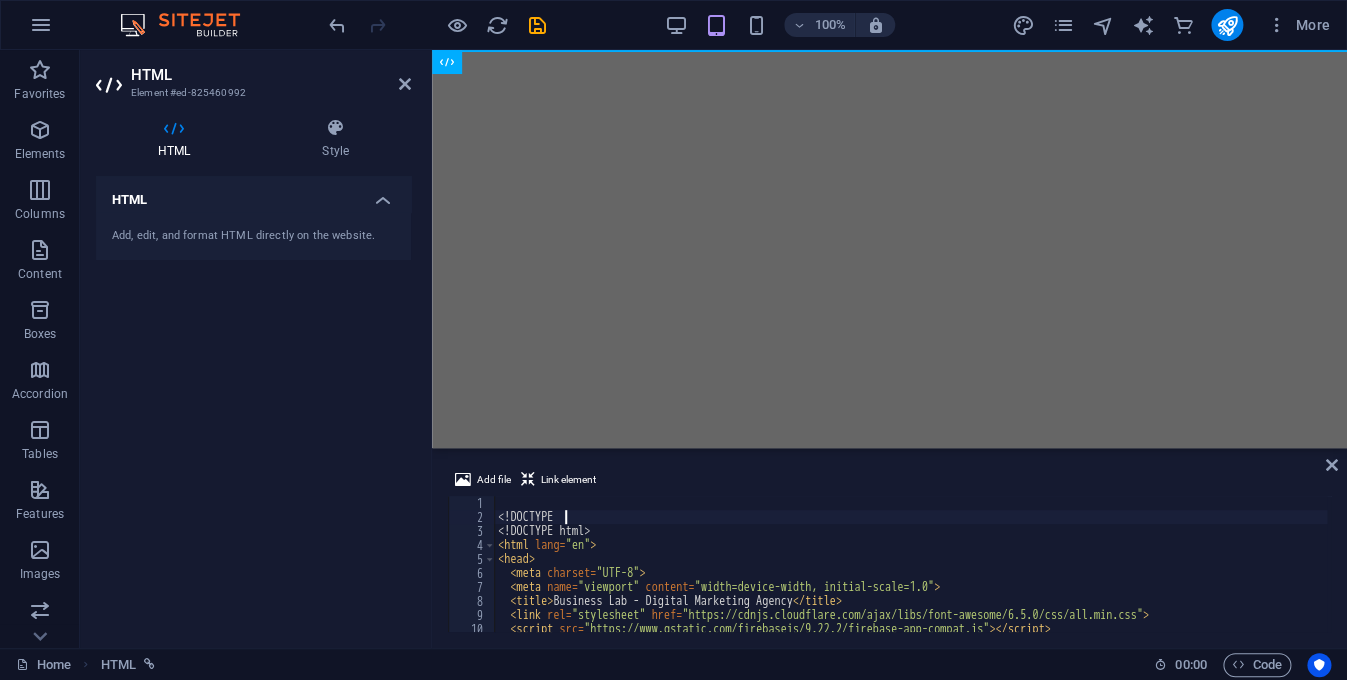 type on "<" 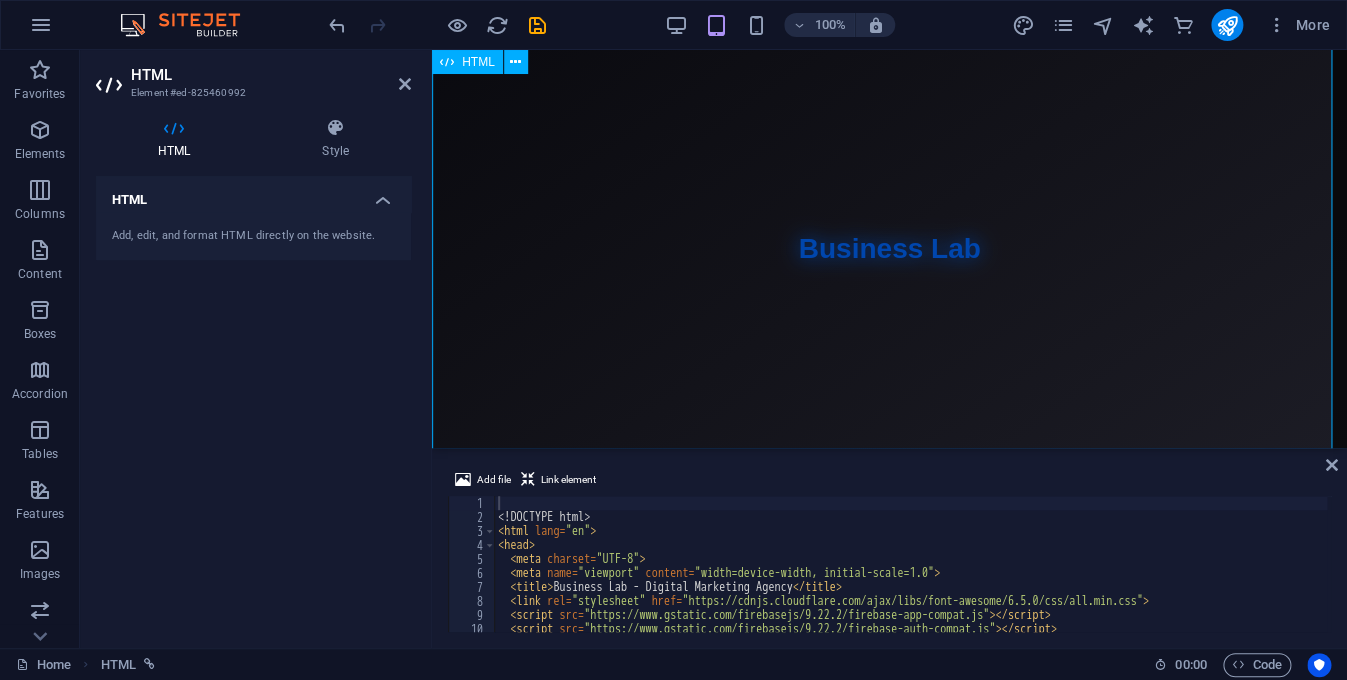 scroll, scrollTop: 105, scrollLeft: 0, axis: vertical 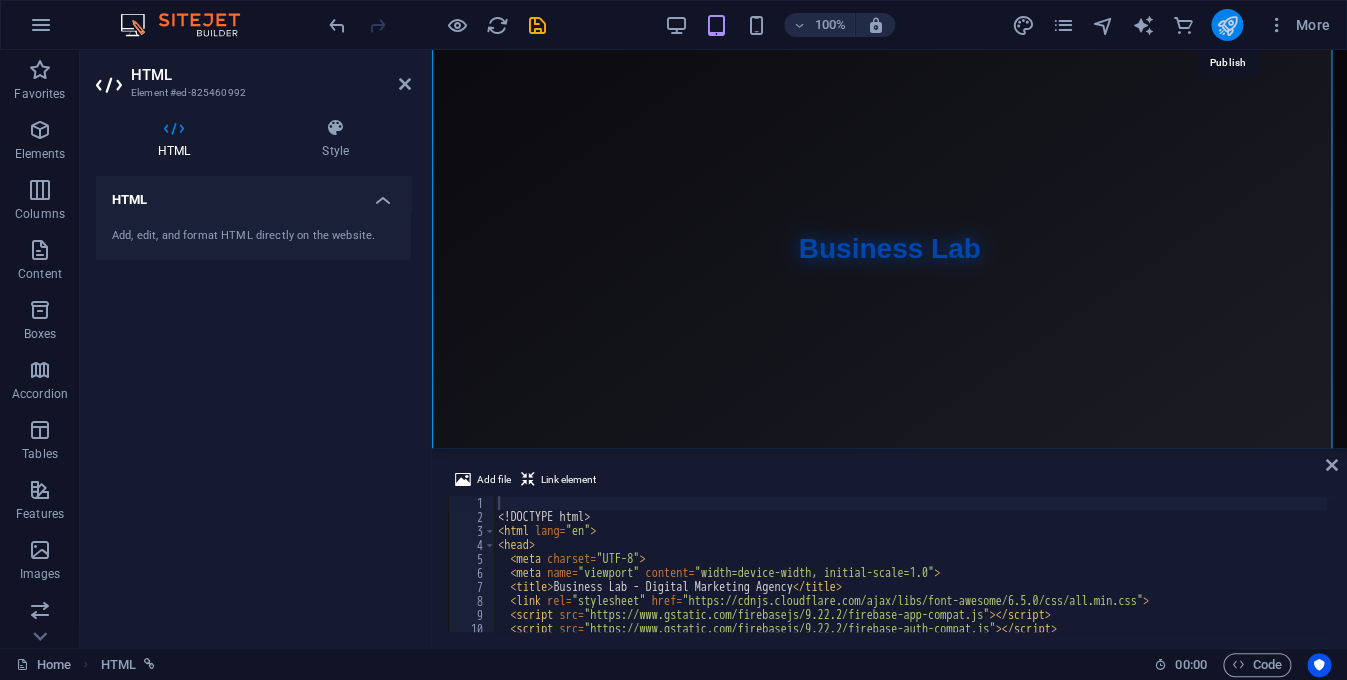 click at bounding box center (1226, 25) 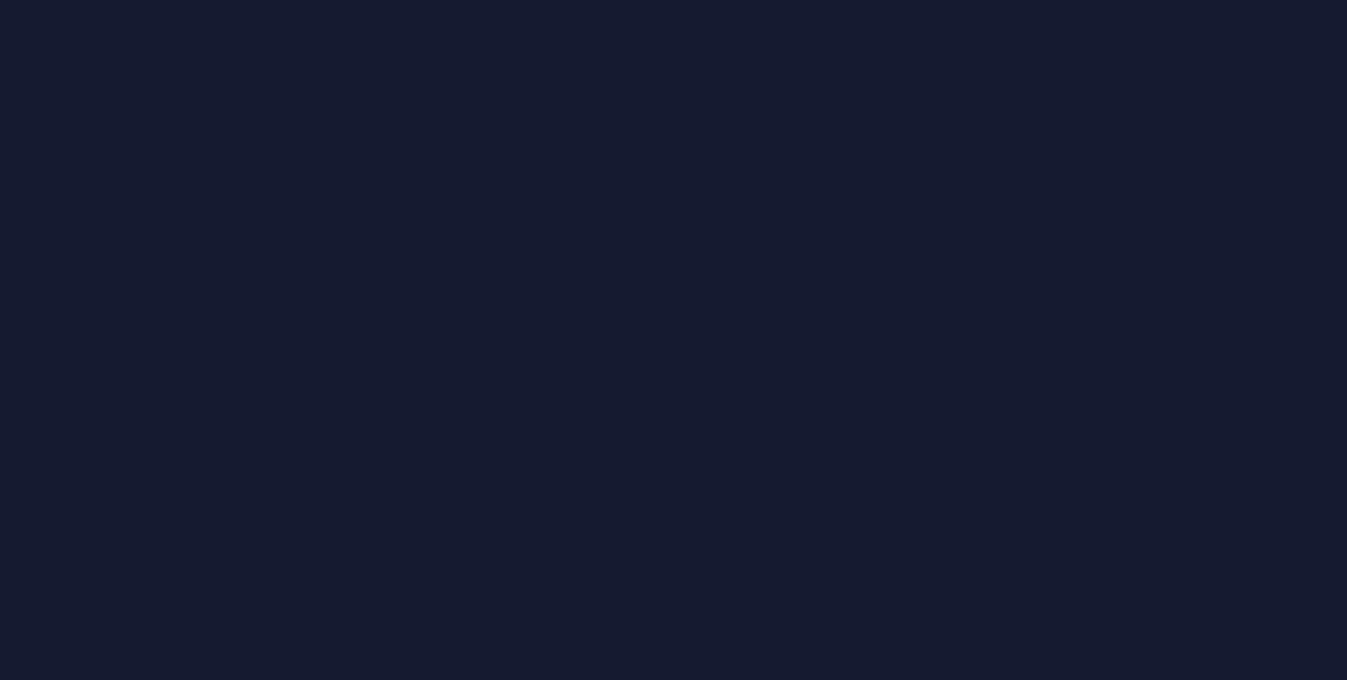 scroll, scrollTop: 0, scrollLeft: 0, axis: both 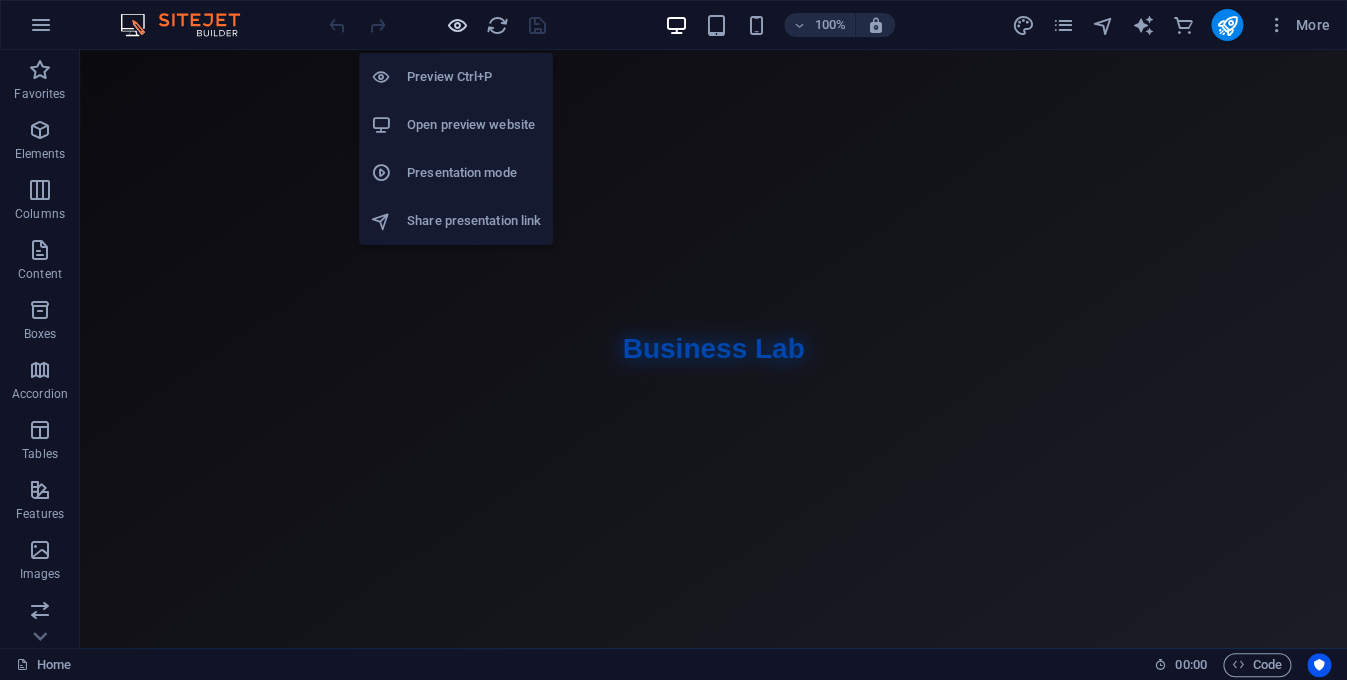 click at bounding box center (457, 25) 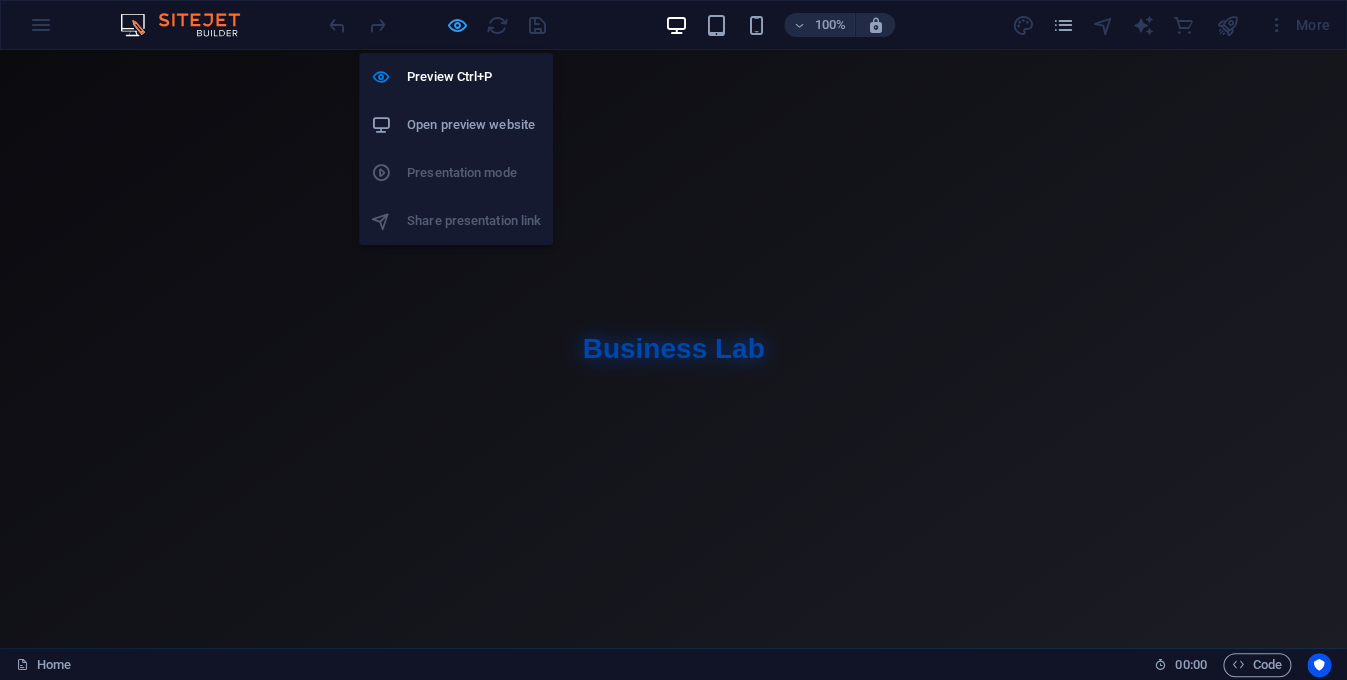 click at bounding box center [457, 25] 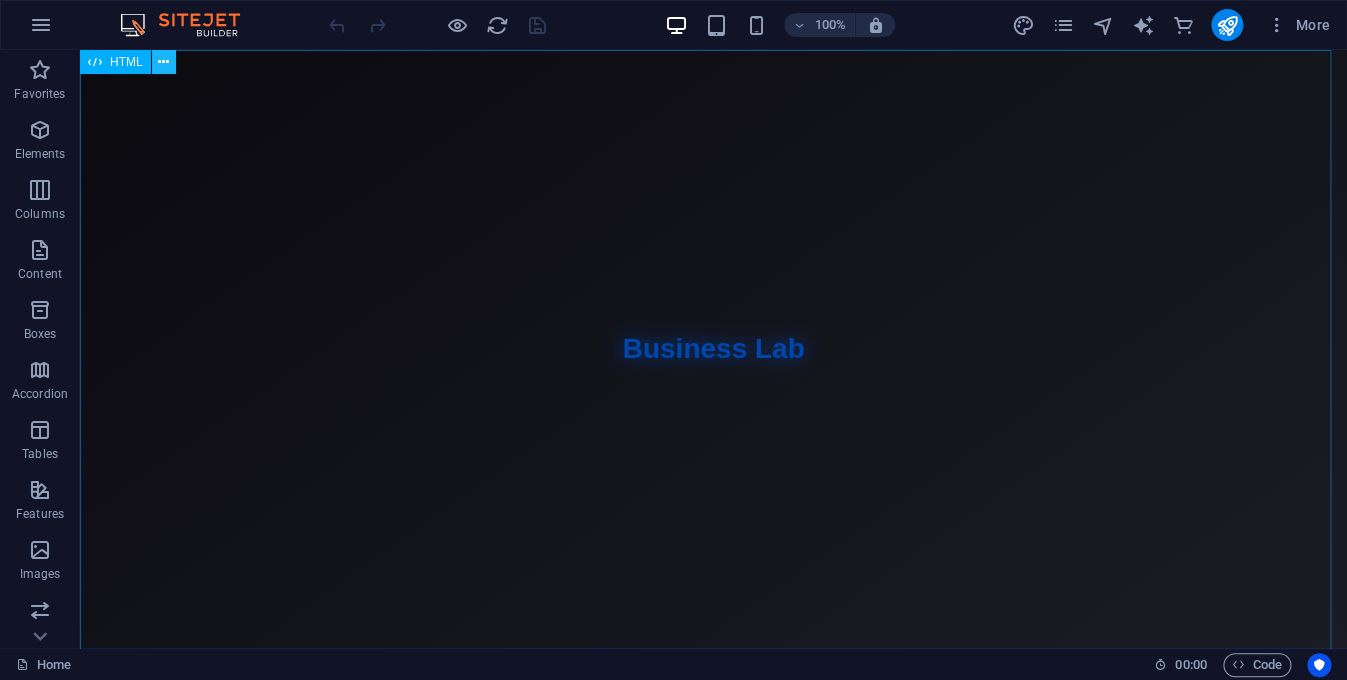 click at bounding box center [163, 62] 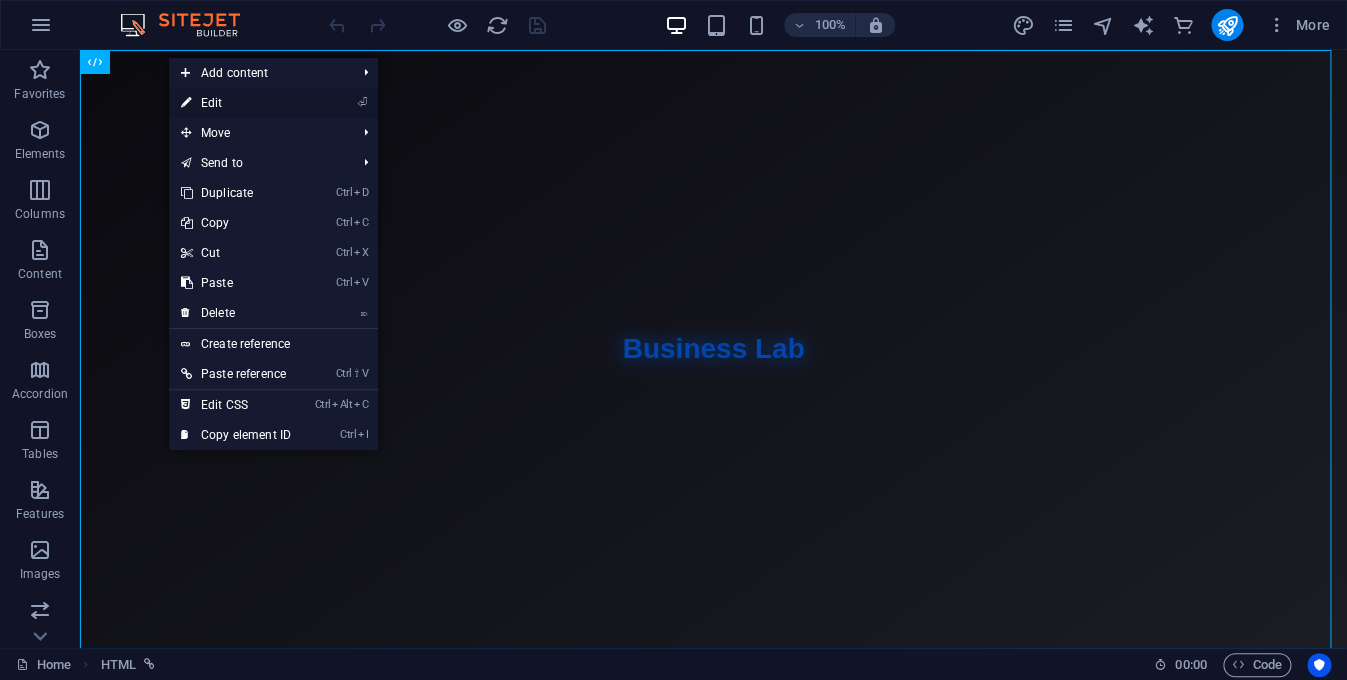 drag, startPoint x: 240, startPoint y: 105, endPoint x: 83, endPoint y: 147, distance: 162.52077 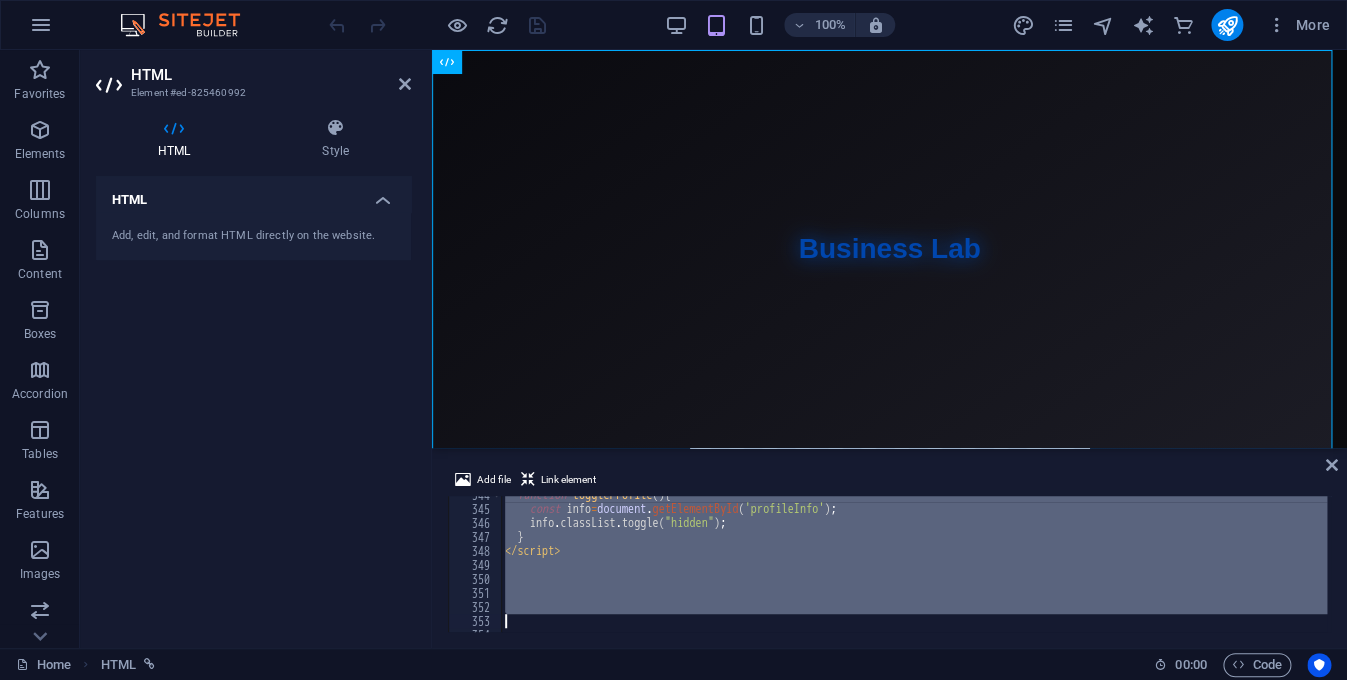 scroll, scrollTop: 4880, scrollLeft: 0, axis: vertical 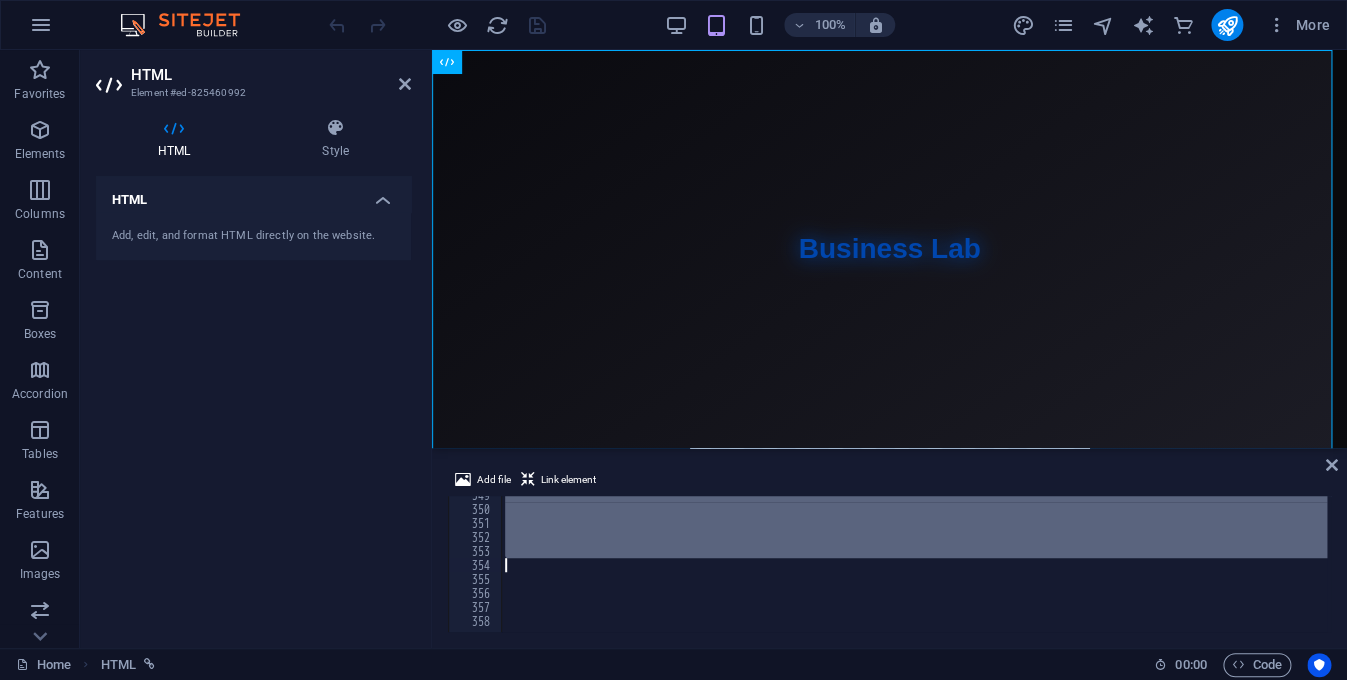 drag, startPoint x: 563, startPoint y: 524, endPoint x: 558, endPoint y: 569, distance: 45.276924 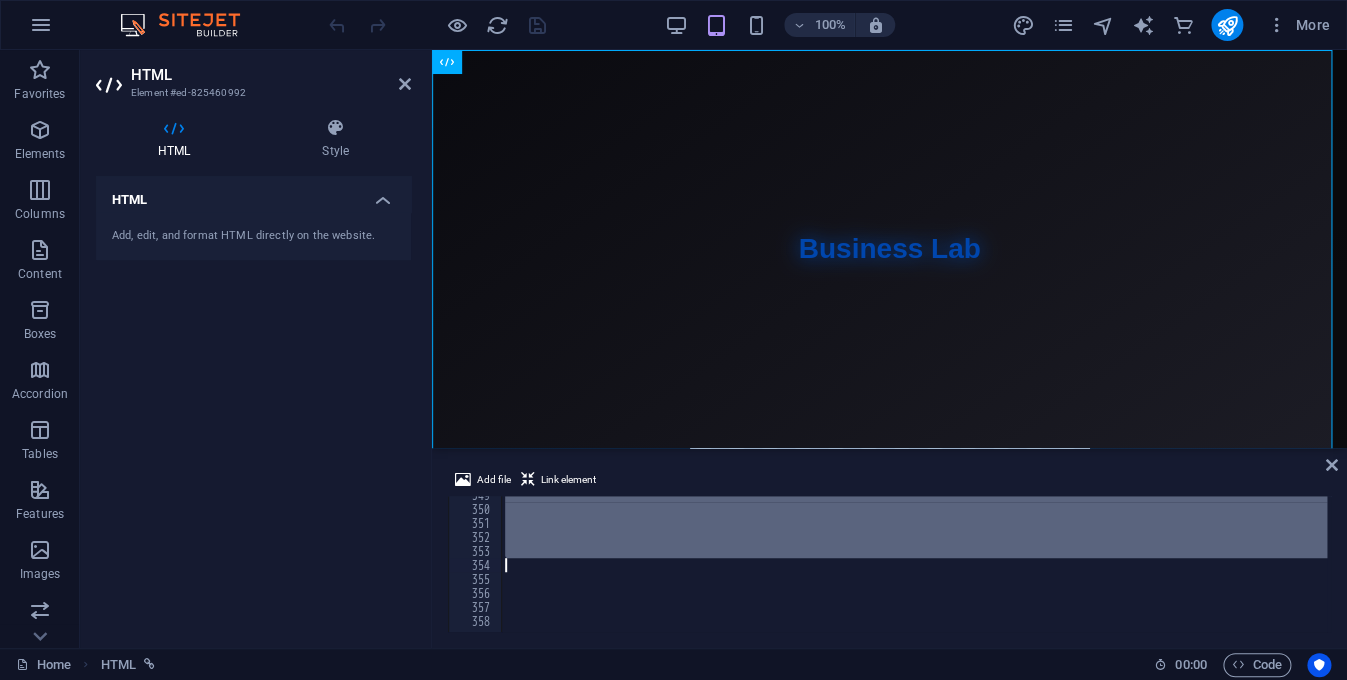 type 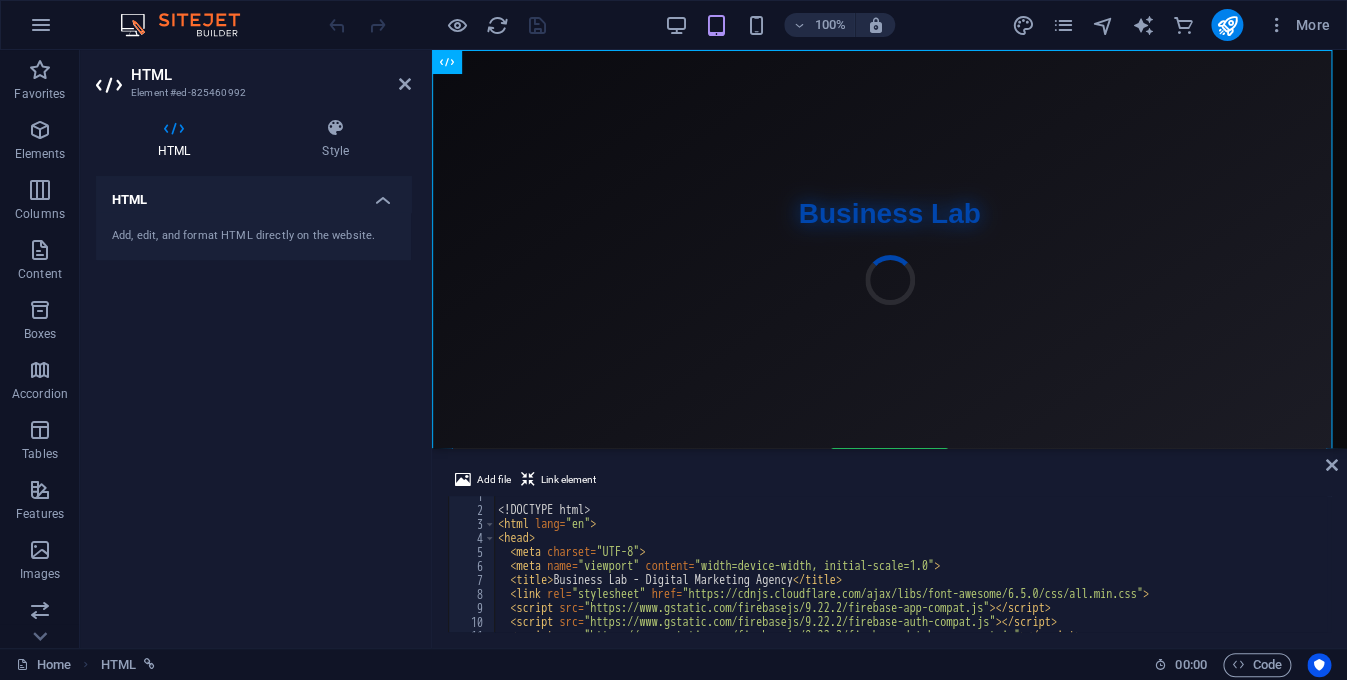 scroll, scrollTop: 0, scrollLeft: 0, axis: both 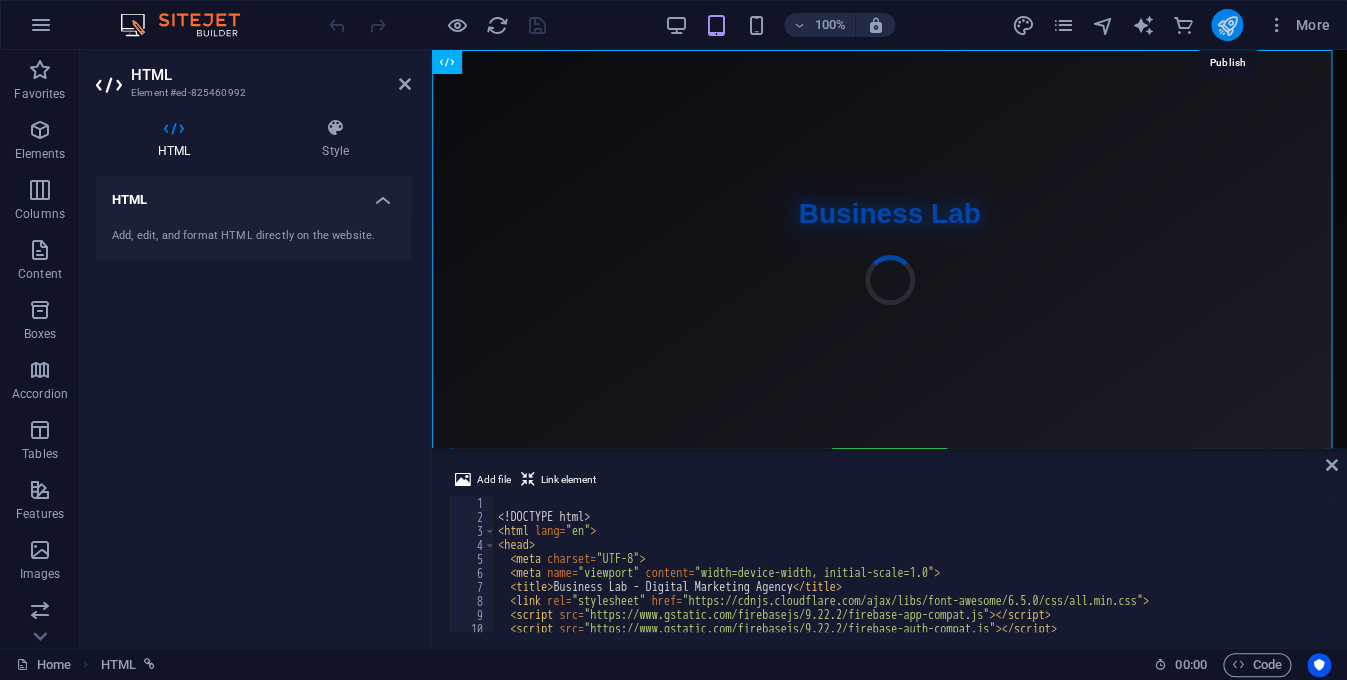 click at bounding box center [1226, 25] 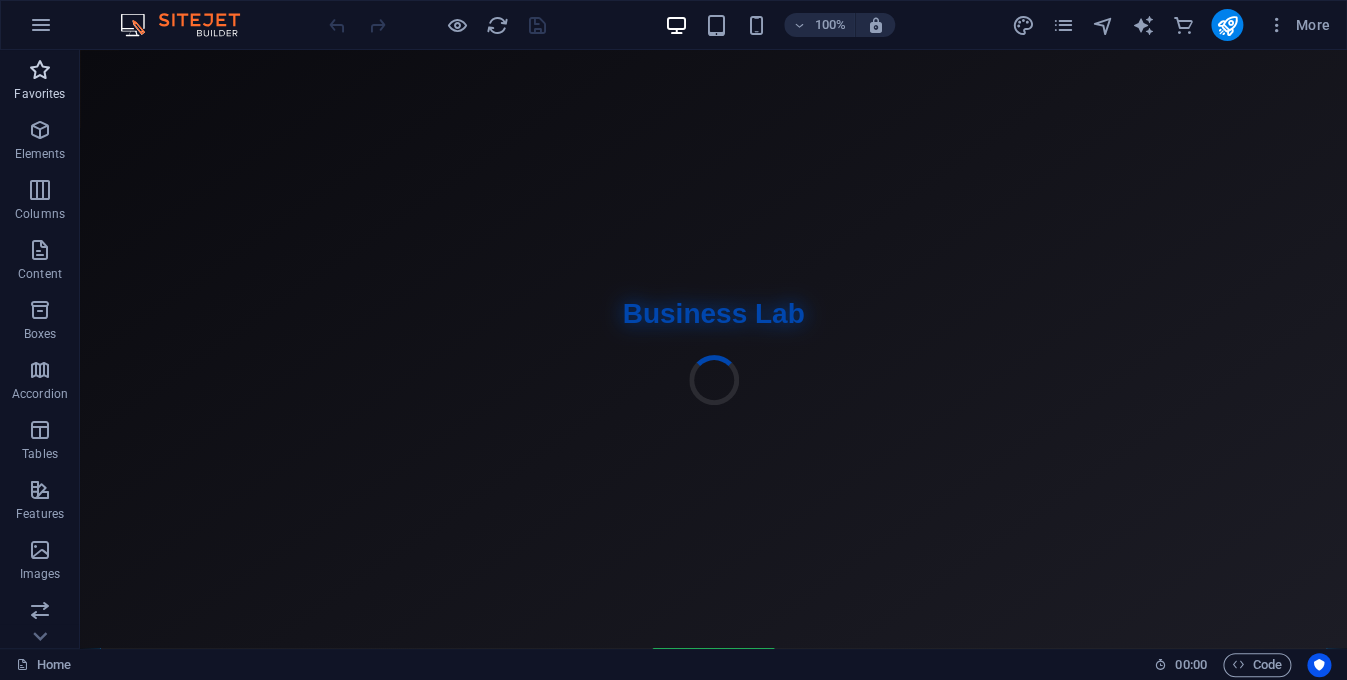 scroll, scrollTop: 0, scrollLeft: 0, axis: both 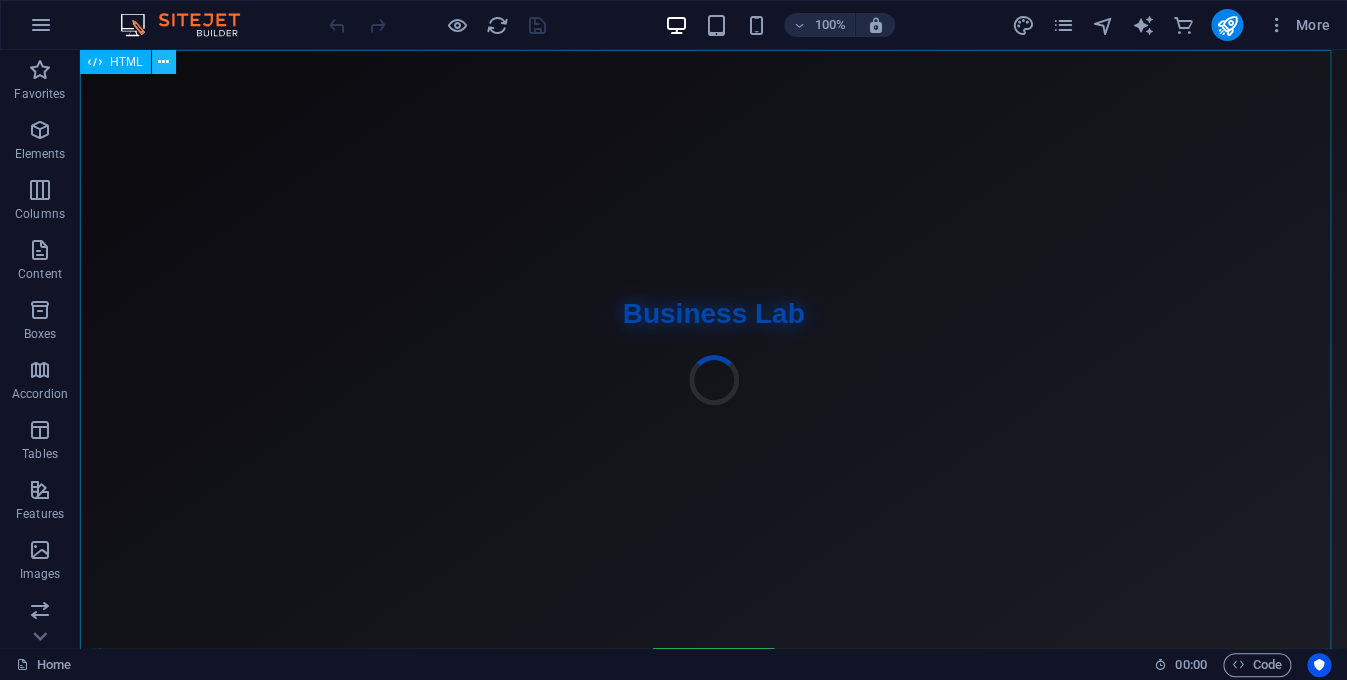 click at bounding box center (163, 62) 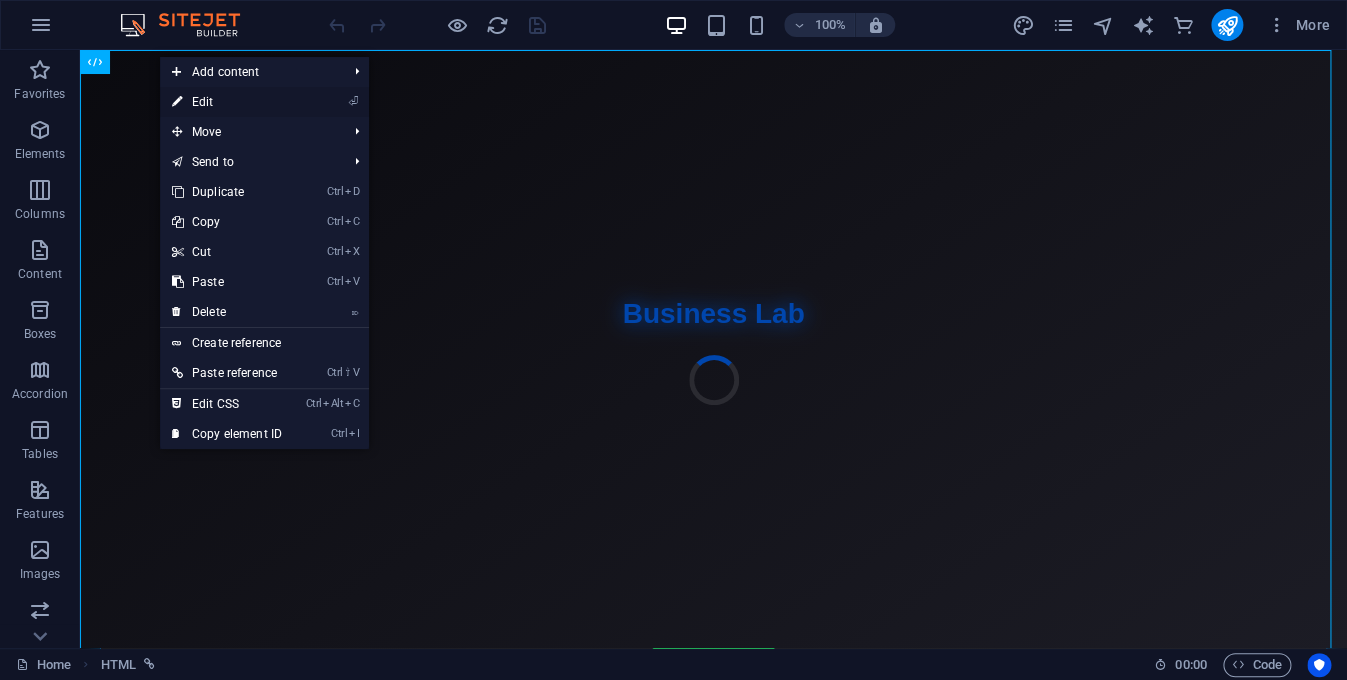 click on "⏎  Edit" at bounding box center [227, 102] 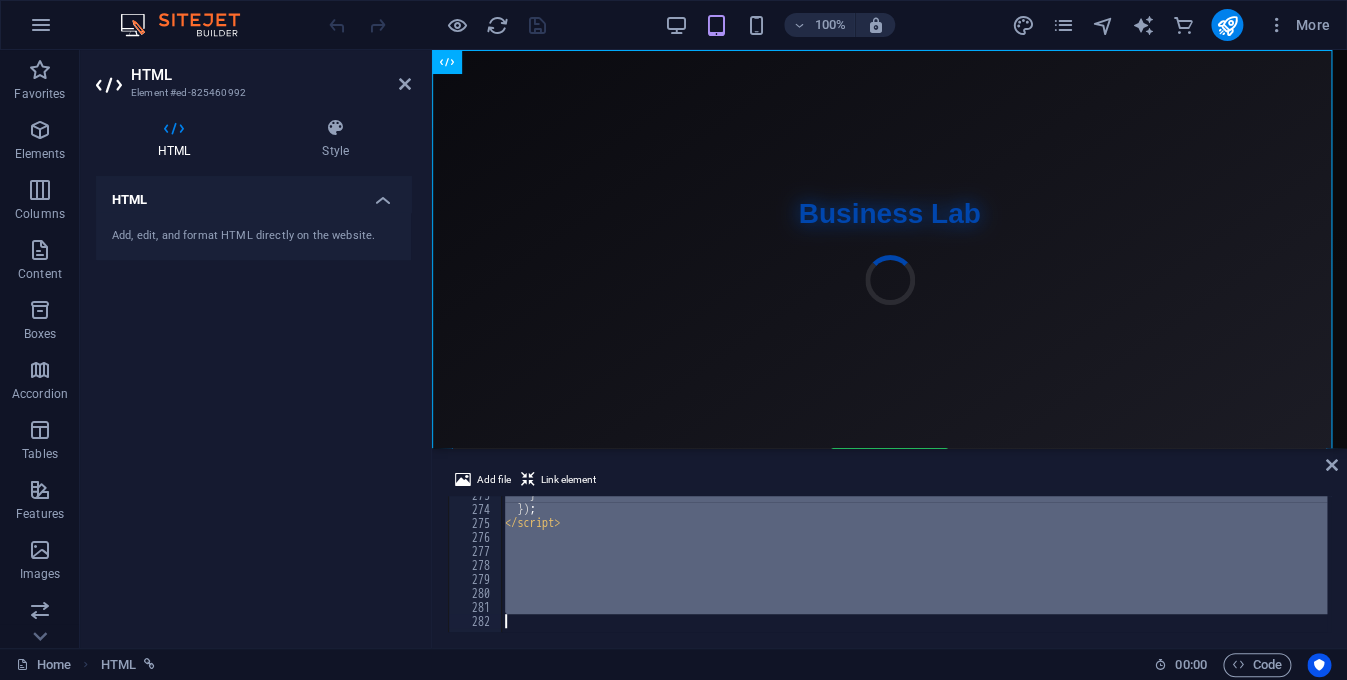 scroll, scrollTop: 3815, scrollLeft: 0, axis: vertical 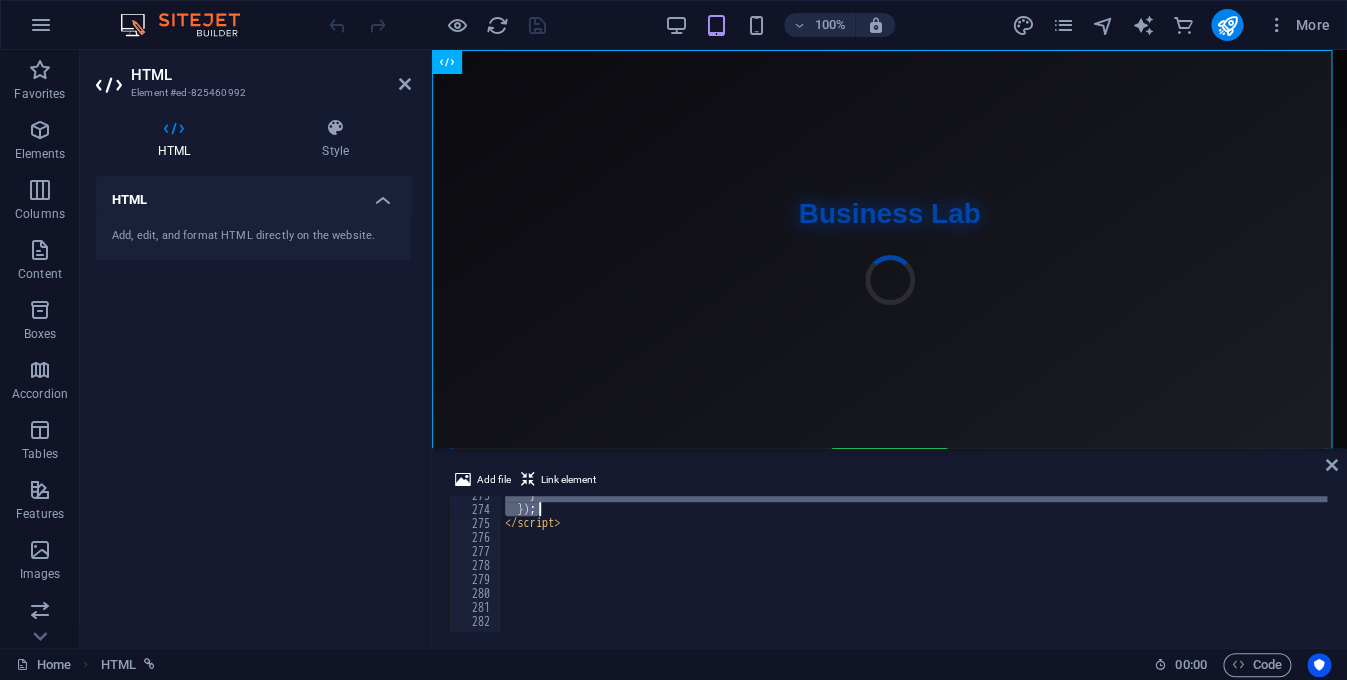 drag, startPoint x: 546, startPoint y: 515, endPoint x: 655, endPoint y: 508, distance: 109.22454 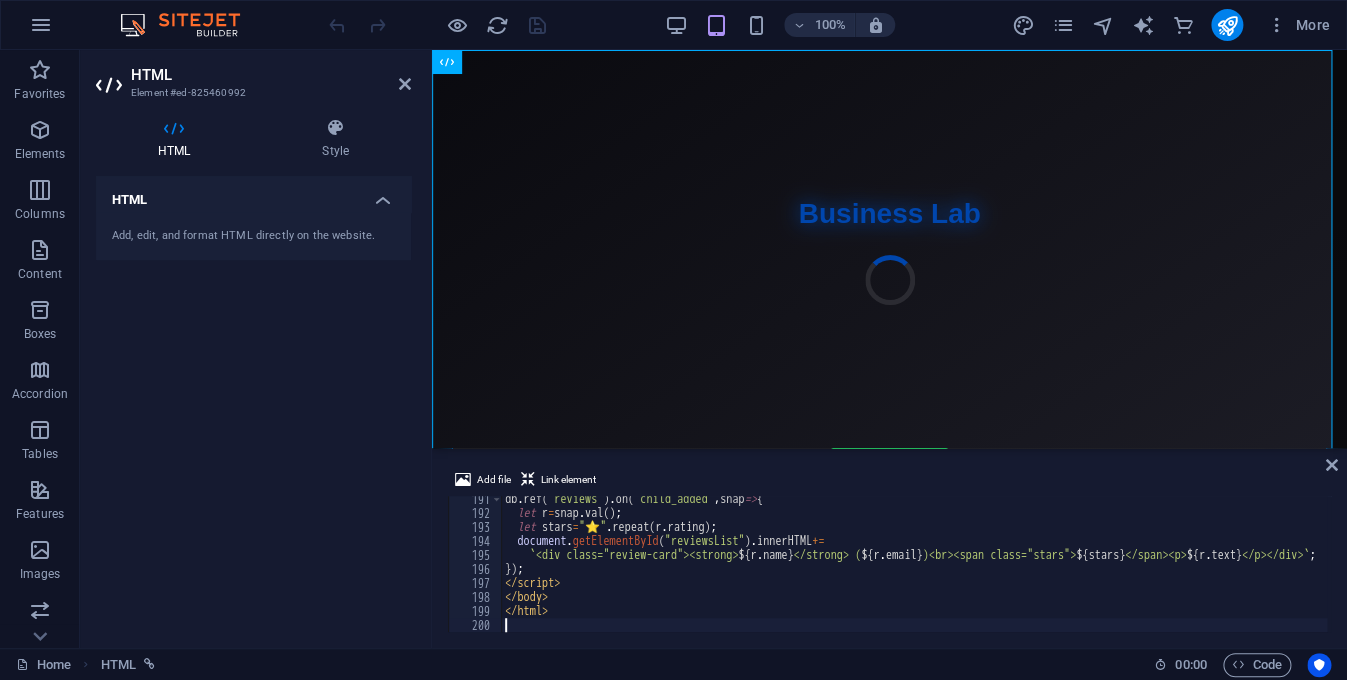 scroll, scrollTop: 2780, scrollLeft: 0, axis: vertical 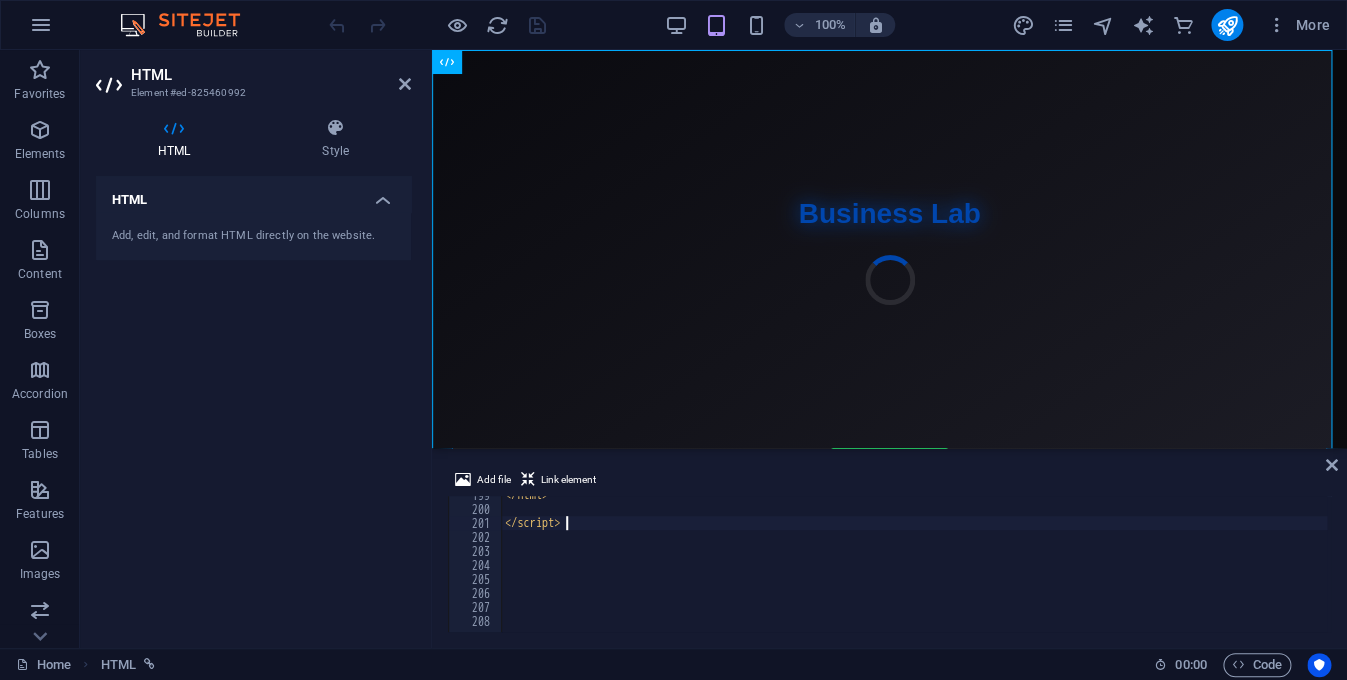 click on "</ html > </ script >" at bounding box center (1563, 568) 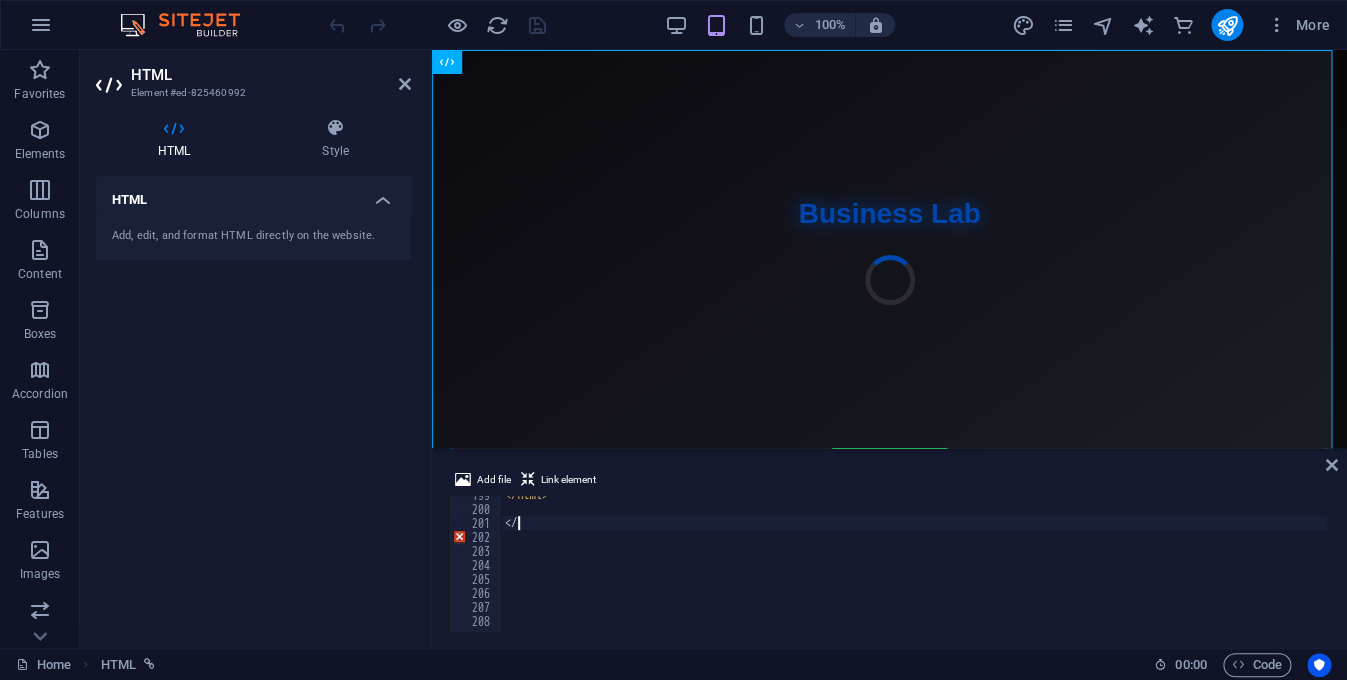 type on "<" 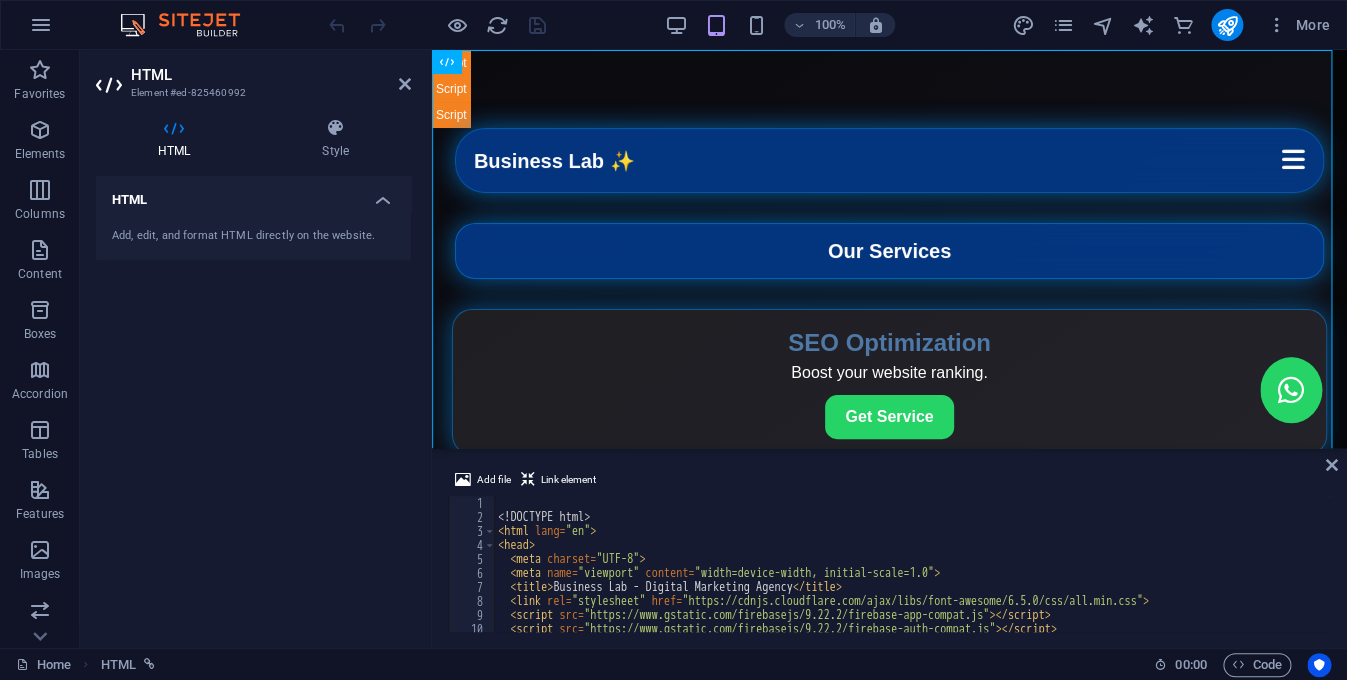 scroll, scrollTop: 0, scrollLeft: 0, axis: both 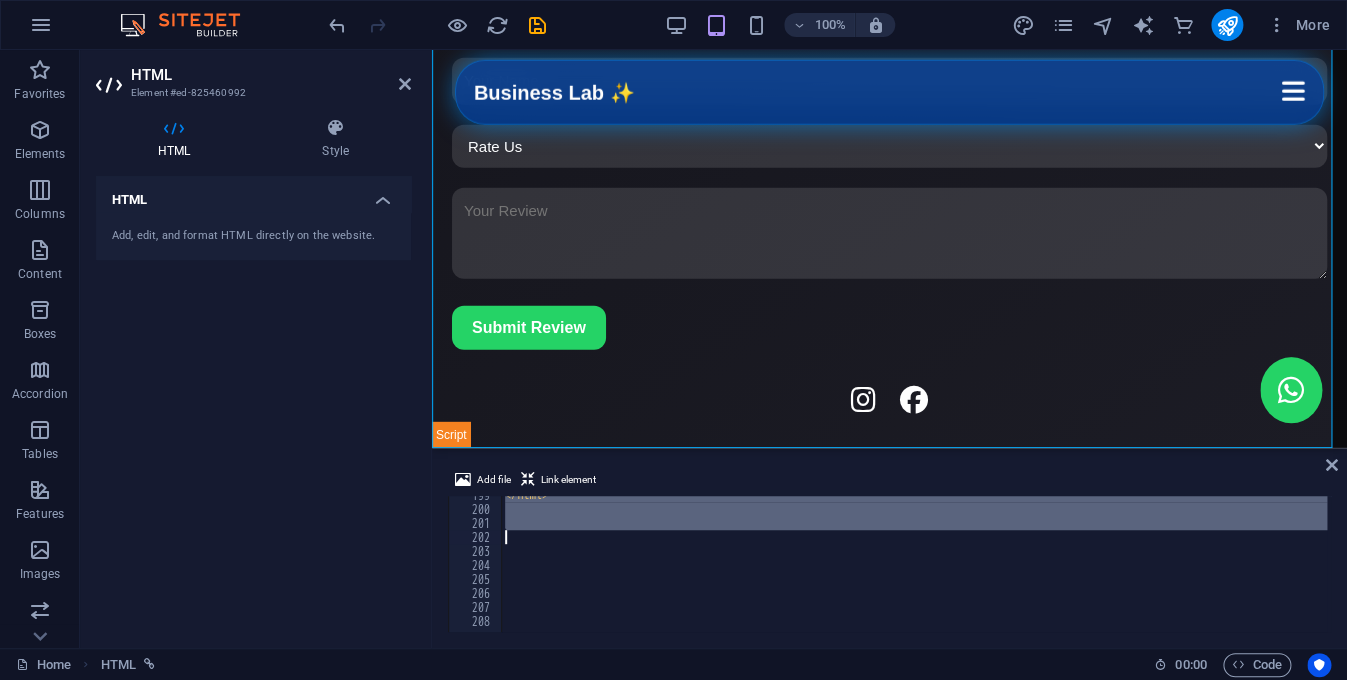 drag, startPoint x: 535, startPoint y: 496, endPoint x: 792, endPoint y: 531, distance: 259.3723 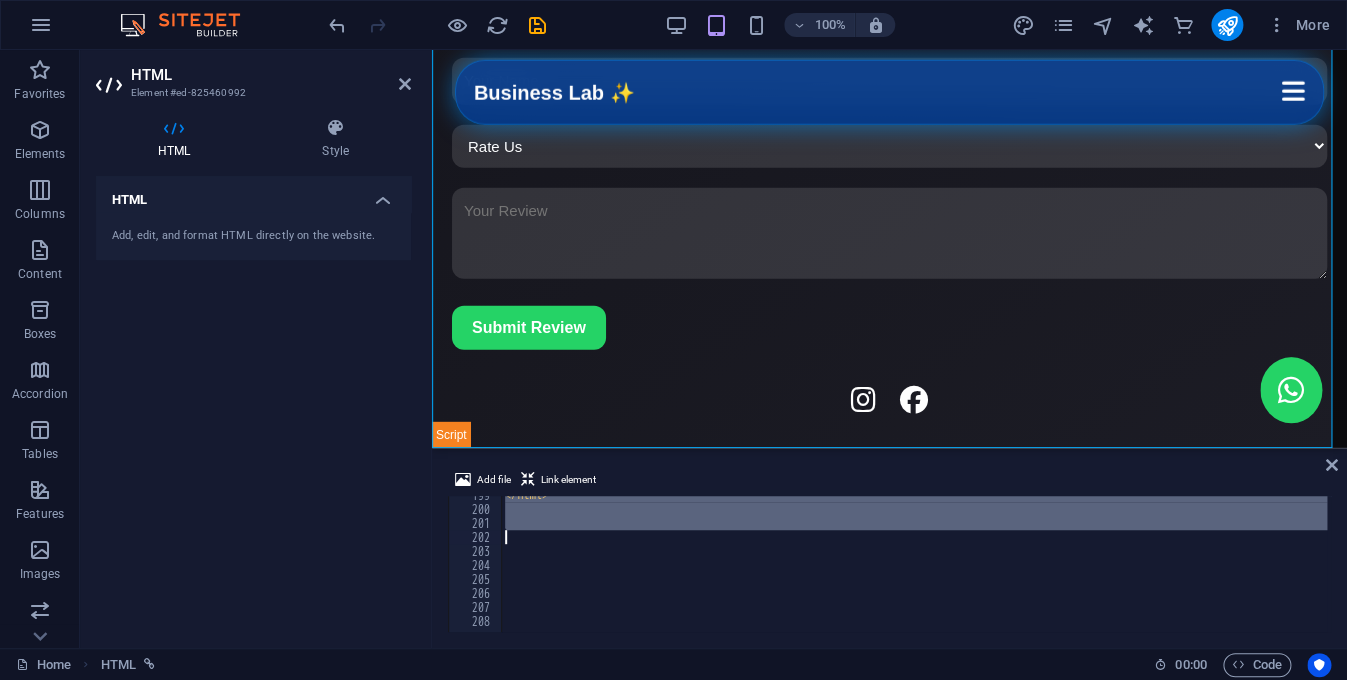 type 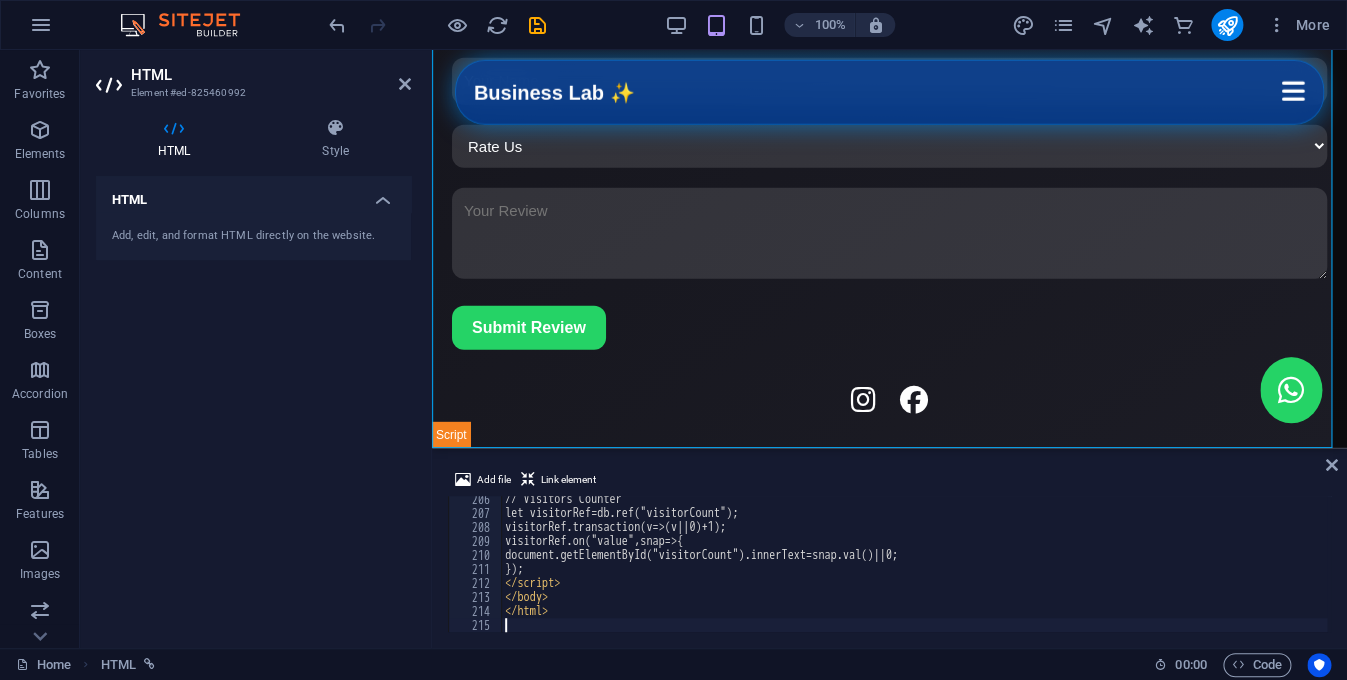 scroll, scrollTop: 2874, scrollLeft: 0, axis: vertical 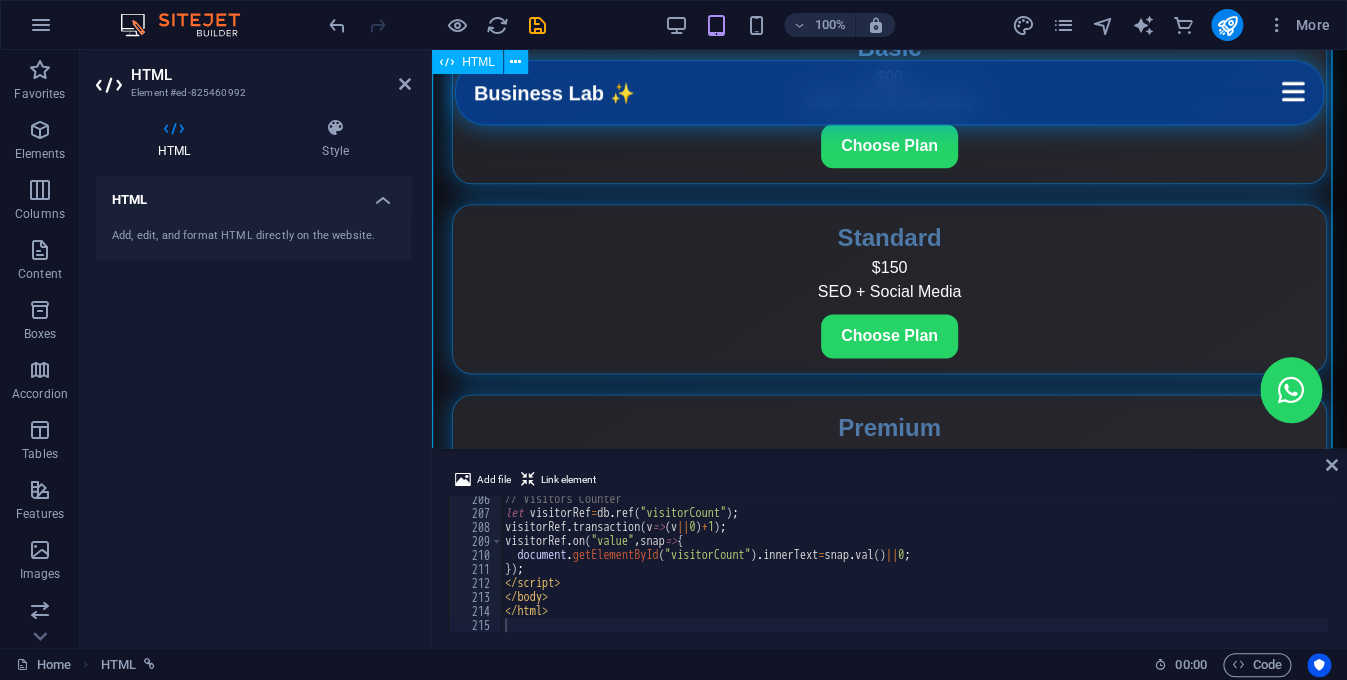 click on "Business Lab - Digital Marketing Agency
Business Lab ✨
Services
Pricing
Contact
Reviews
Logout
Login or Register
Login
Register
Google Login
Our Services
SEO Optimization Boost your website ranking. Get Service
Social Media Marketing Grow audience on social platforms. Get Service
Email Campaigns Engage your customers via email. Get Service
Pricing Plans
Basic $90 Basic SEO & Marketing Choose Plan
Standard $150 SEO + Social Media Choose Plan
Premium $250 All Services + Support Choose Plan
Get in Touch
Submit
Clients Served:  0
Client Reviews
⭐ 0 (0 reviews)
Rate Us
⭐
⭐⭐
⭐⭐⭐
⭐⭐⭐⭐
⭐⭐⭐⭐⭐
Submit Review
Website Visitors:  0" at bounding box center [889, 403] 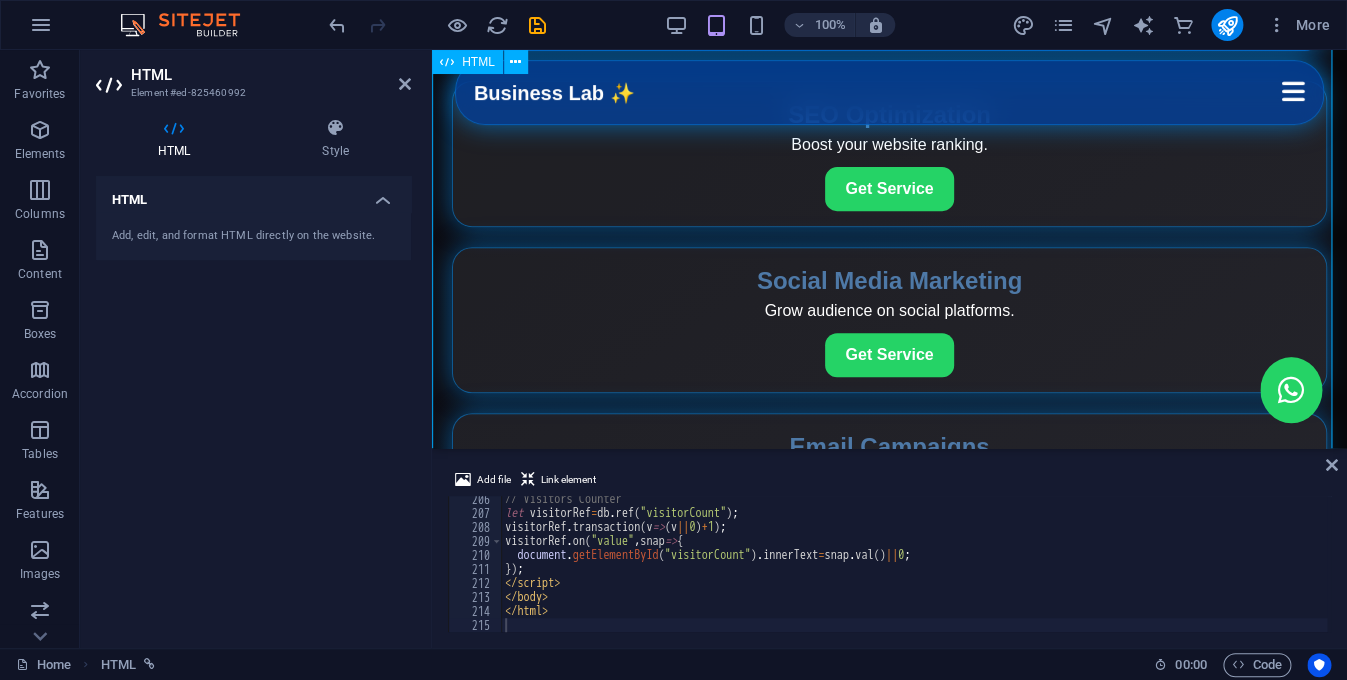scroll, scrollTop: 0, scrollLeft: 0, axis: both 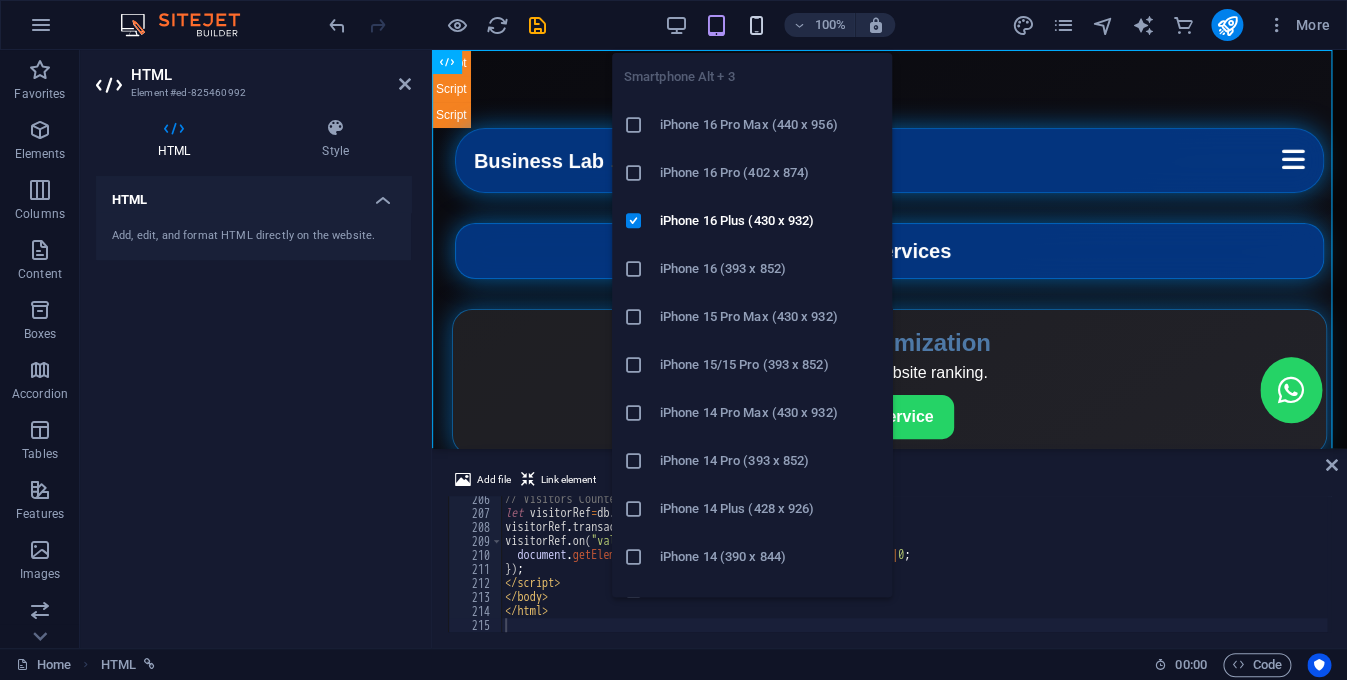 click at bounding box center (756, 25) 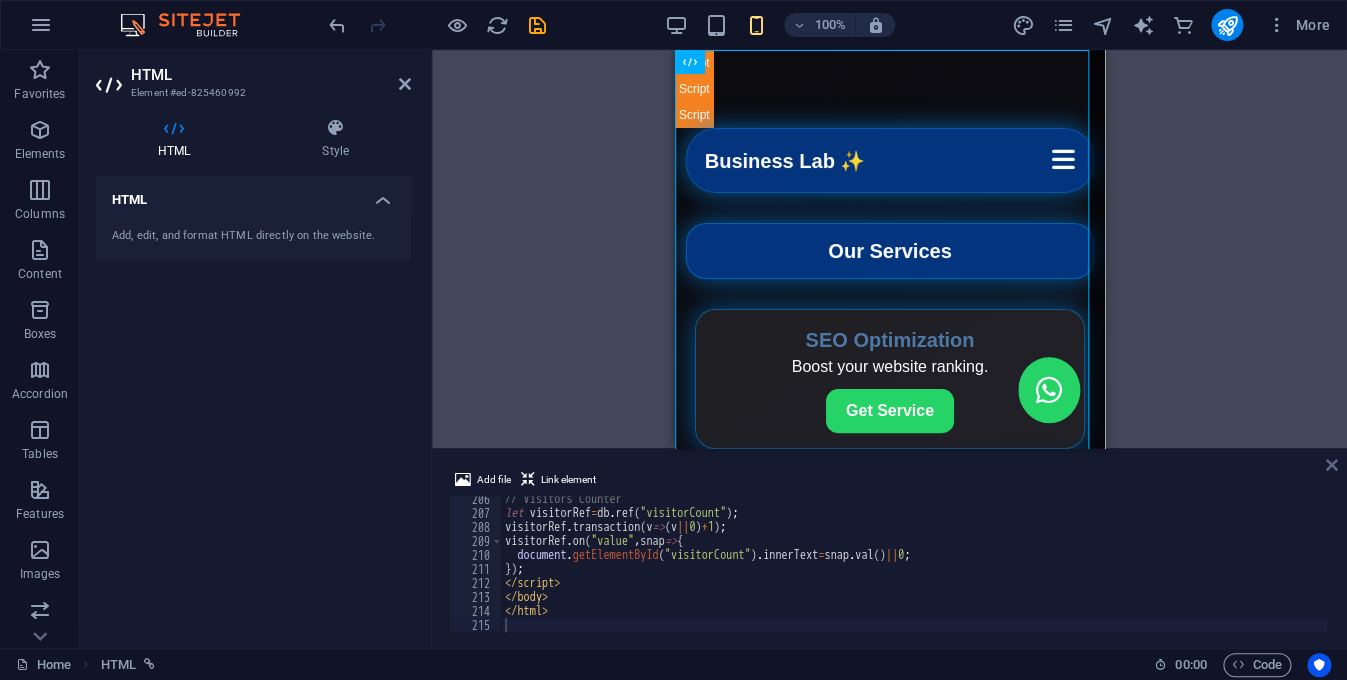 click at bounding box center [1332, 465] 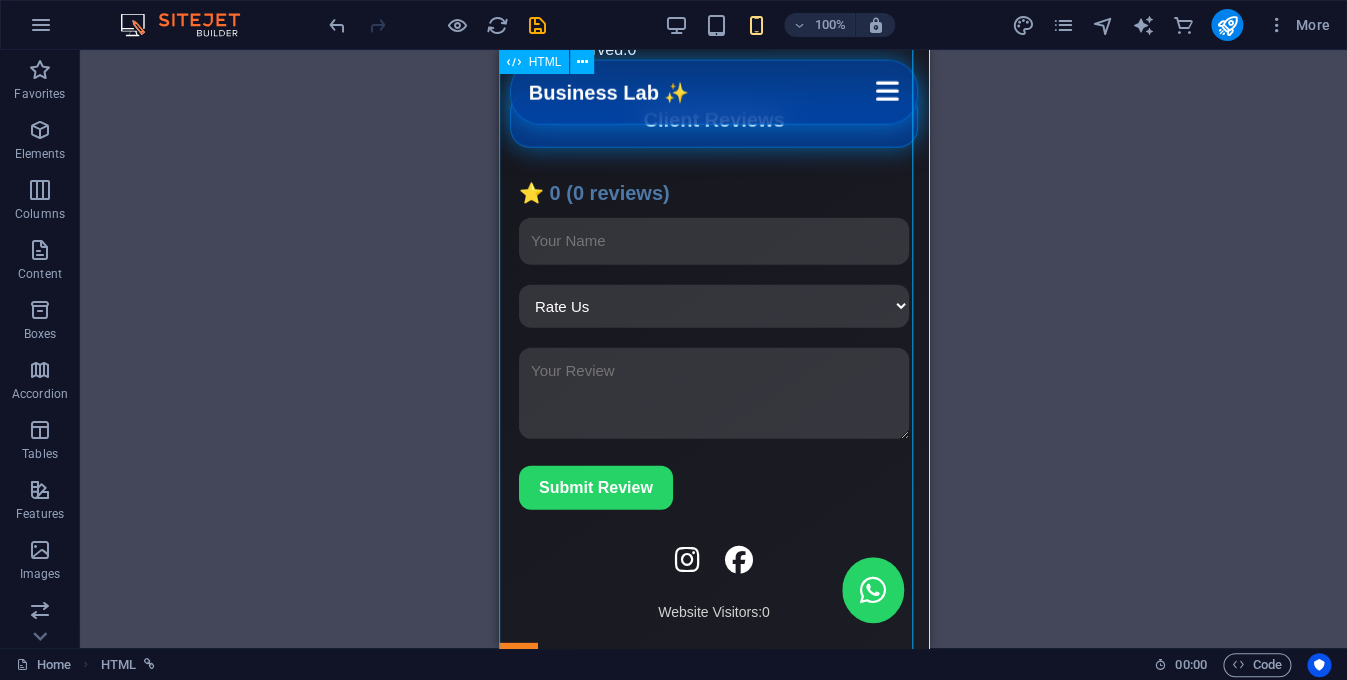 scroll, scrollTop: 1847, scrollLeft: 0, axis: vertical 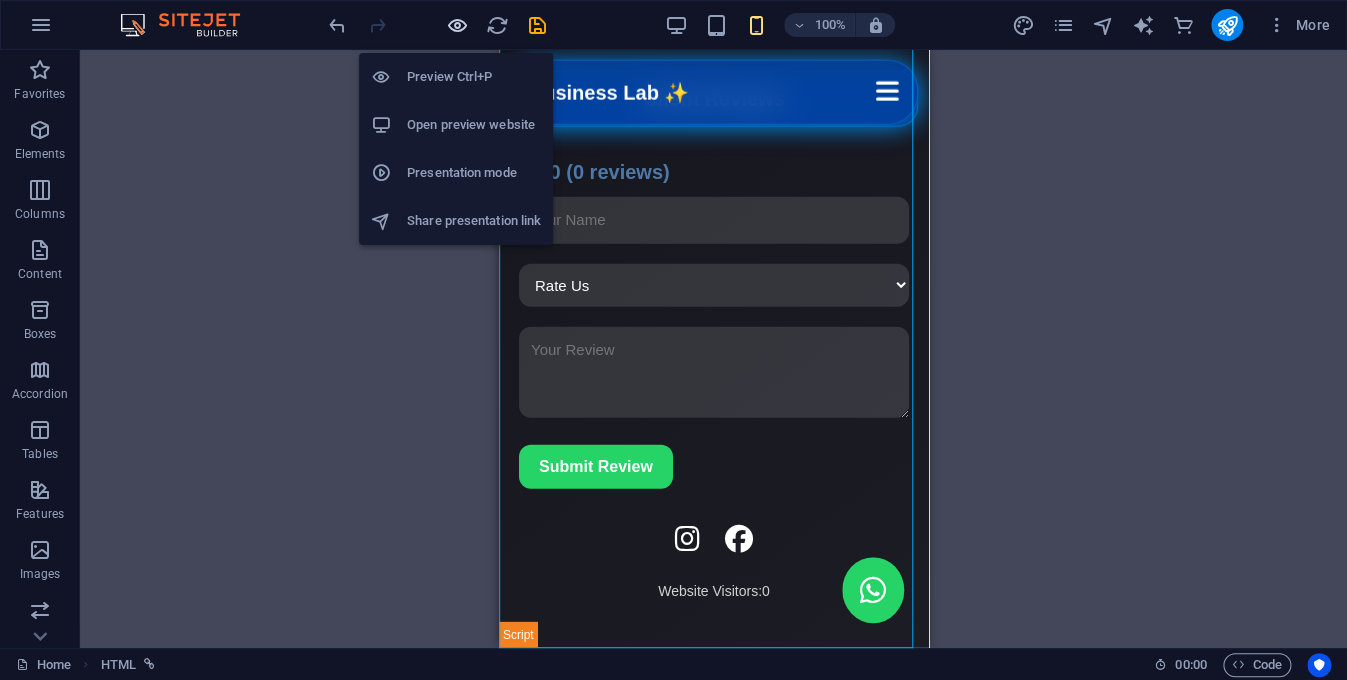 click at bounding box center [457, 25] 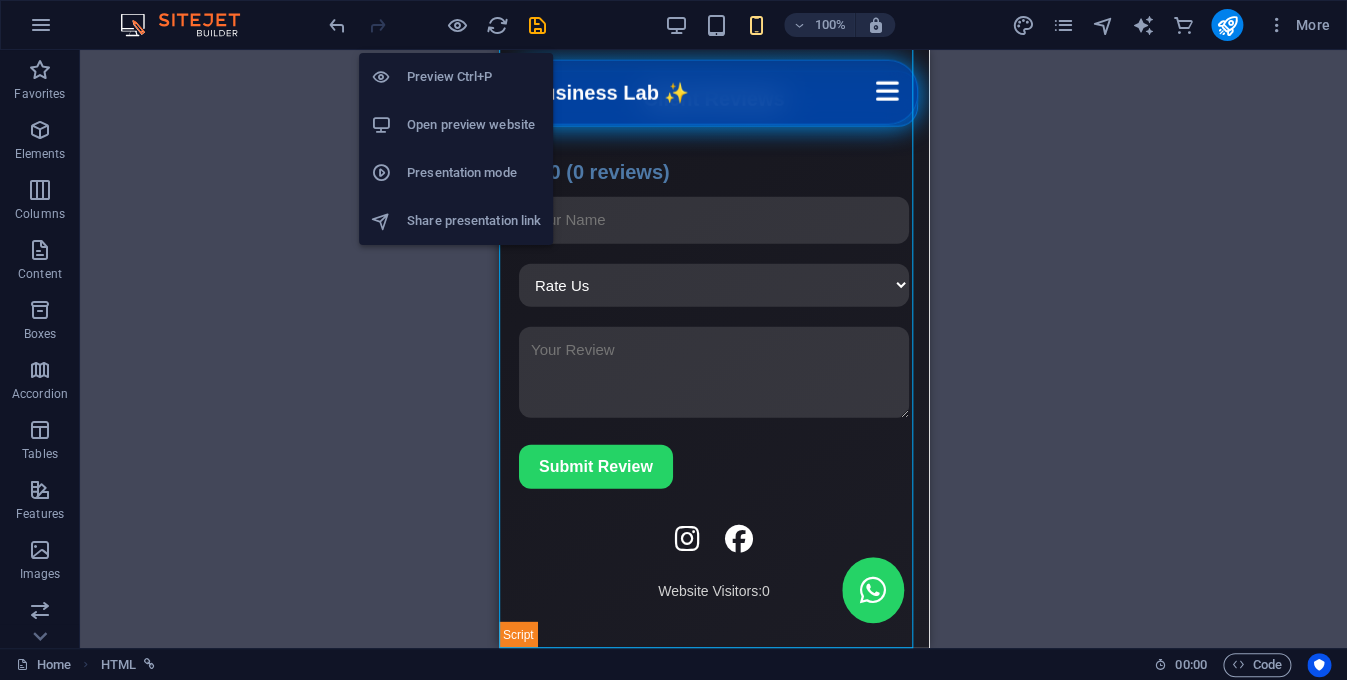 scroll, scrollTop: 1739, scrollLeft: 0, axis: vertical 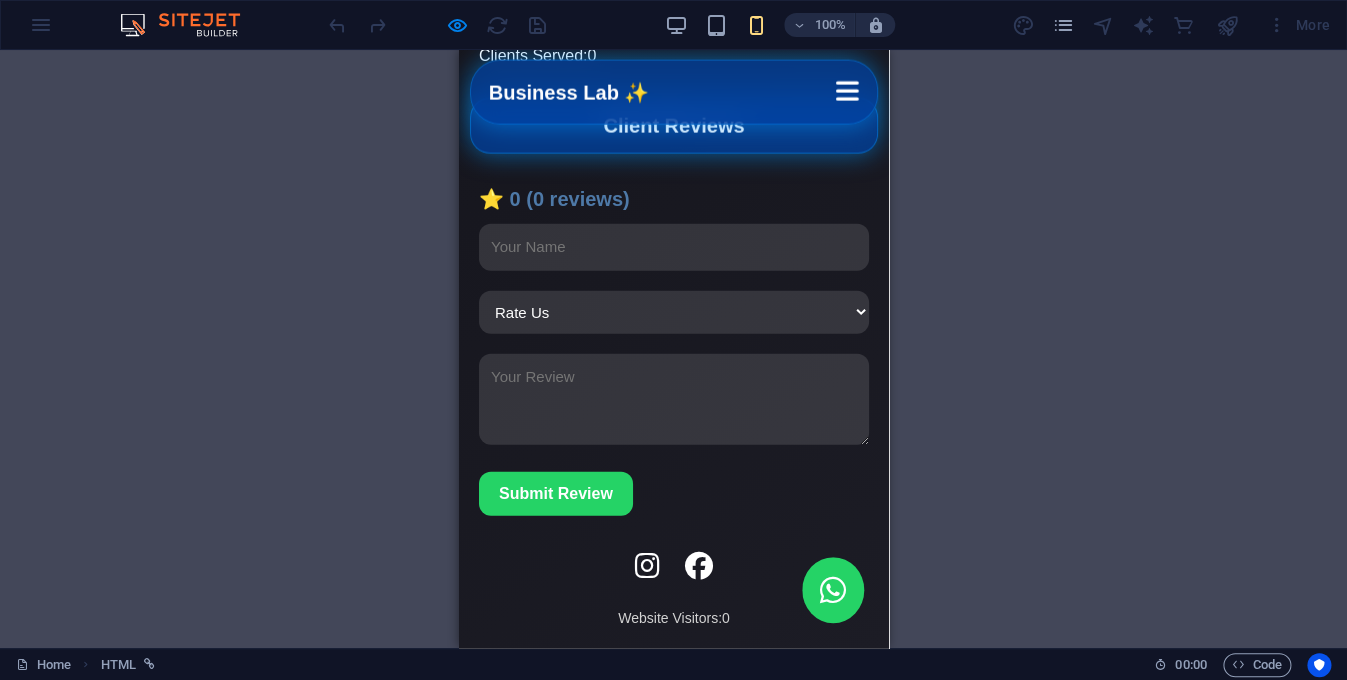 click on "Rate Us
⭐
⭐⭐
⭐⭐⭐
⭐⭐⭐⭐
⭐⭐⭐⭐⭐" at bounding box center [673, 312] 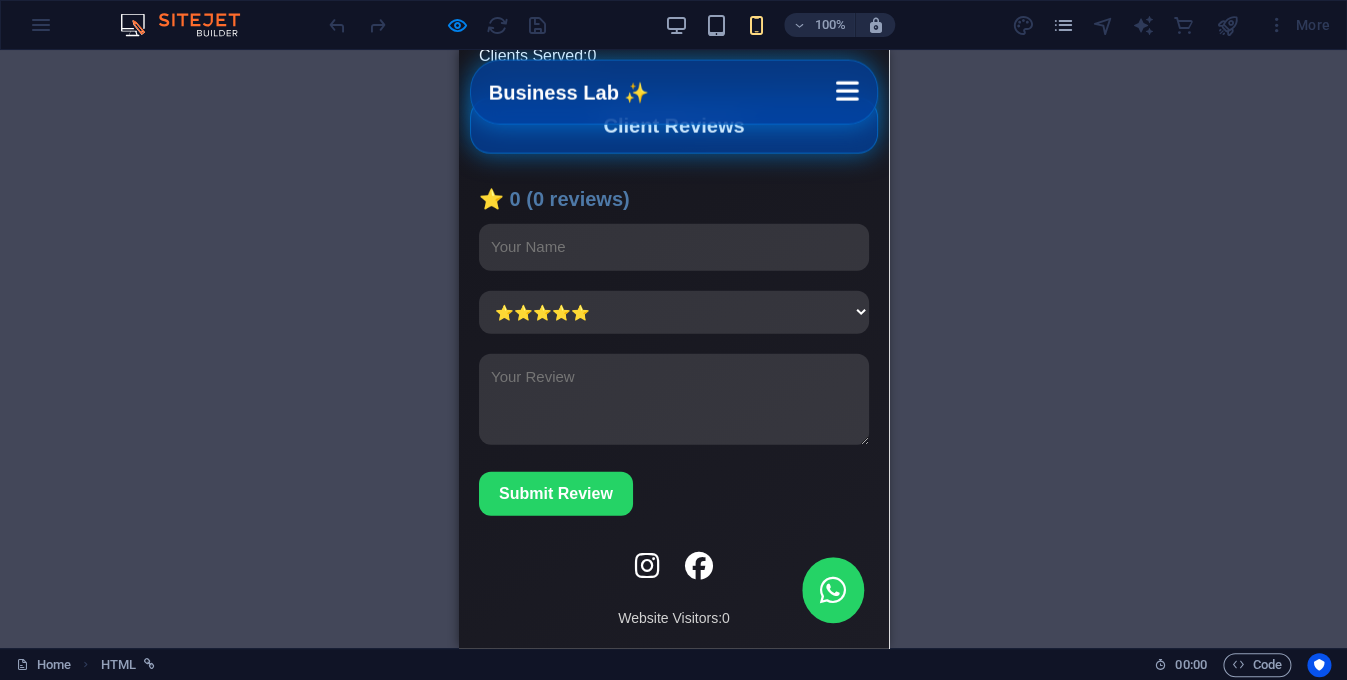 click on "Rate Us
⭐
⭐⭐
⭐⭐⭐
⭐⭐⭐⭐
⭐⭐⭐⭐⭐" at bounding box center (673, 312) 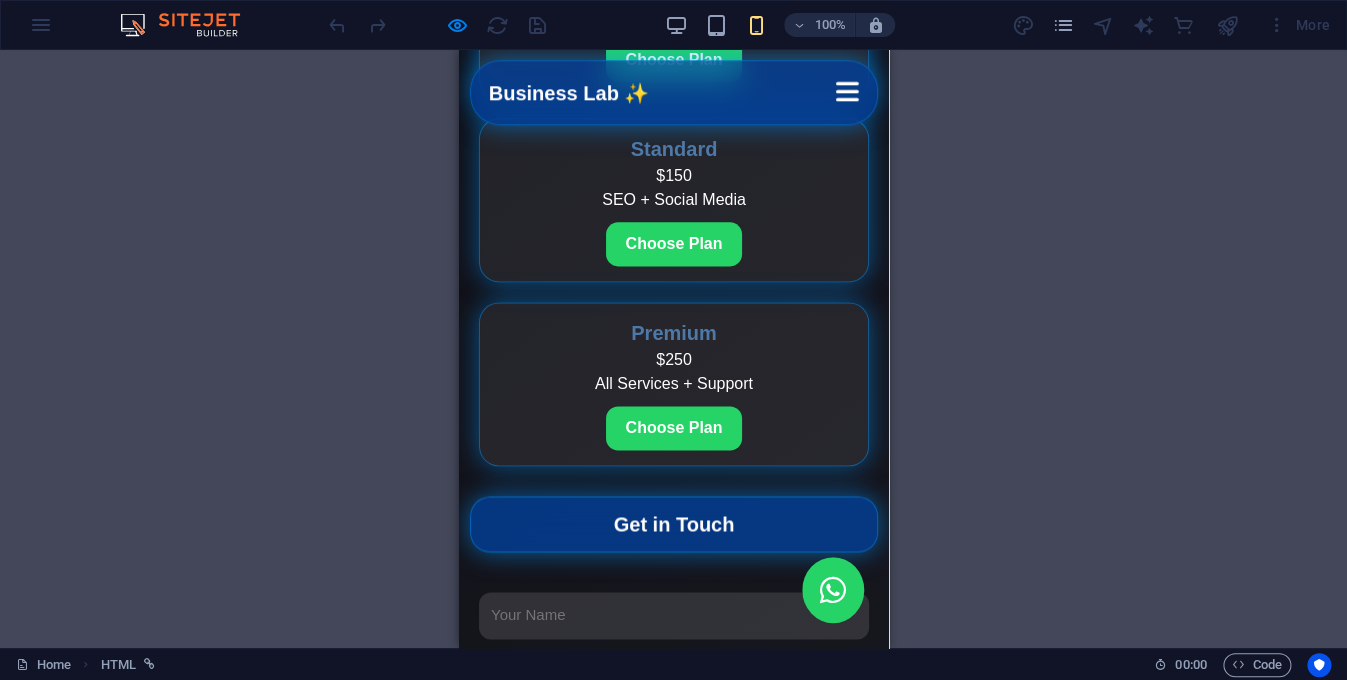 scroll, scrollTop: 839, scrollLeft: 0, axis: vertical 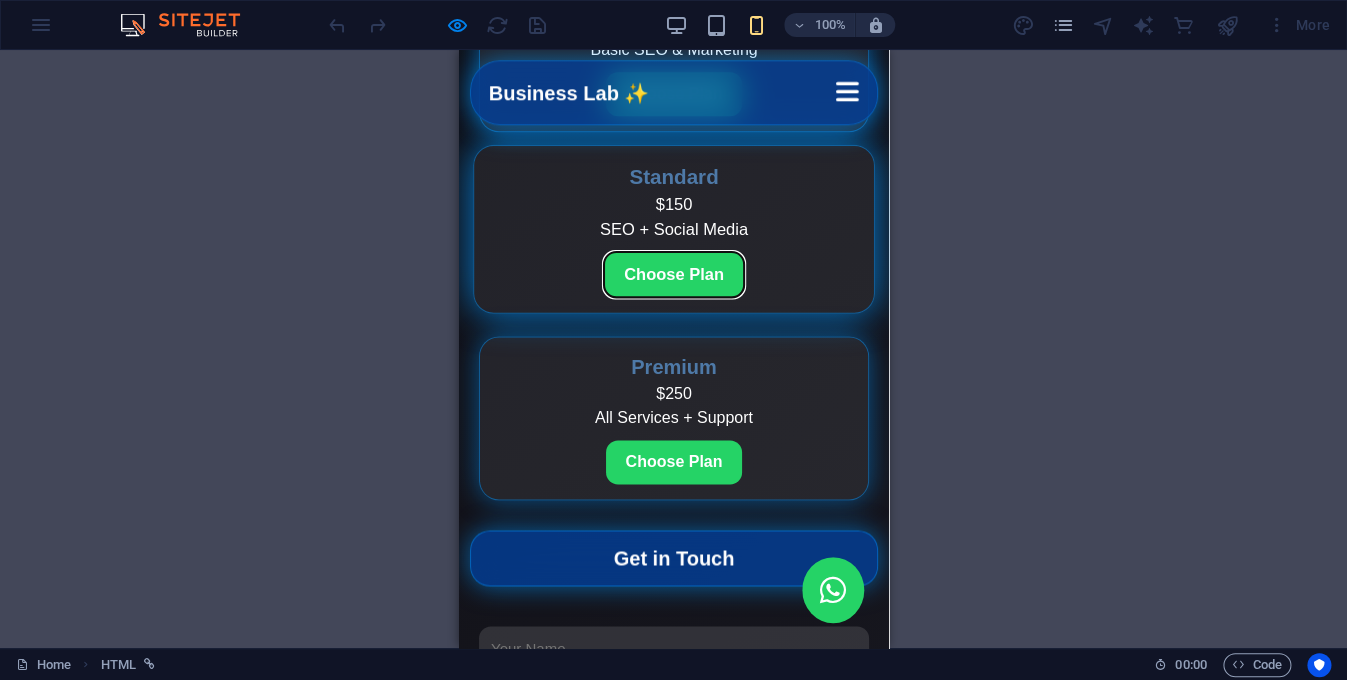 click on "Choose Plan" at bounding box center (672, 274) 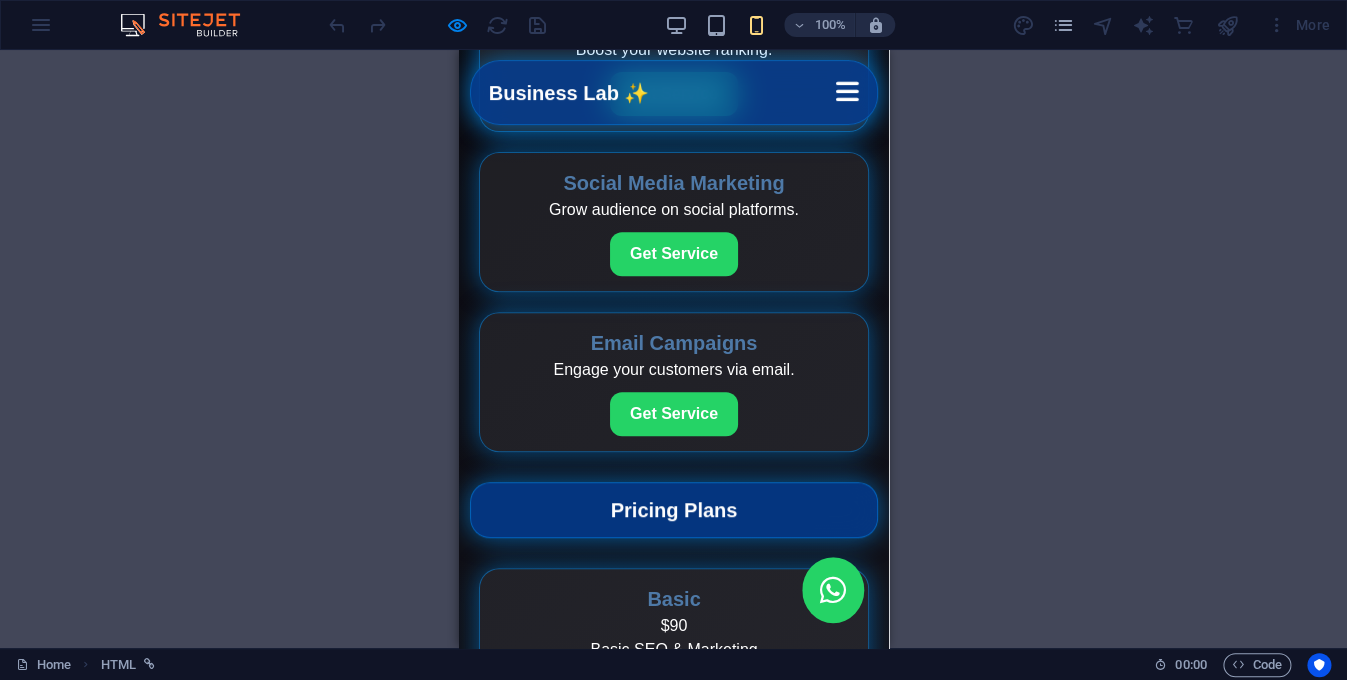 scroll, scrollTop: 0, scrollLeft: 0, axis: both 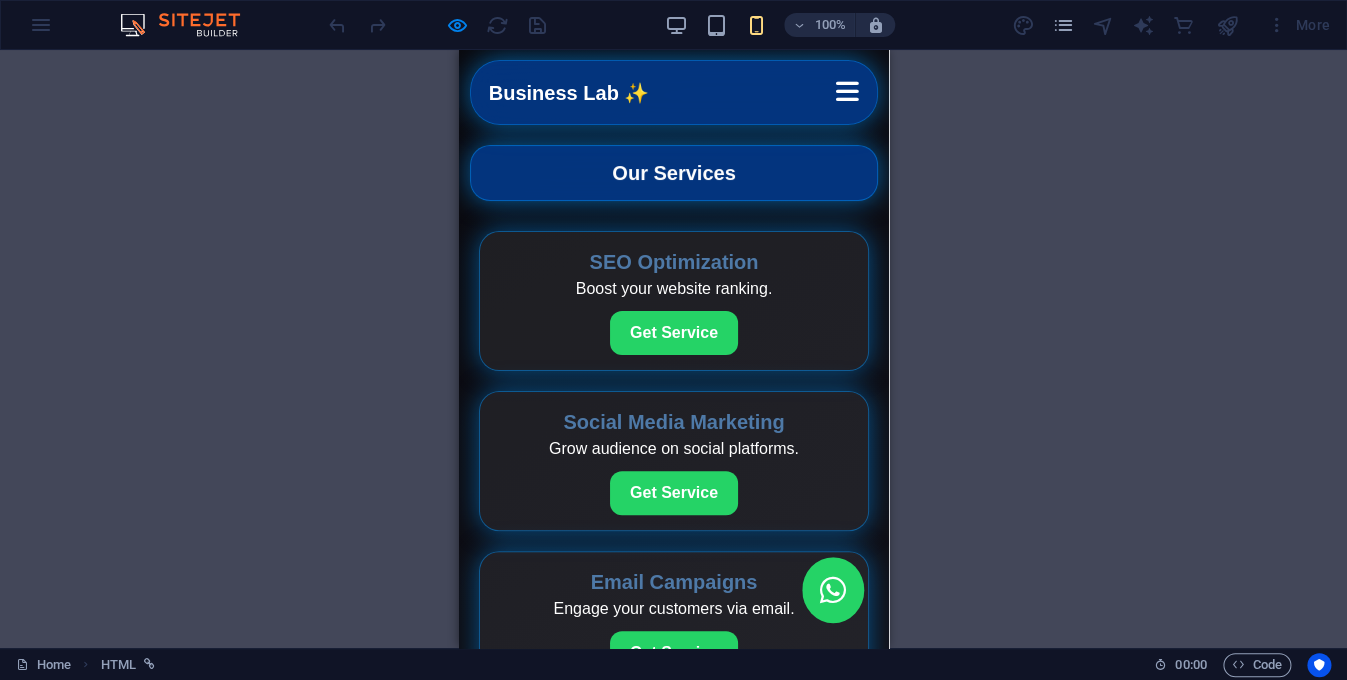 click at bounding box center (846, 92) 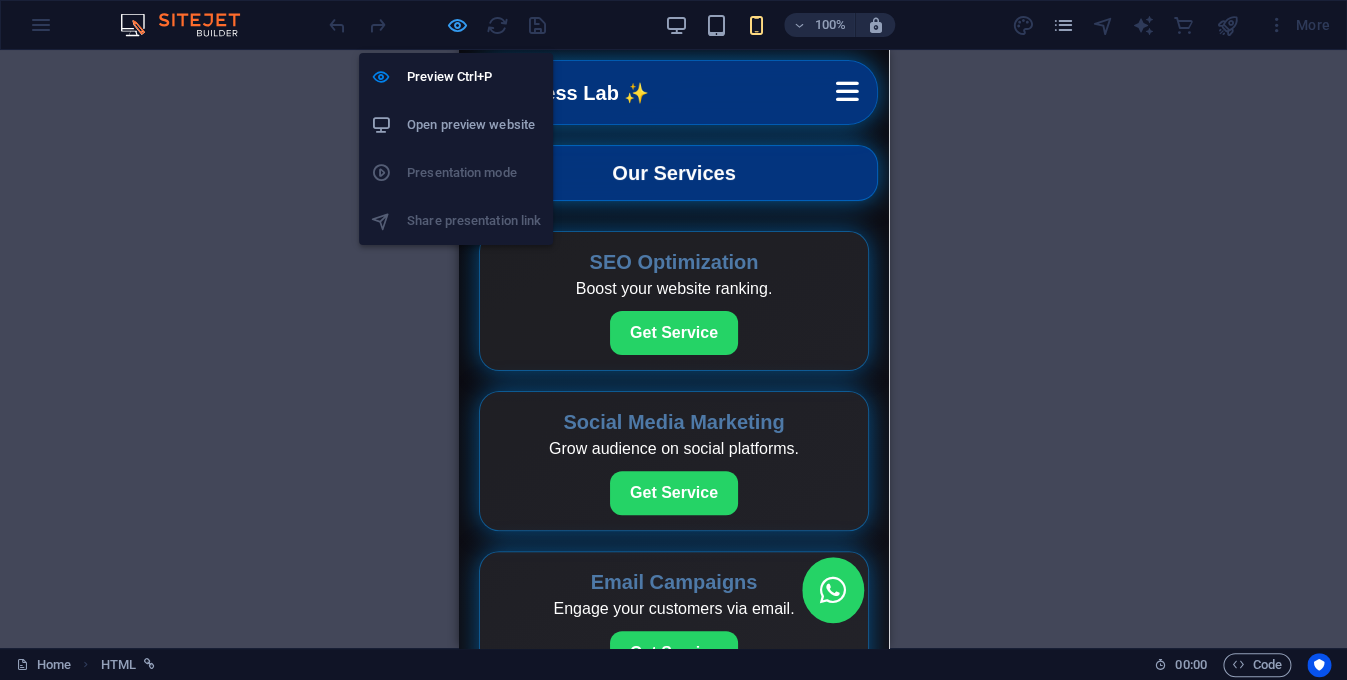 click at bounding box center [457, 25] 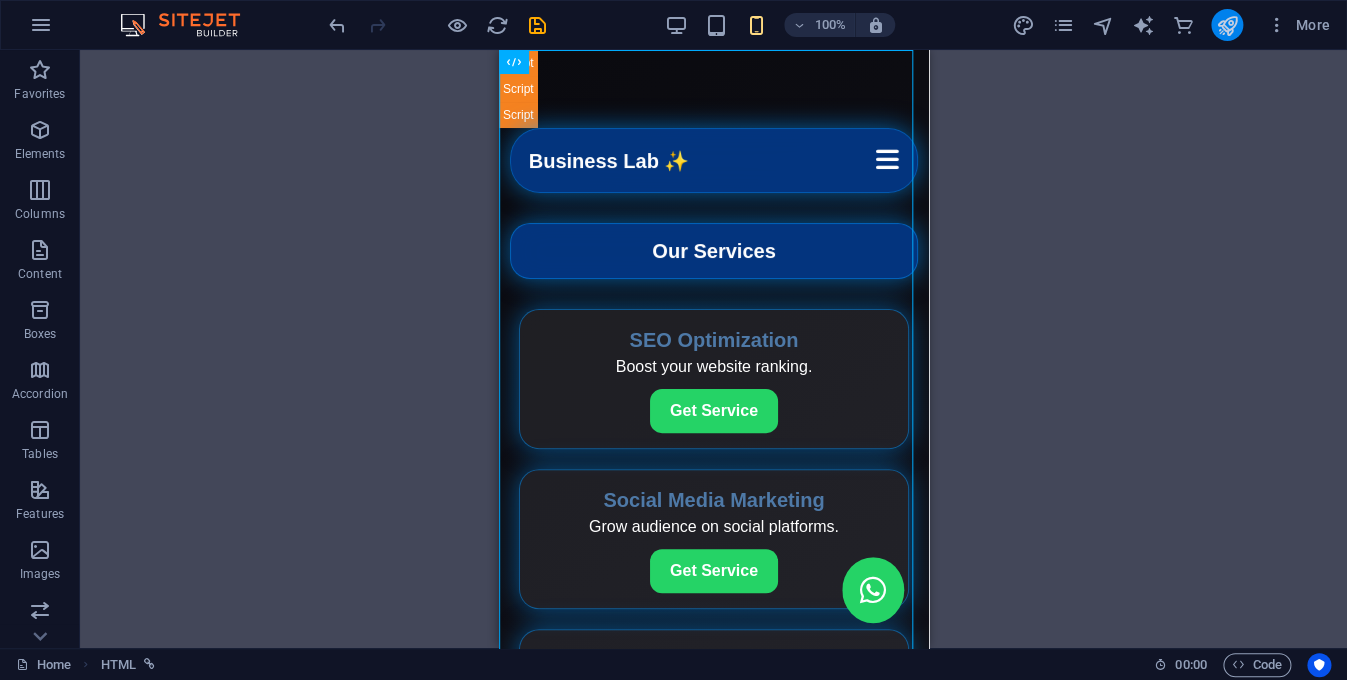 click at bounding box center [1227, 25] 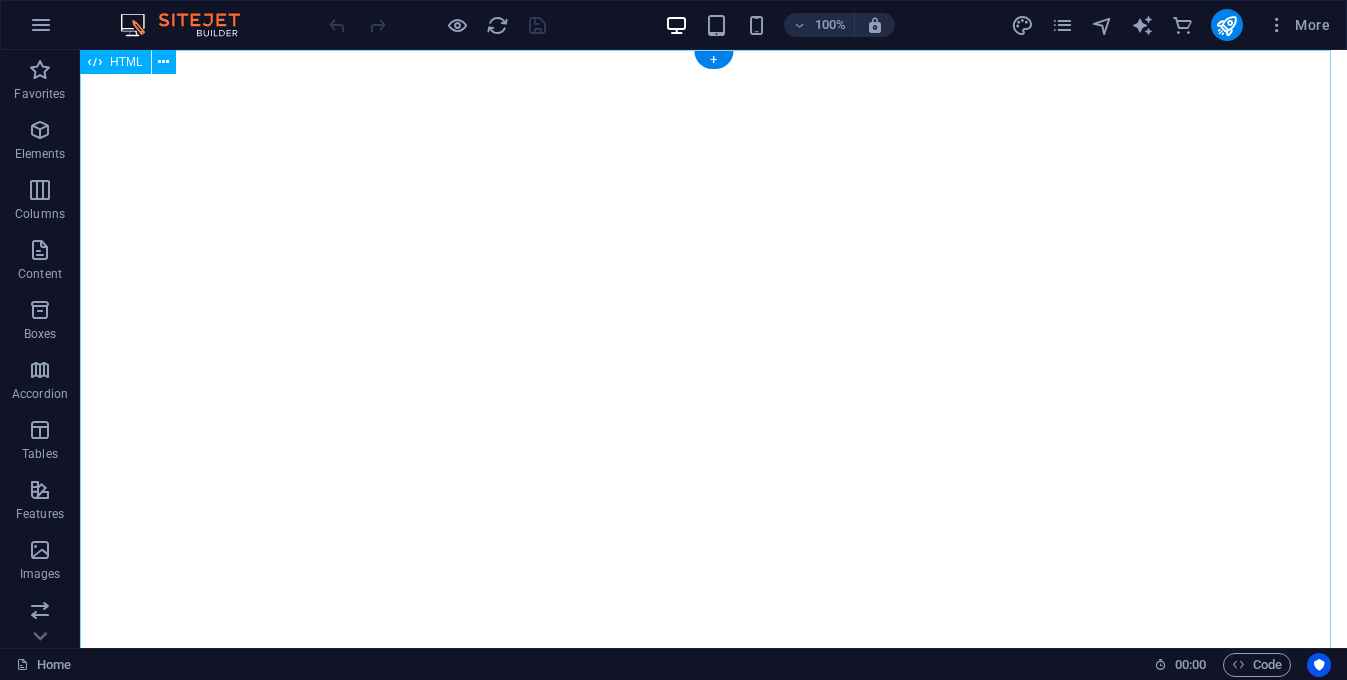 scroll, scrollTop: 0, scrollLeft: 0, axis: both 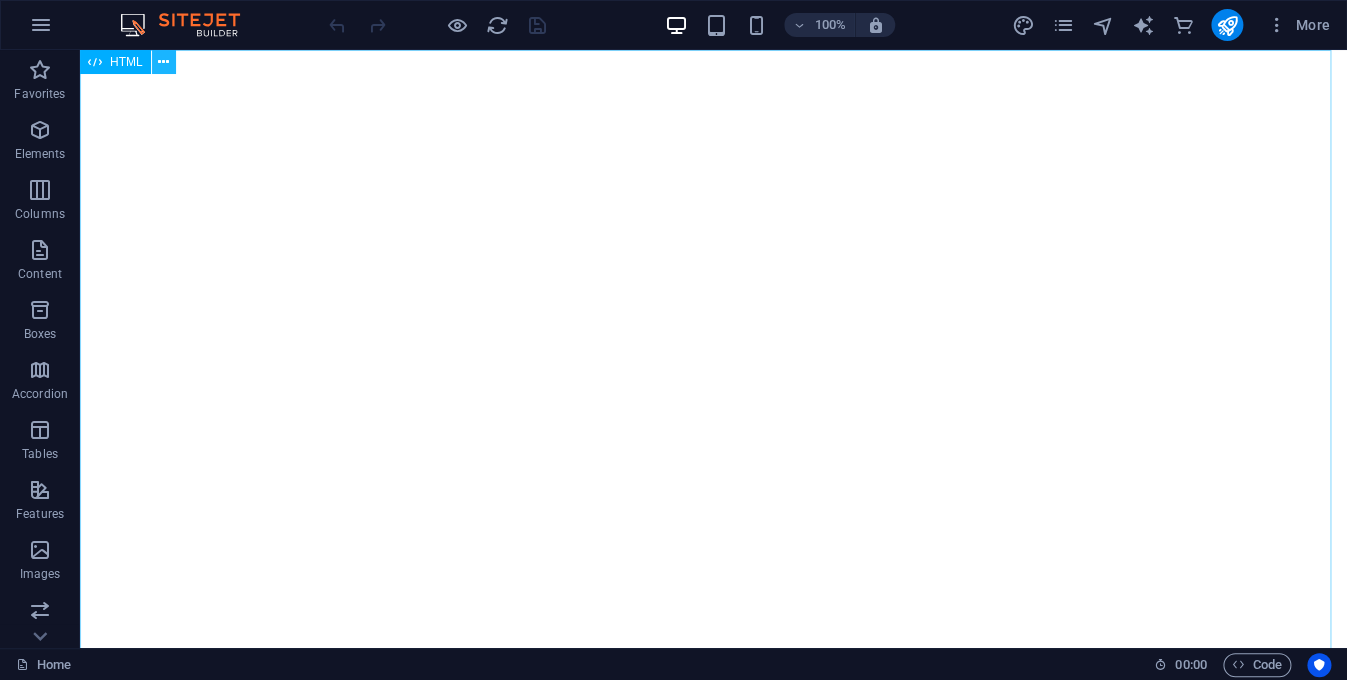 click at bounding box center (163, 62) 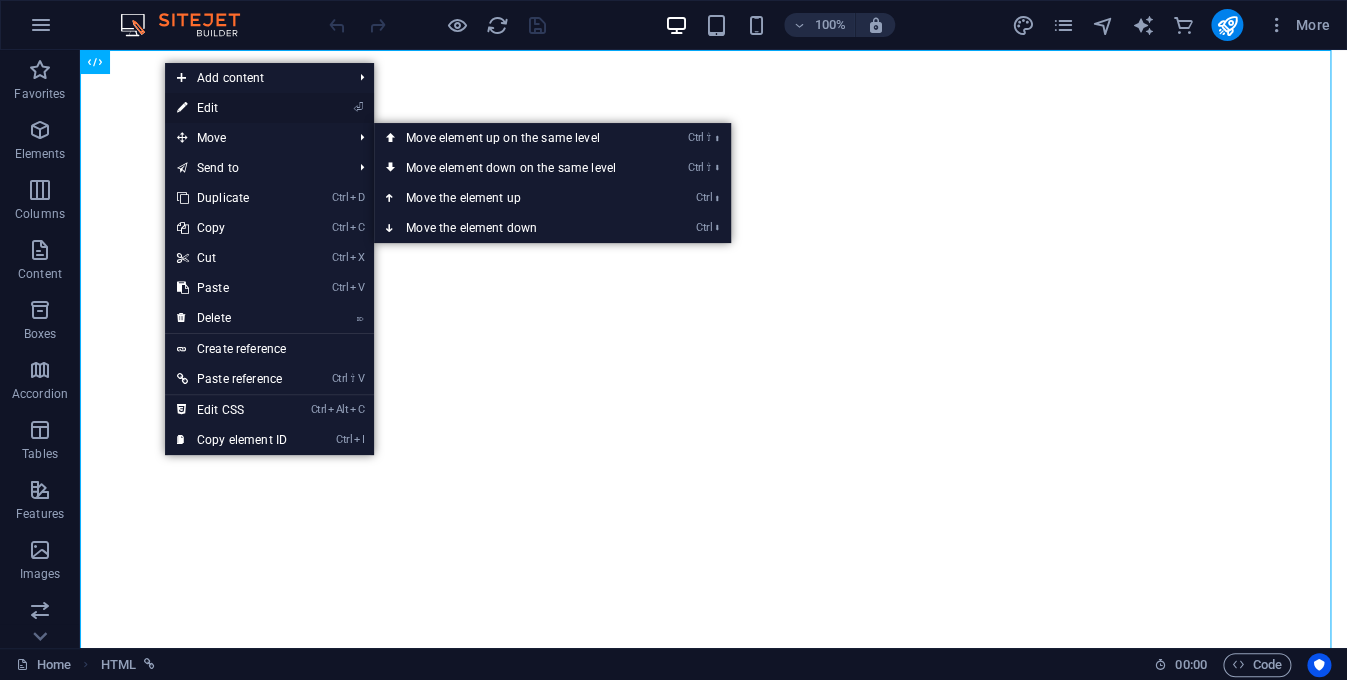 scroll, scrollTop: 0, scrollLeft: 0, axis: both 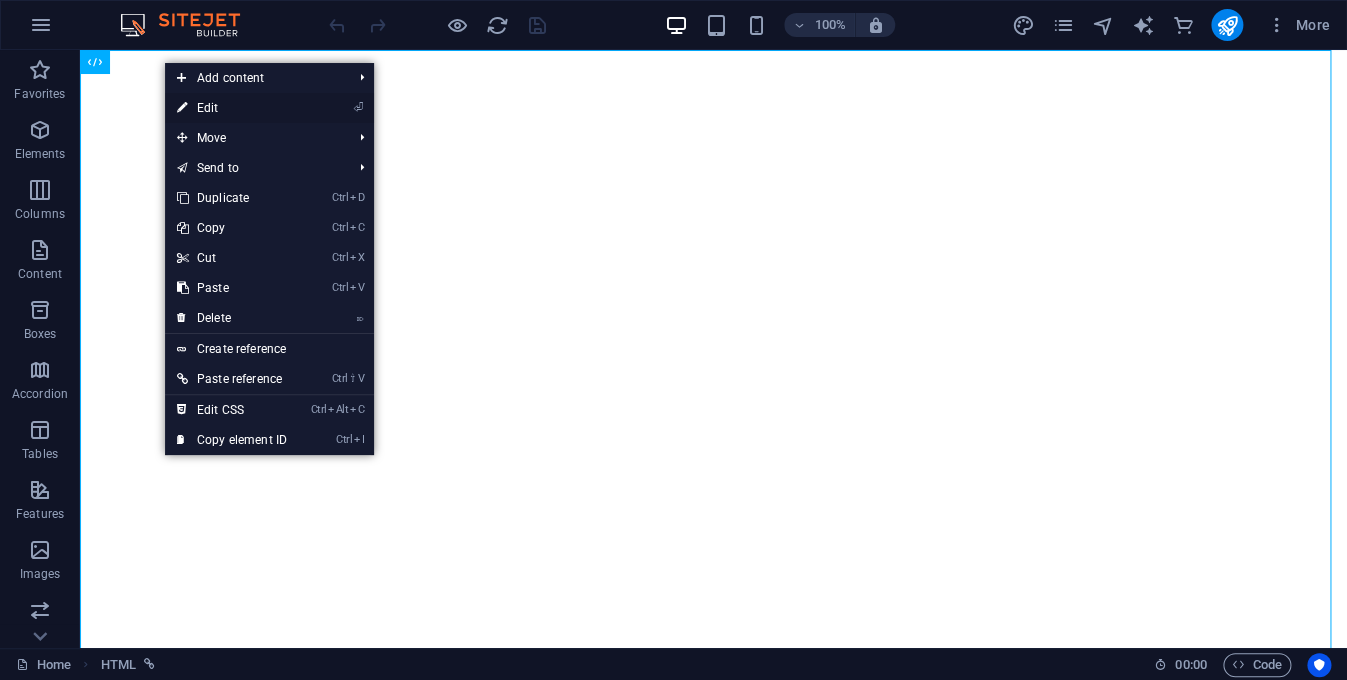 click on "⏎  Edit" at bounding box center [232, 108] 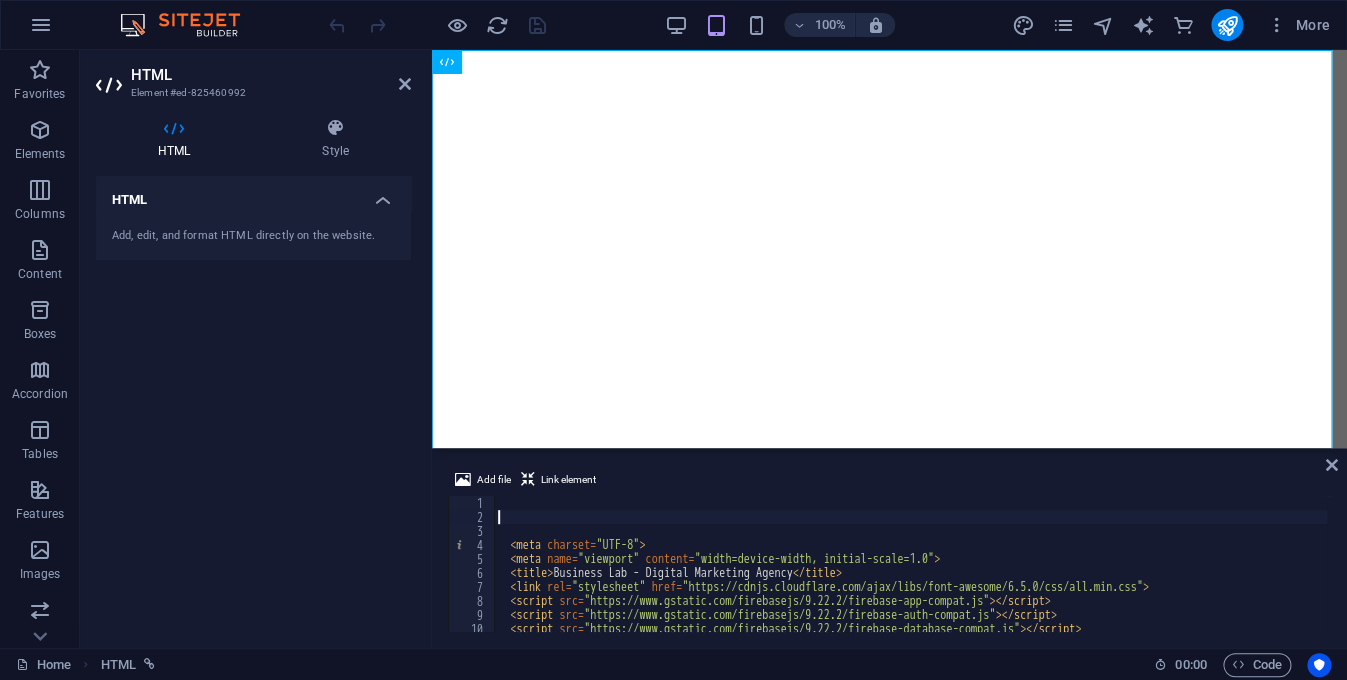 click on "< meta   charset = "UTF-8" >    < meta   name = "viewport"   content = "width=device-width, initial-scale=1.0" >    < title > Business Lab - Digital Marketing Agency </ title >    < link   rel = "stylesheet"   href = "https://cdnjs.cloudflare.com/ajax/libs/font-awesome/6.5.0/css/all.min.css" >    < script   src = "https://www.gstatic.com/firebasejs/9.22.2/firebase-app-compat.js" > </ script >    < script   src = "https://www.gstatic.com/firebasejs/9.22.2/firebase-auth-compat.js" > </ script >    < script   src = "https://www.gstatic.com/firebasejs/9.22.2/firebase-database-compat.js" > </ script >    < style >" at bounding box center [1556, 576] 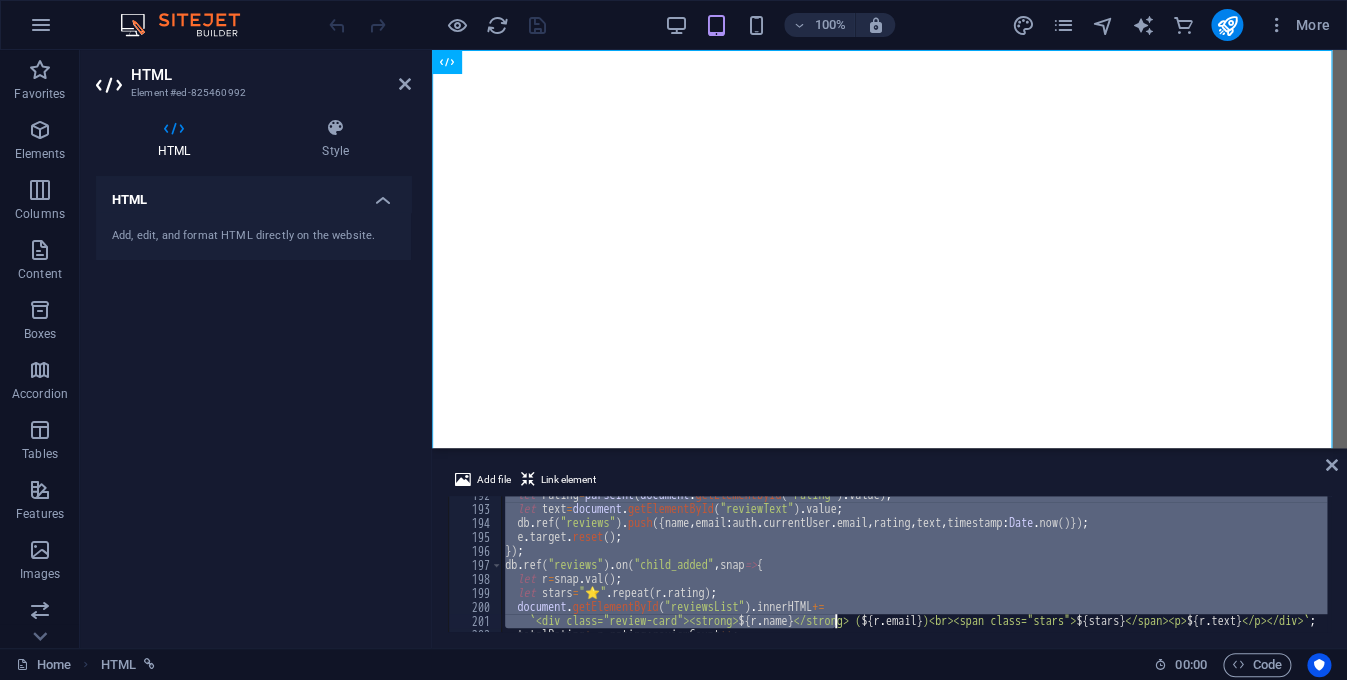 scroll, scrollTop: 2962, scrollLeft: 0, axis: vertical 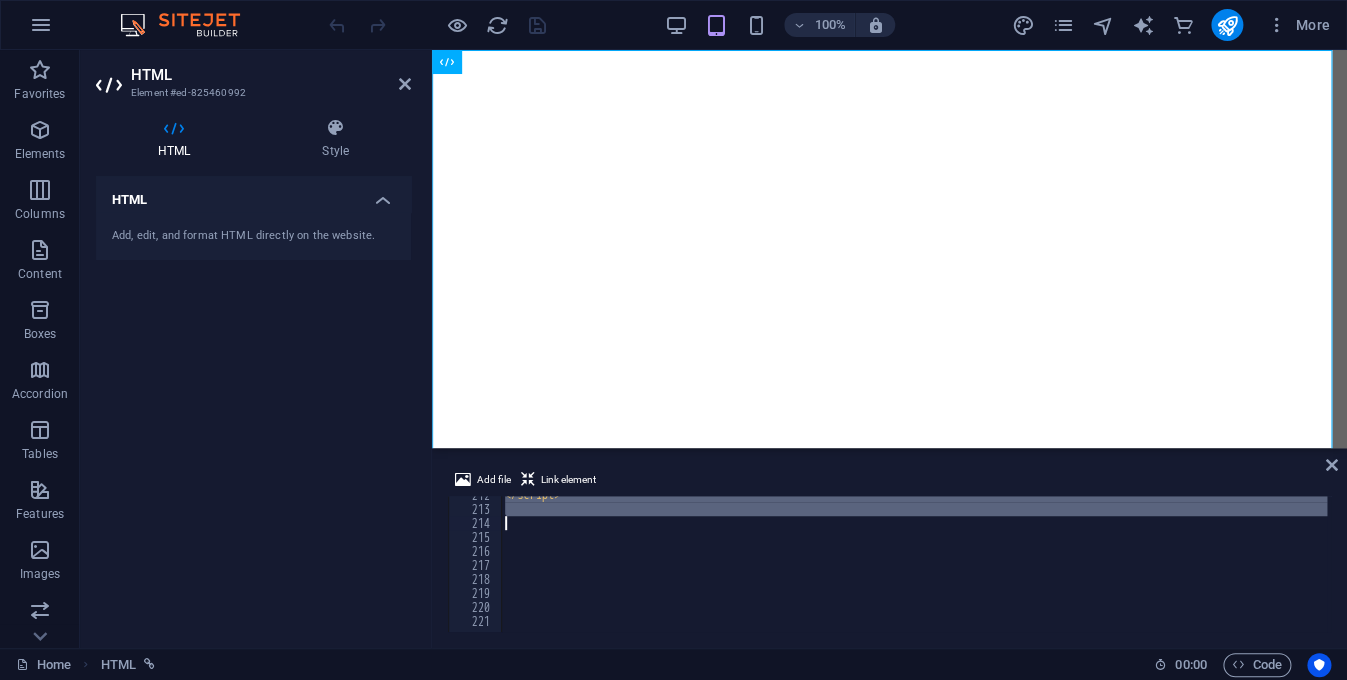 drag, startPoint x: 513, startPoint y: 522, endPoint x: 697, endPoint y: 519, distance: 184.02446 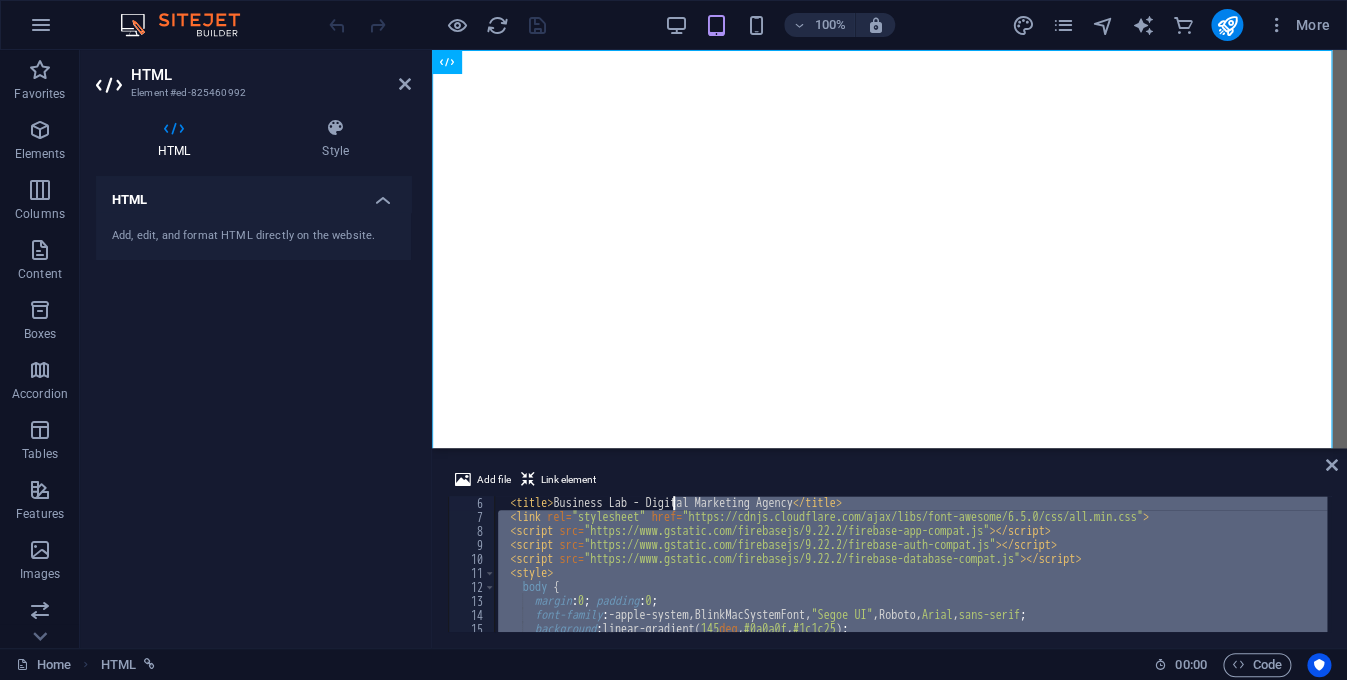 scroll, scrollTop: 0, scrollLeft: 0, axis: both 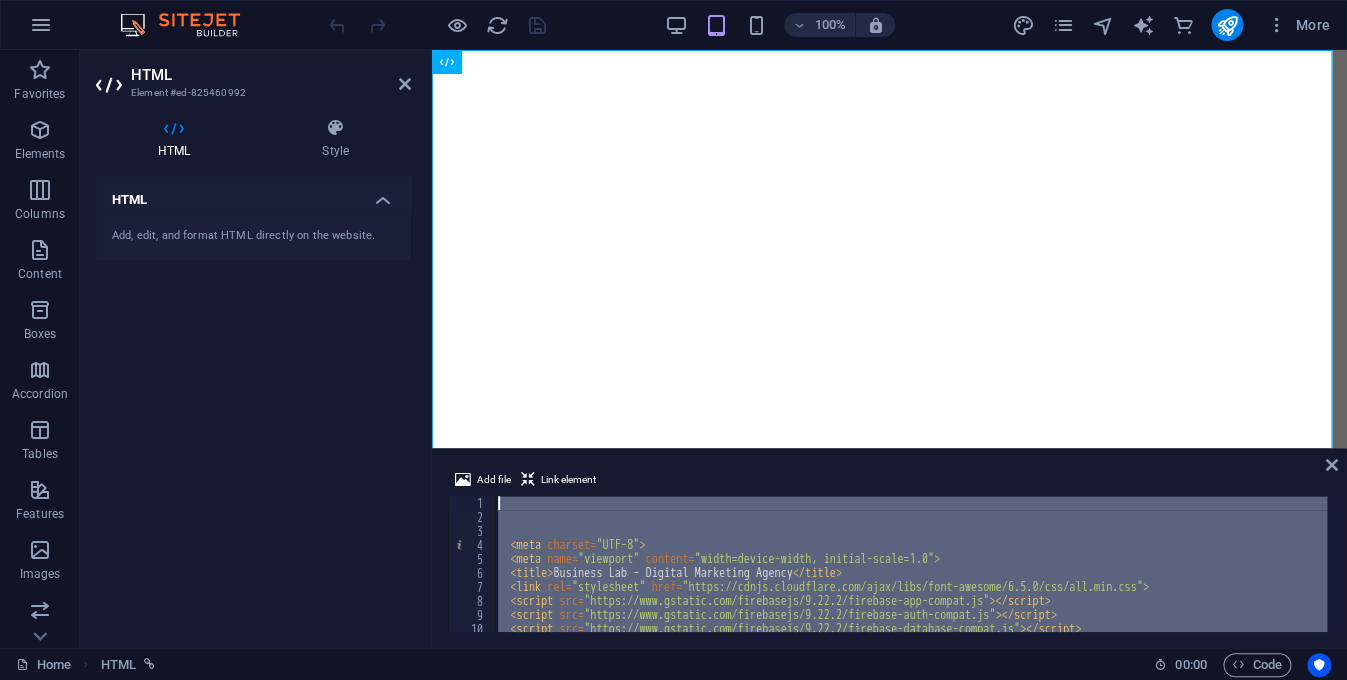 drag, startPoint x: 698, startPoint y: 519, endPoint x: 672, endPoint y: 468, distance: 57.245087 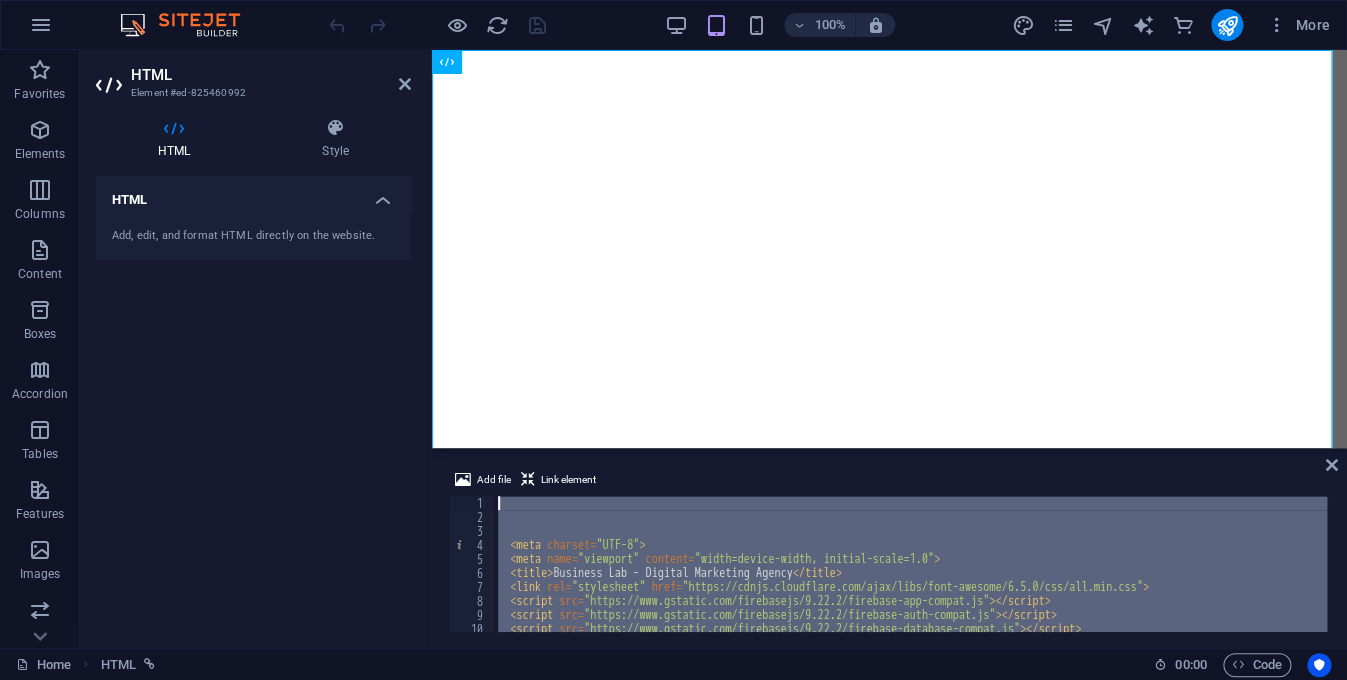 type 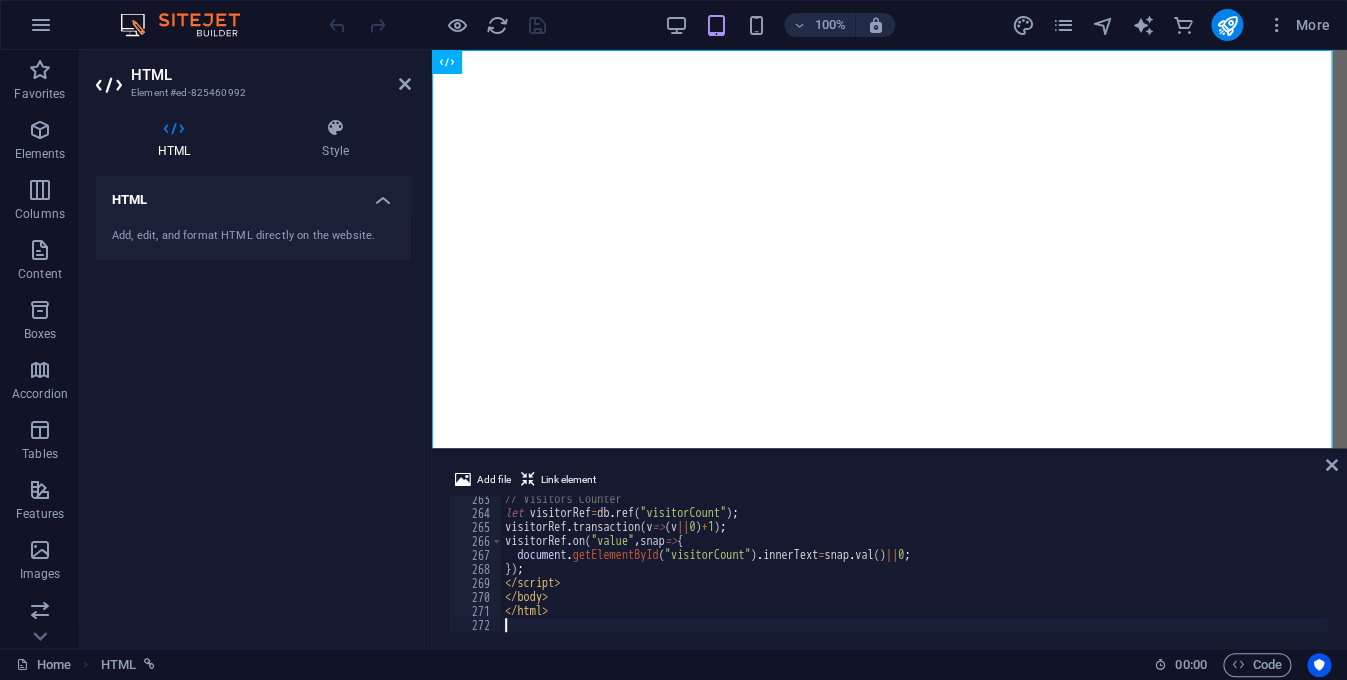 scroll, scrollTop: 3774, scrollLeft: 0, axis: vertical 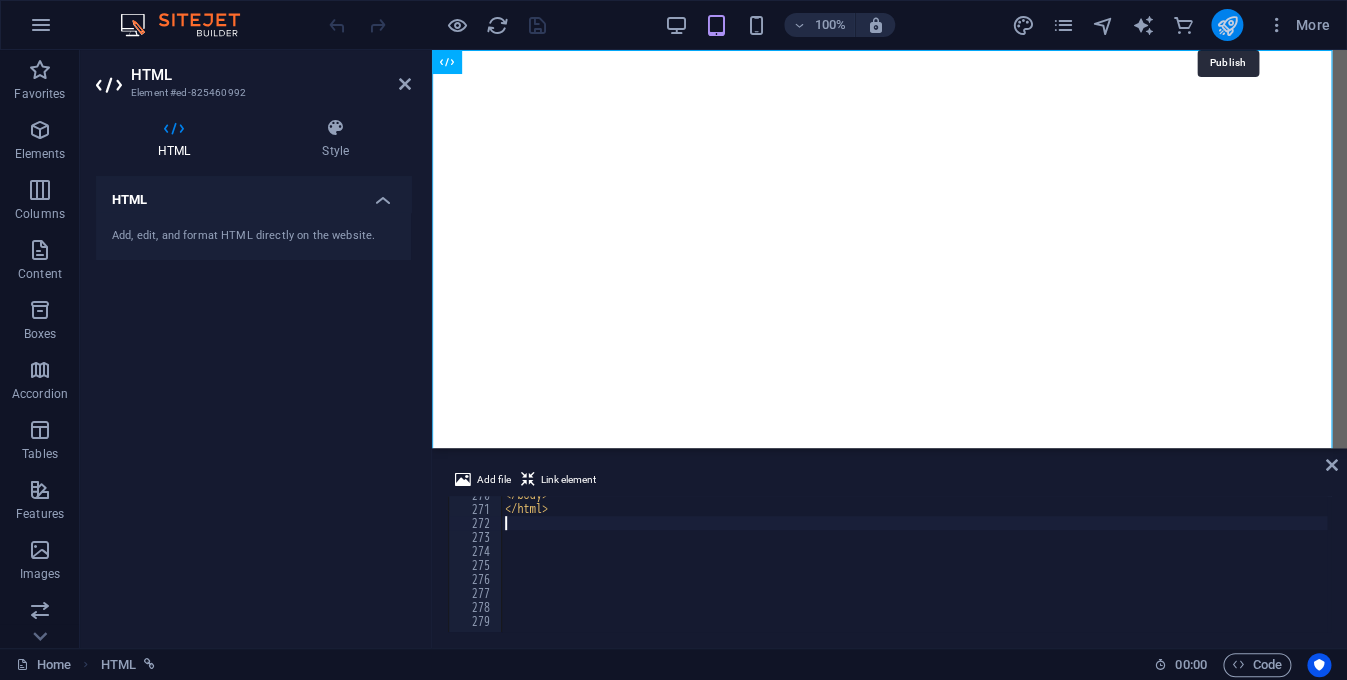 click at bounding box center (1226, 25) 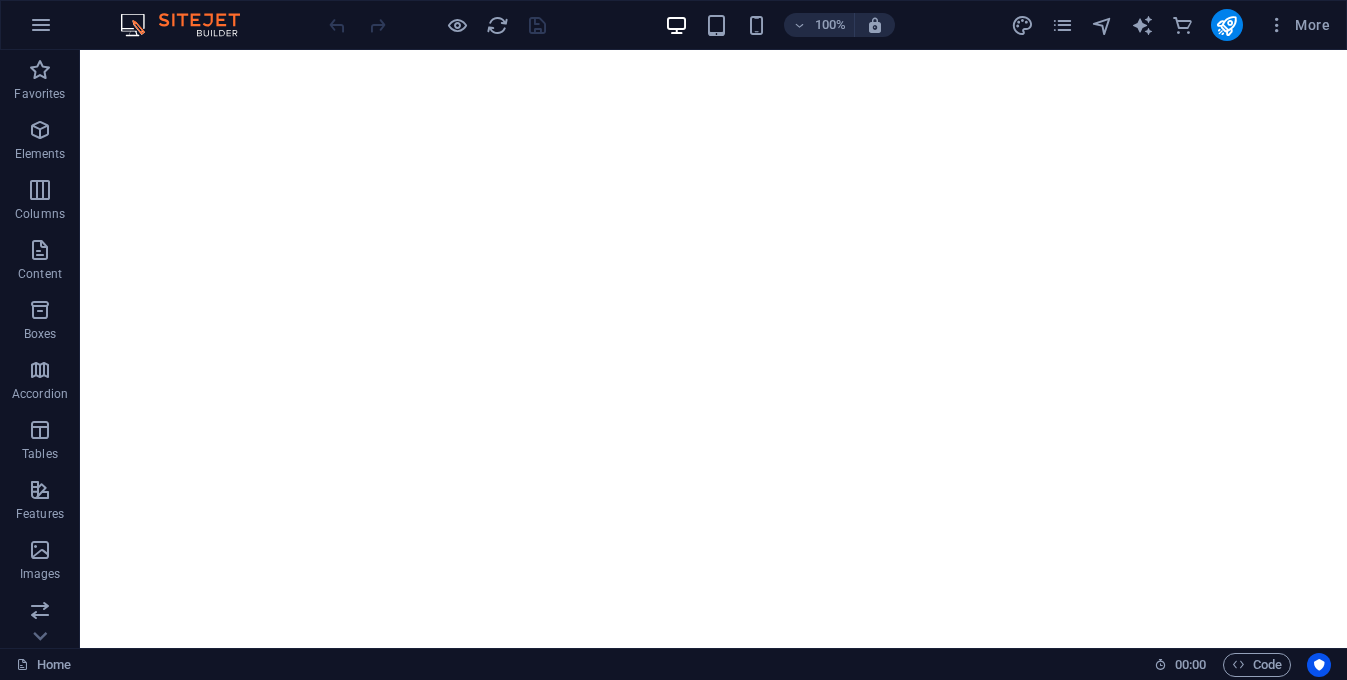 scroll, scrollTop: 0, scrollLeft: 0, axis: both 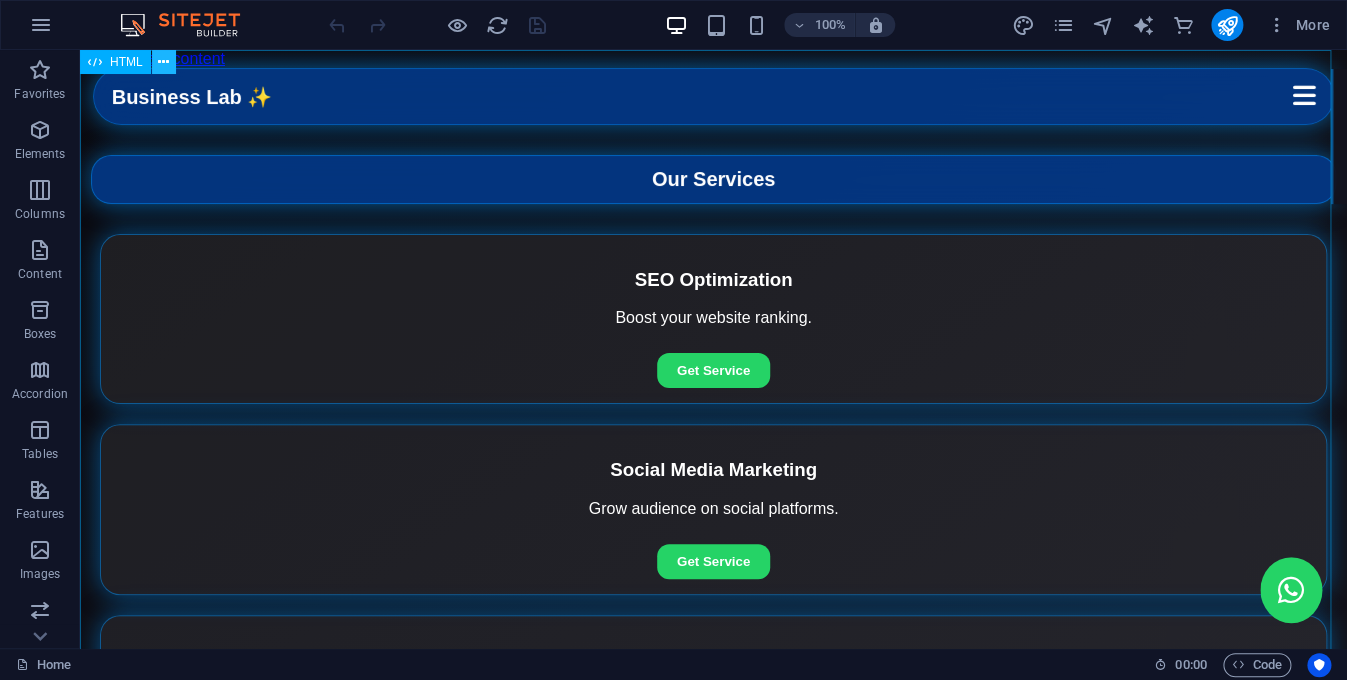 click at bounding box center (163, 62) 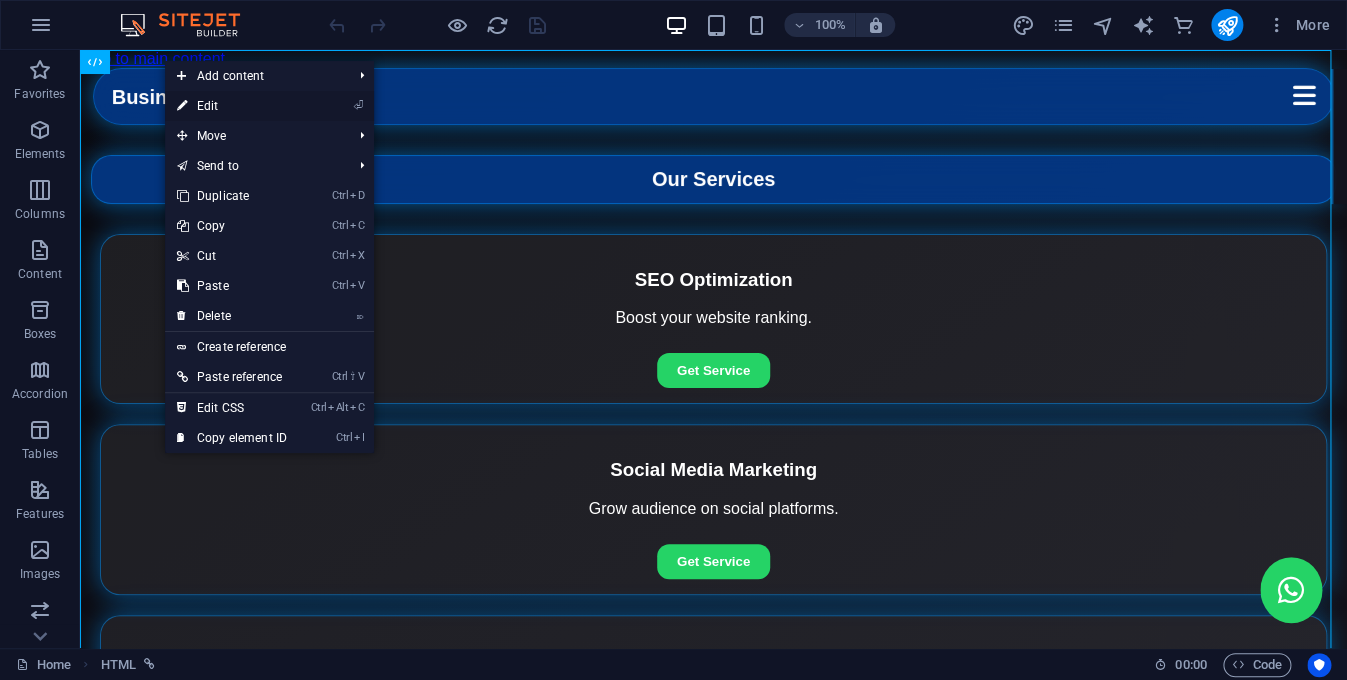 click on "⏎  Edit" at bounding box center [232, 106] 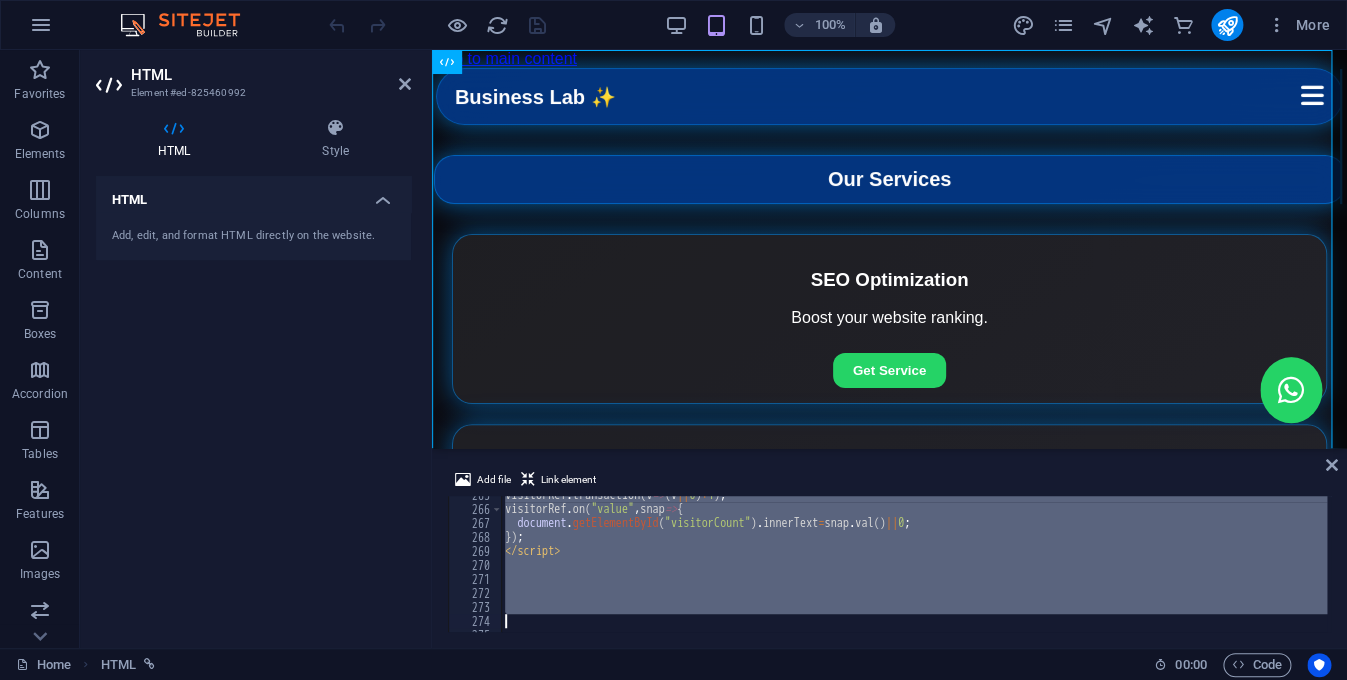scroll, scrollTop: 3774, scrollLeft: 0, axis: vertical 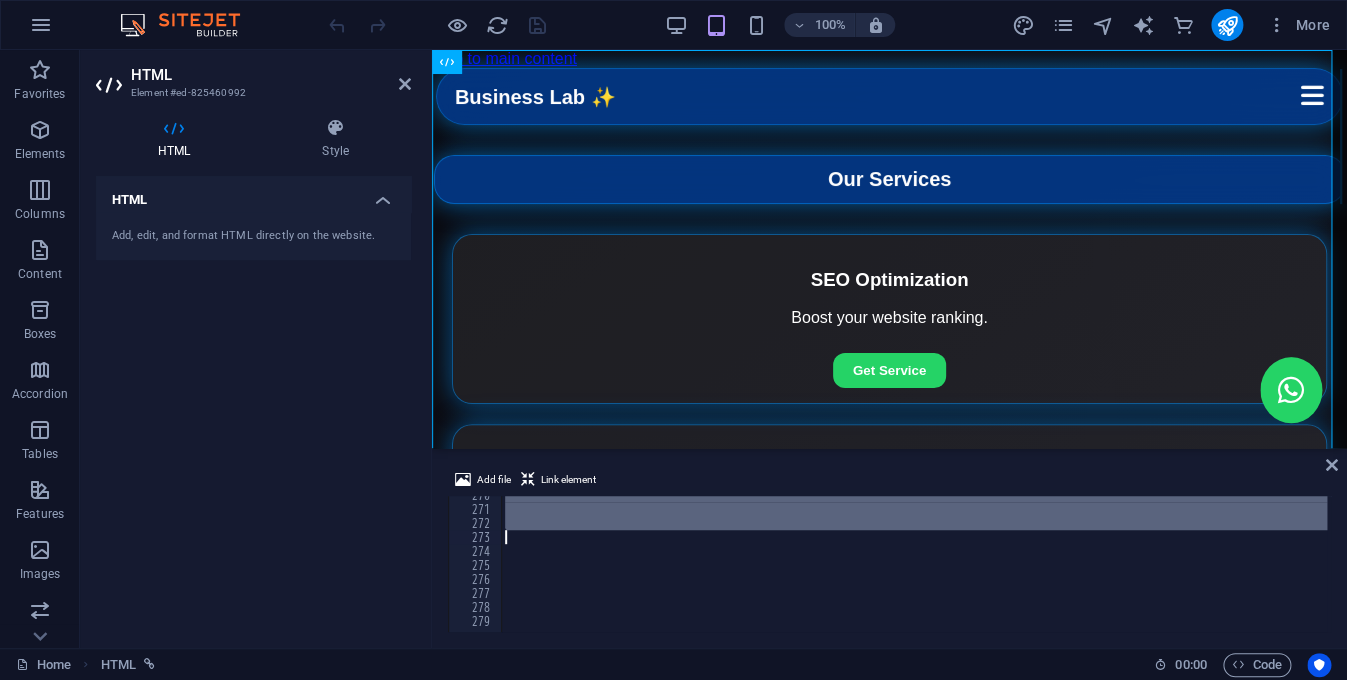 drag, startPoint x: 501, startPoint y: 510, endPoint x: 653, endPoint y: 542, distance: 155.33191 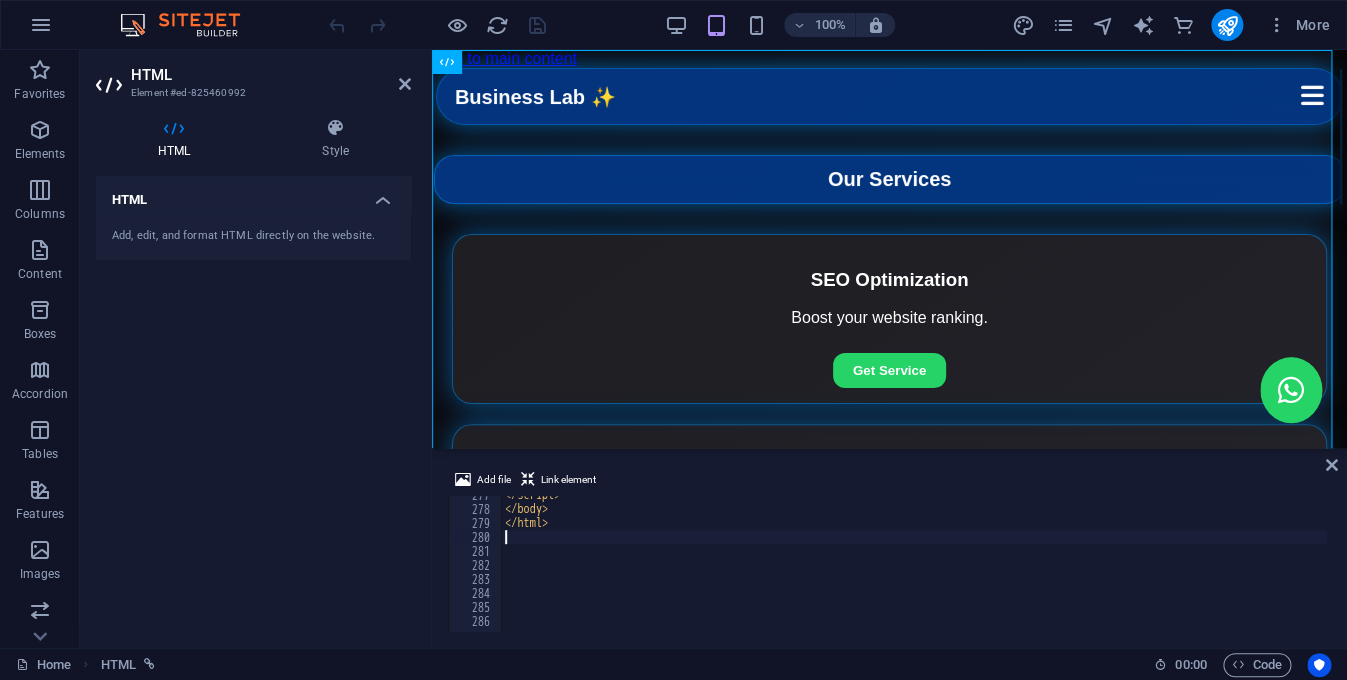 scroll, scrollTop: 3872, scrollLeft: 0, axis: vertical 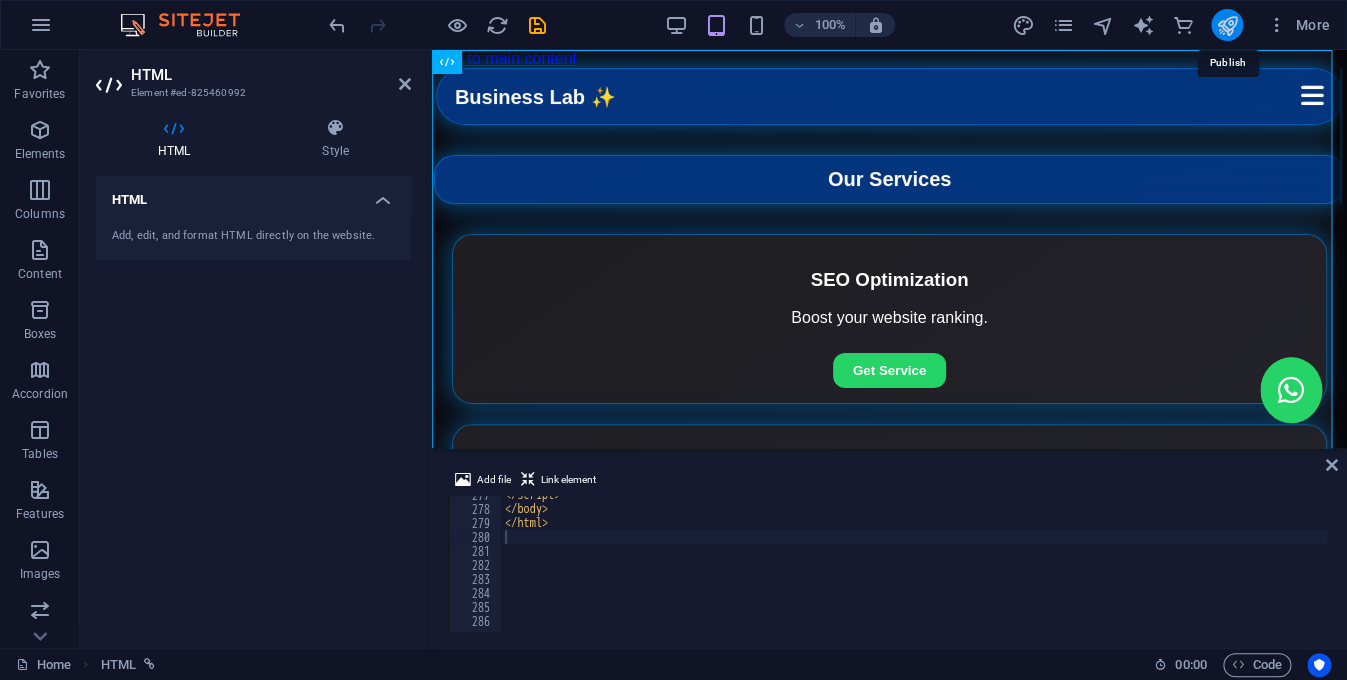 click at bounding box center (1226, 25) 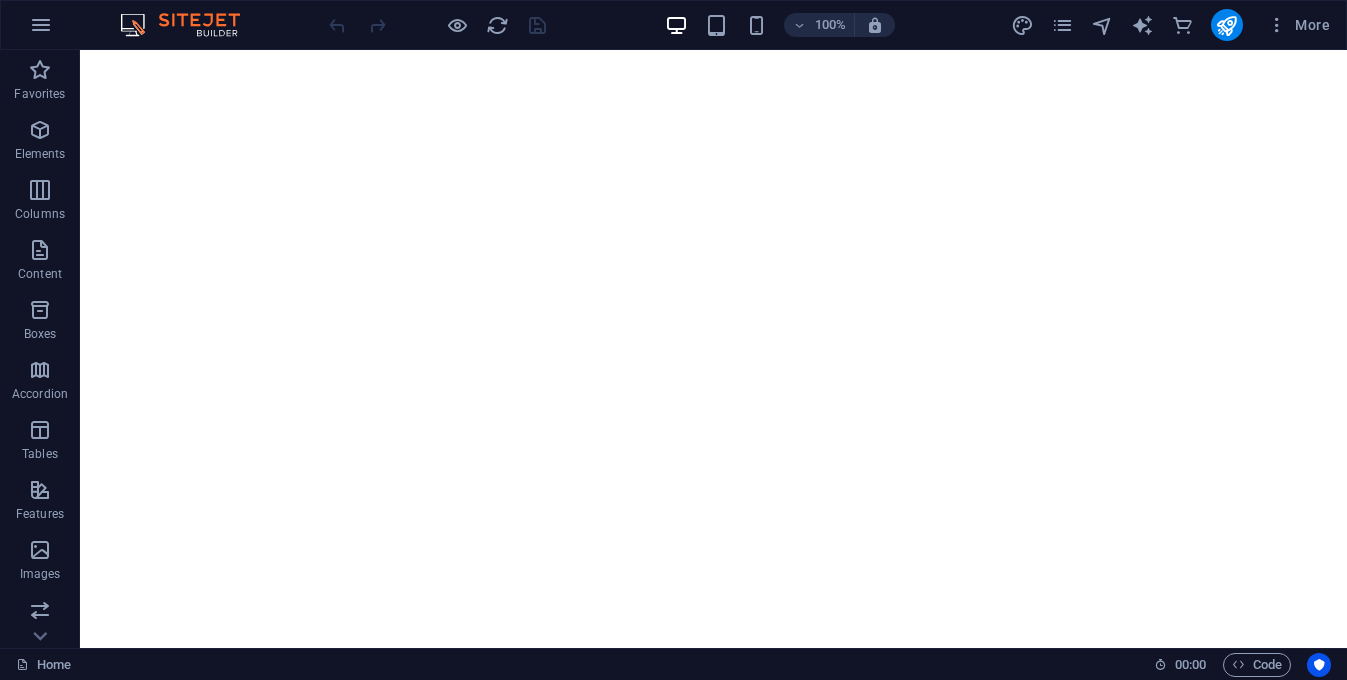 scroll, scrollTop: 0, scrollLeft: 0, axis: both 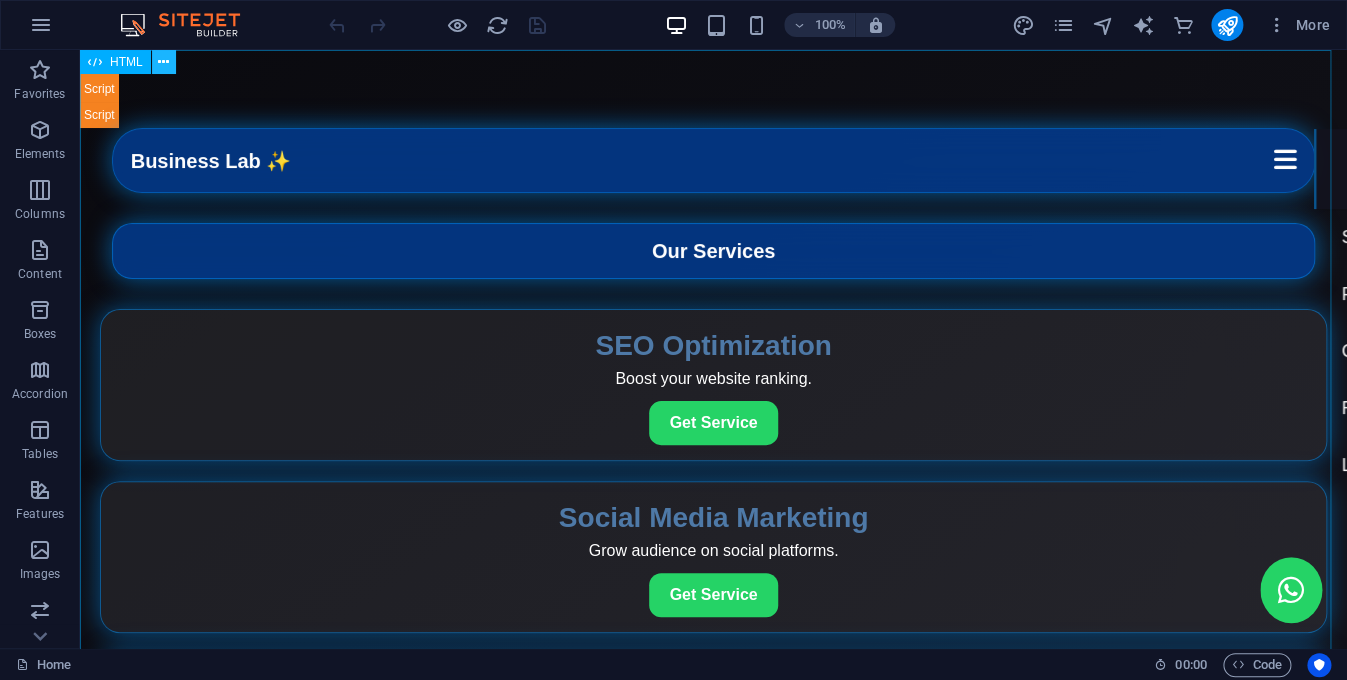 click at bounding box center [164, 62] 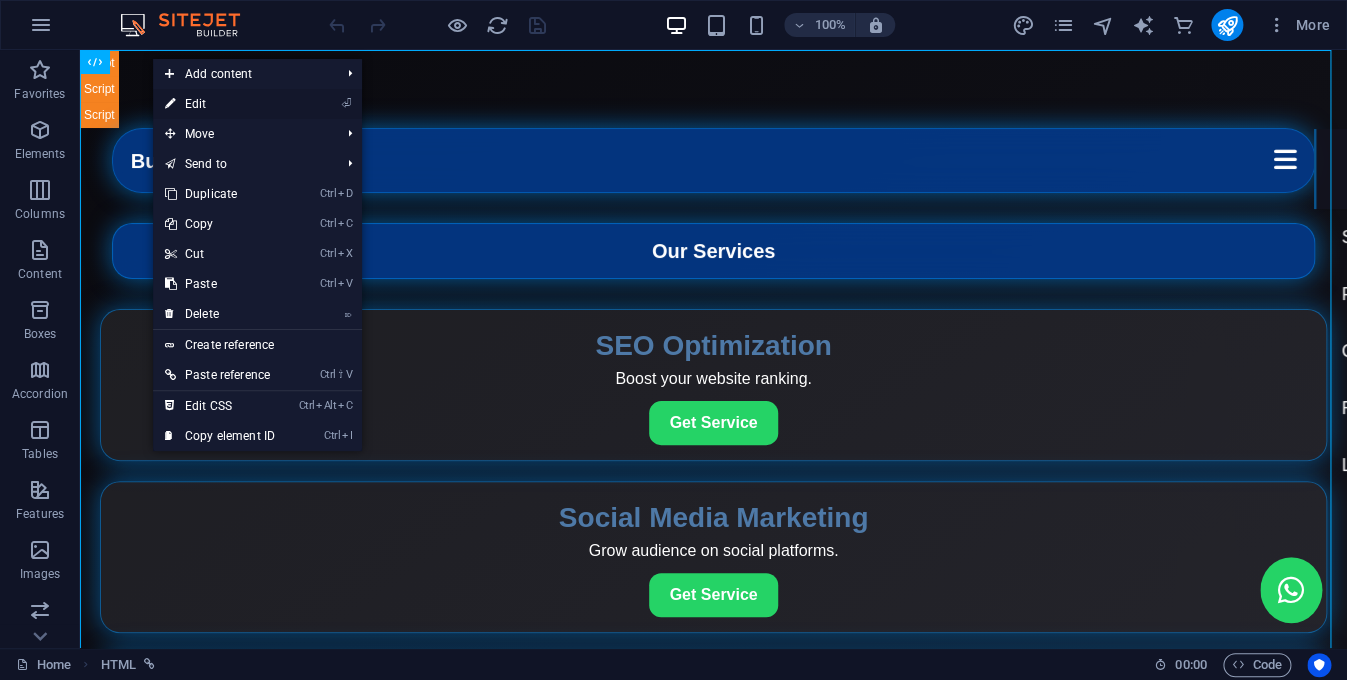 drag, startPoint x: 183, startPoint y: 102, endPoint x: 40, endPoint y: 323, distance: 263.22995 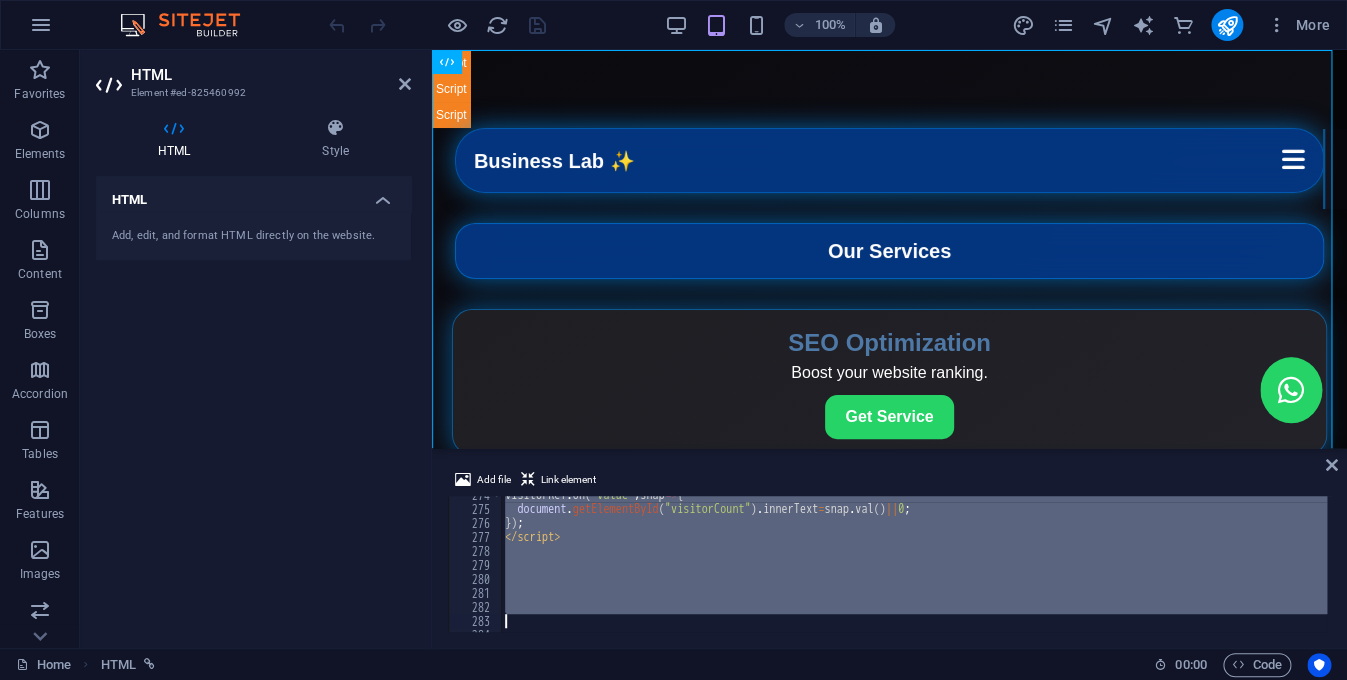 scroll, scrollTop: 3872, scrollLeft: 0, axis: vertical 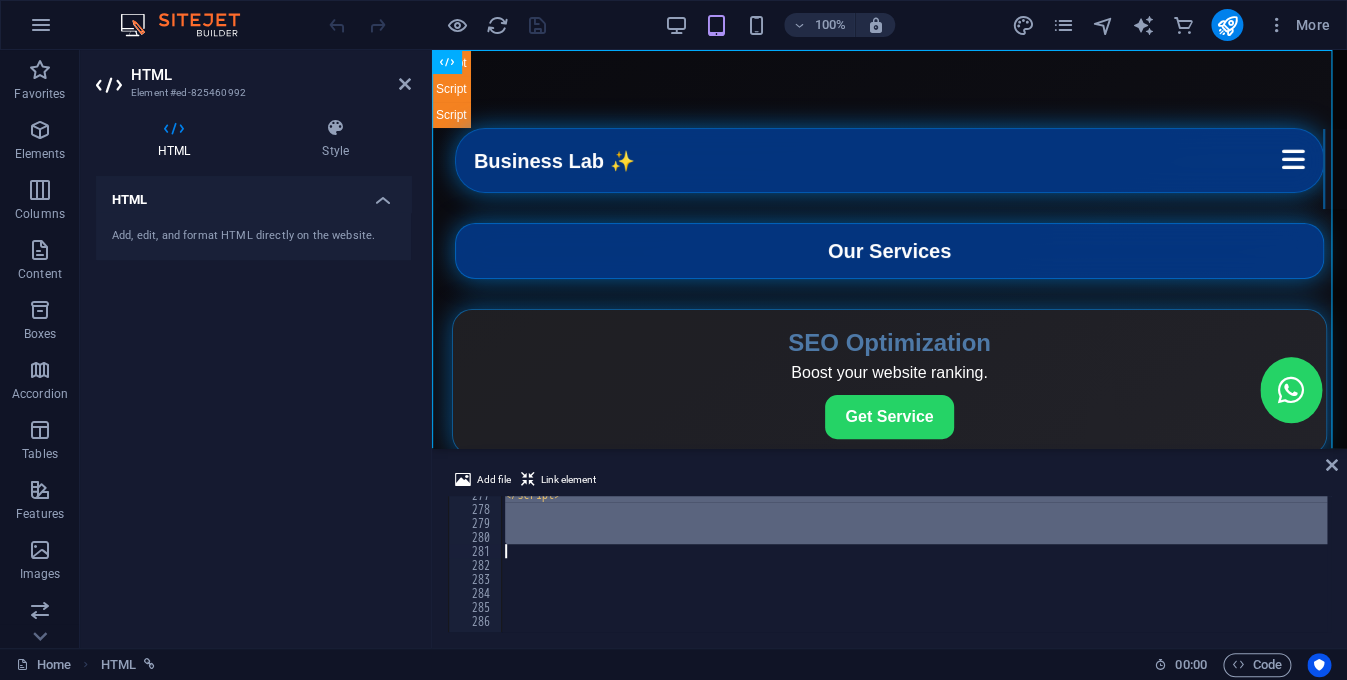 drag, startPoint x: 510, startPoint y: 520, endPoint x: 675, endPoint y: 556, distance: 168.88162 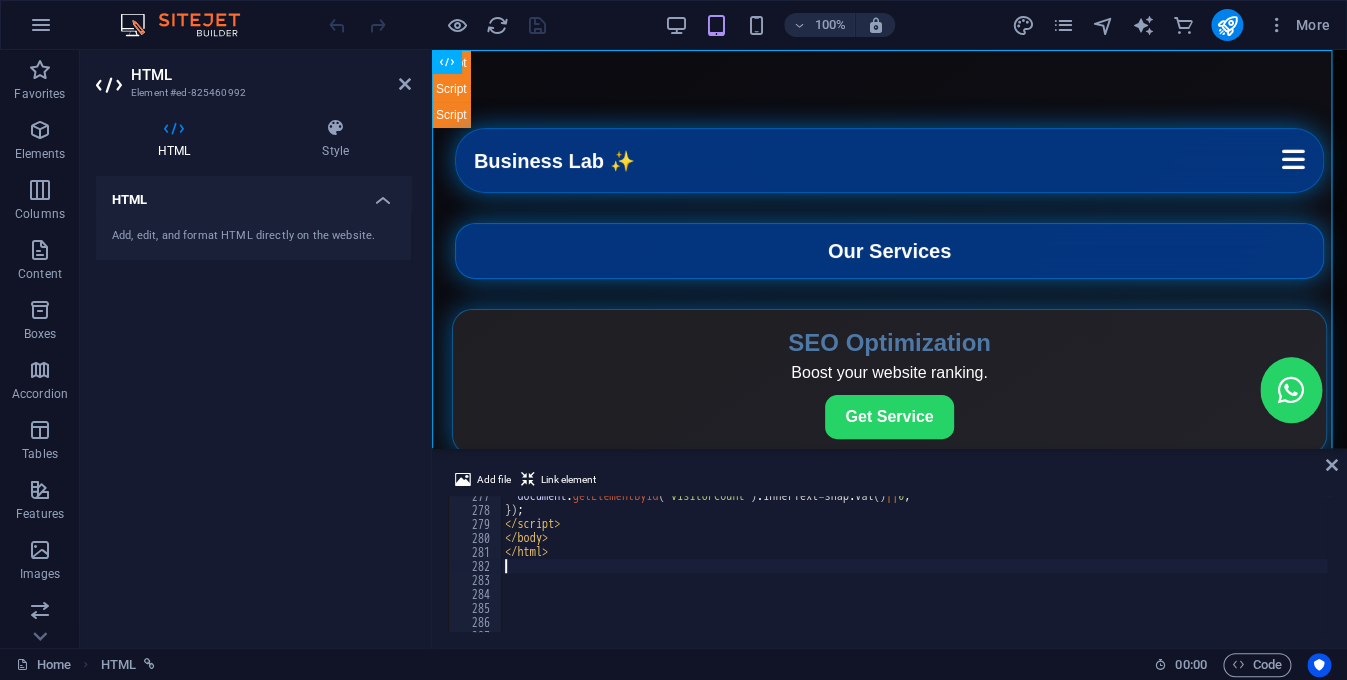 scroll, scrollTop: 3886, scrollLeft: 0, axis: vertical 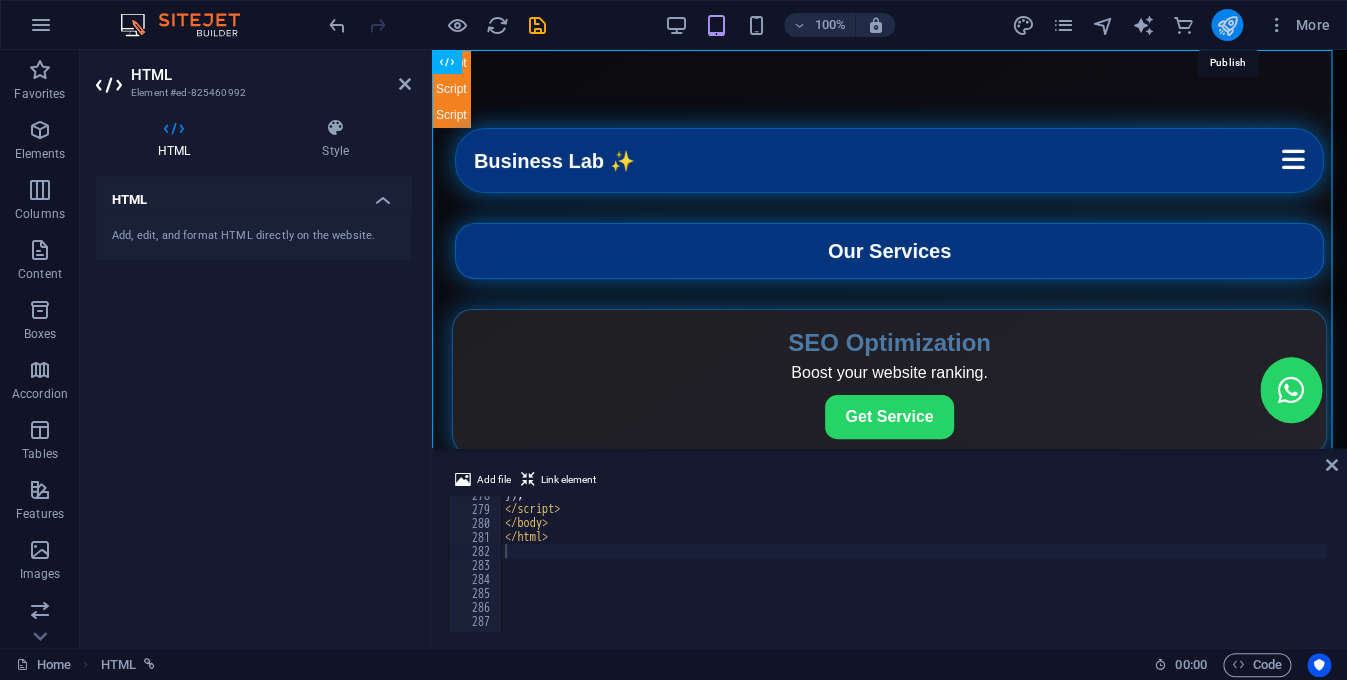 click at bounding box center (1226, 25) 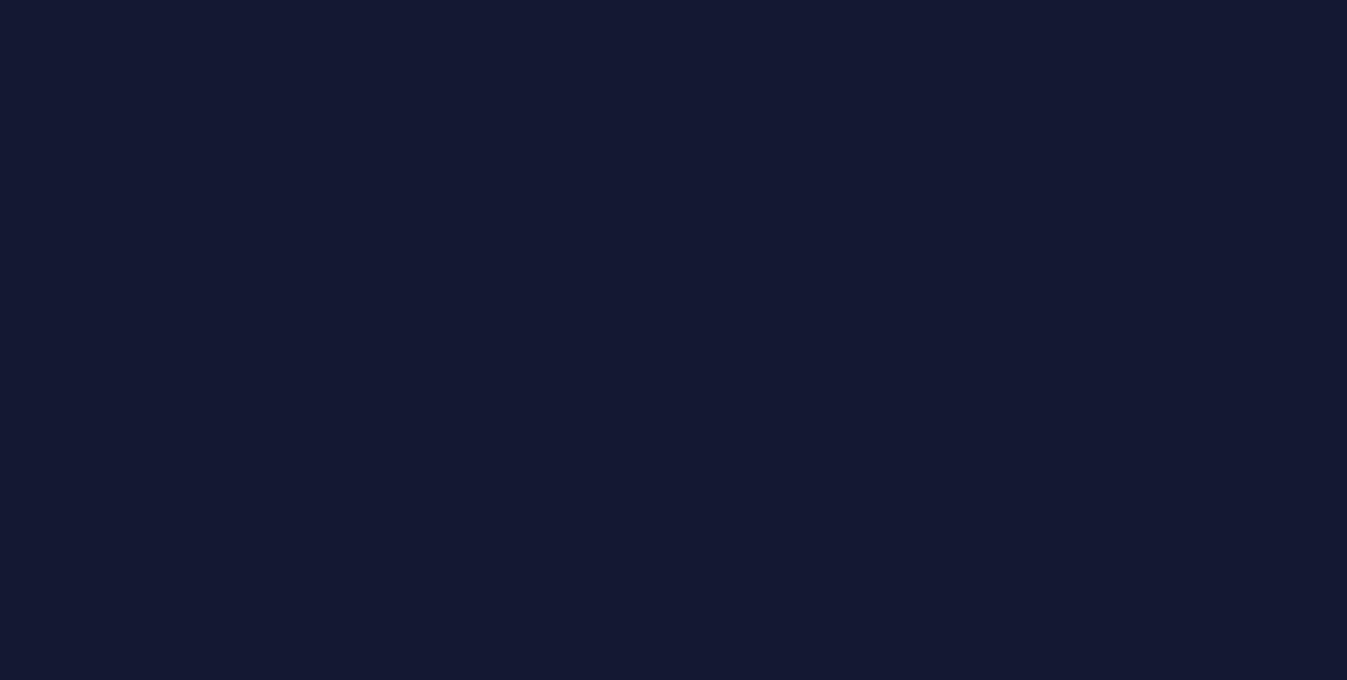 scroll, scrollTop: 0, scrollLeft: 0, axis: both 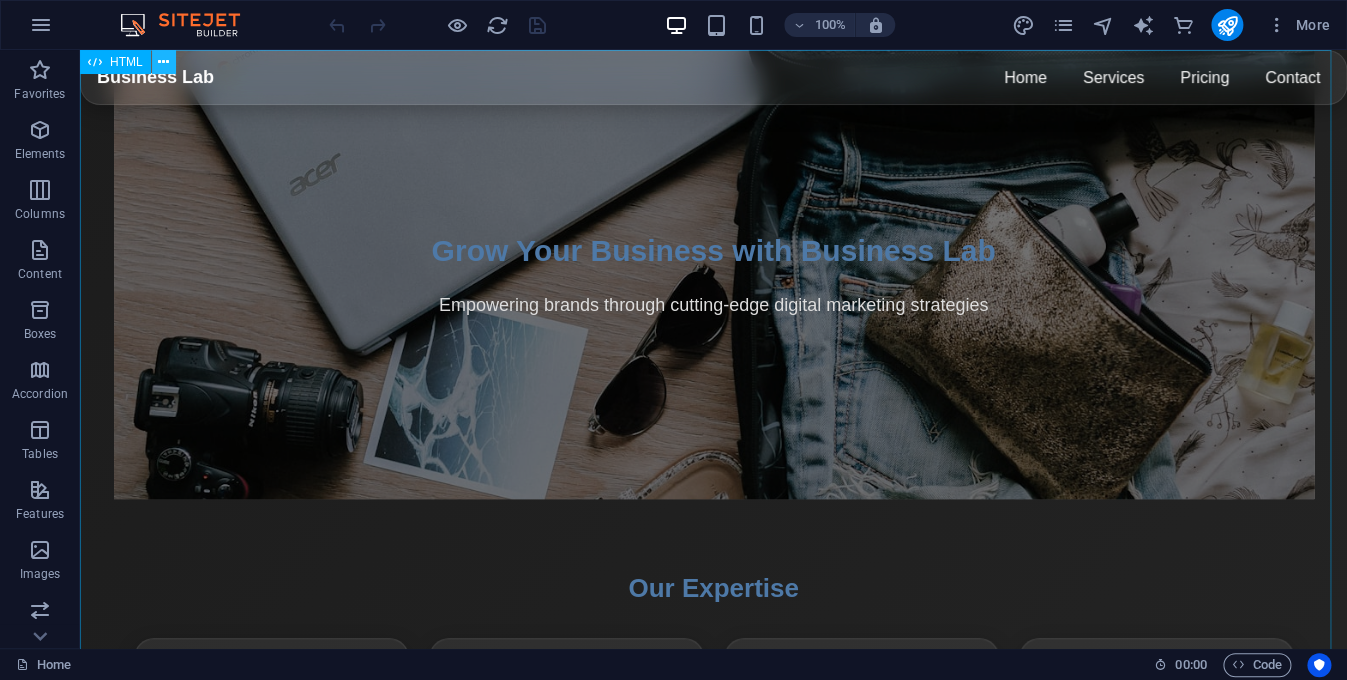 click at bounding box center [164, 62] 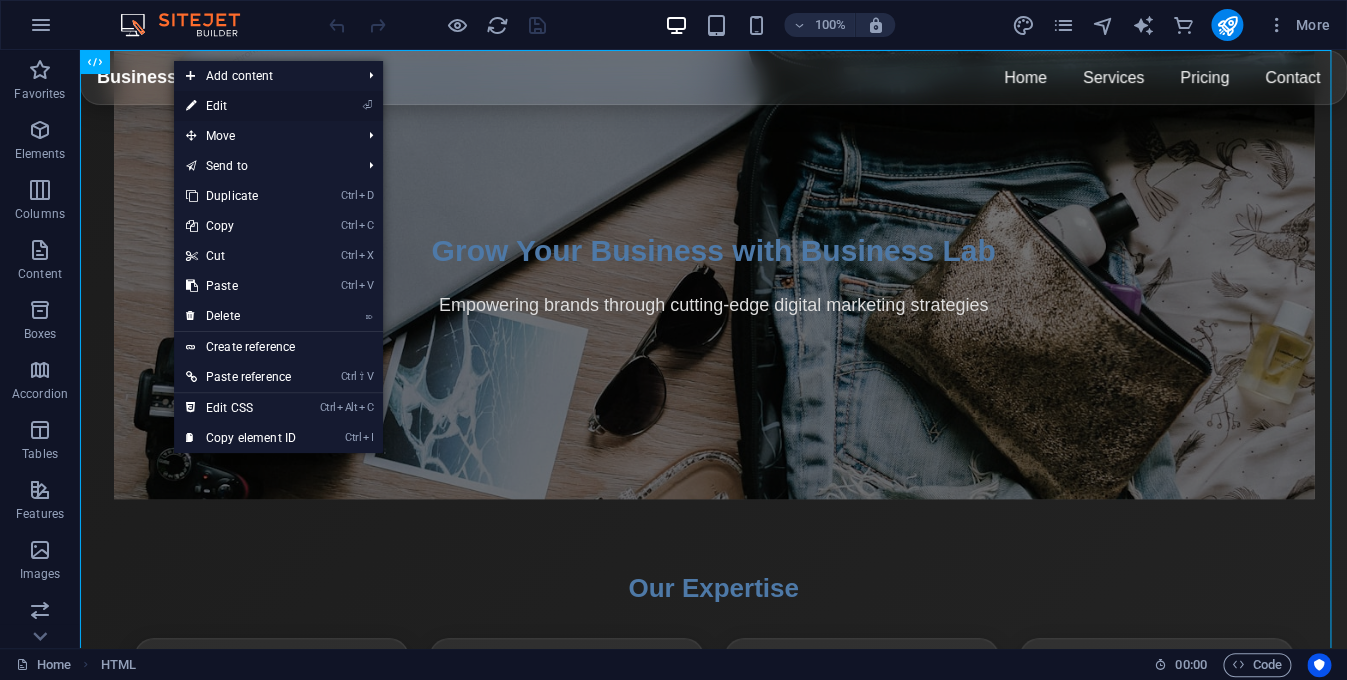 click on "⏎  Edit" at bounding box center [241, 106] 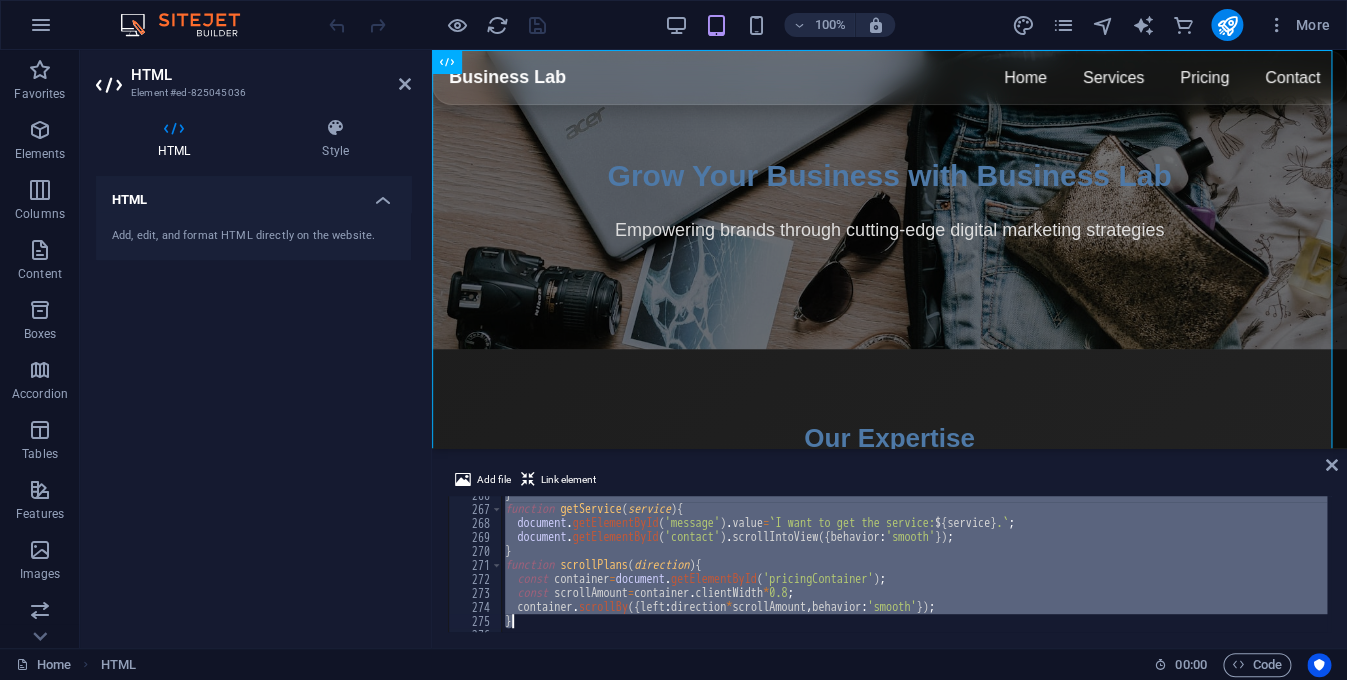 scroll, scrollTop: 3872, scrollLeft: 0, axis: vertical 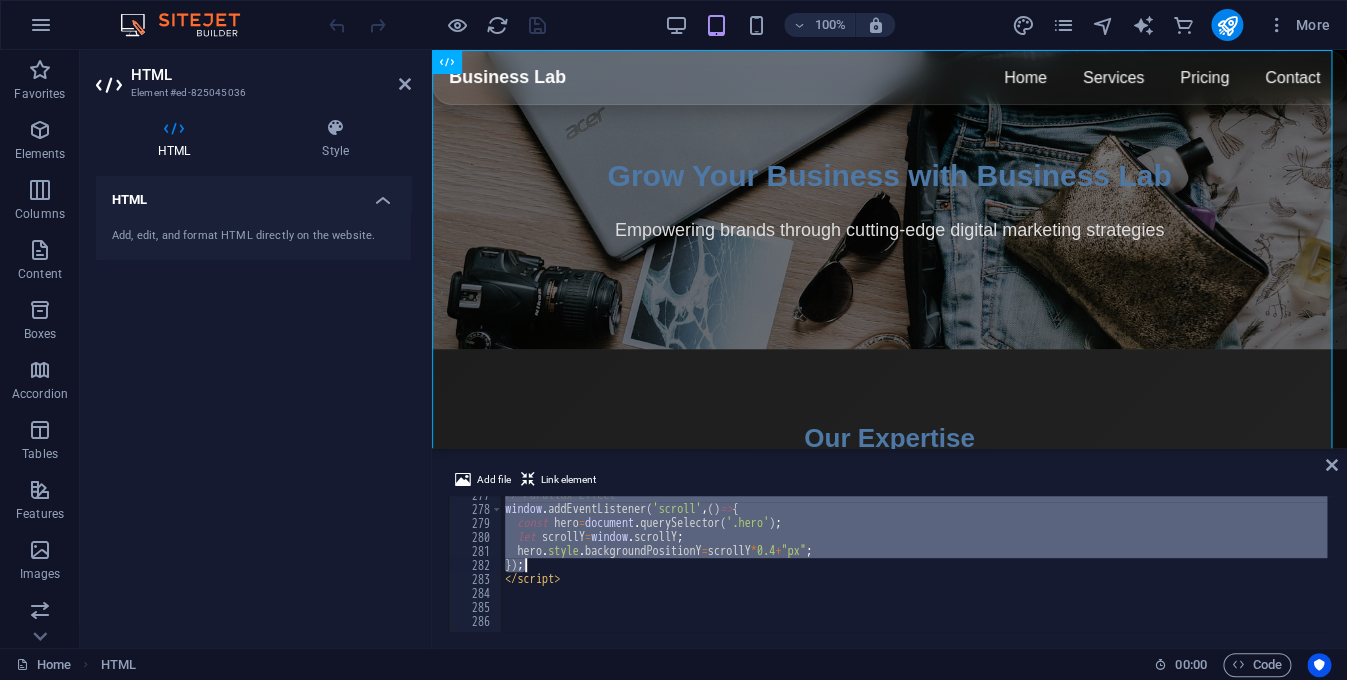 drag, startPoint x: 504, startPoint y: 530, endPoint x: 568, endPoint y: 571, distance: 76.00658 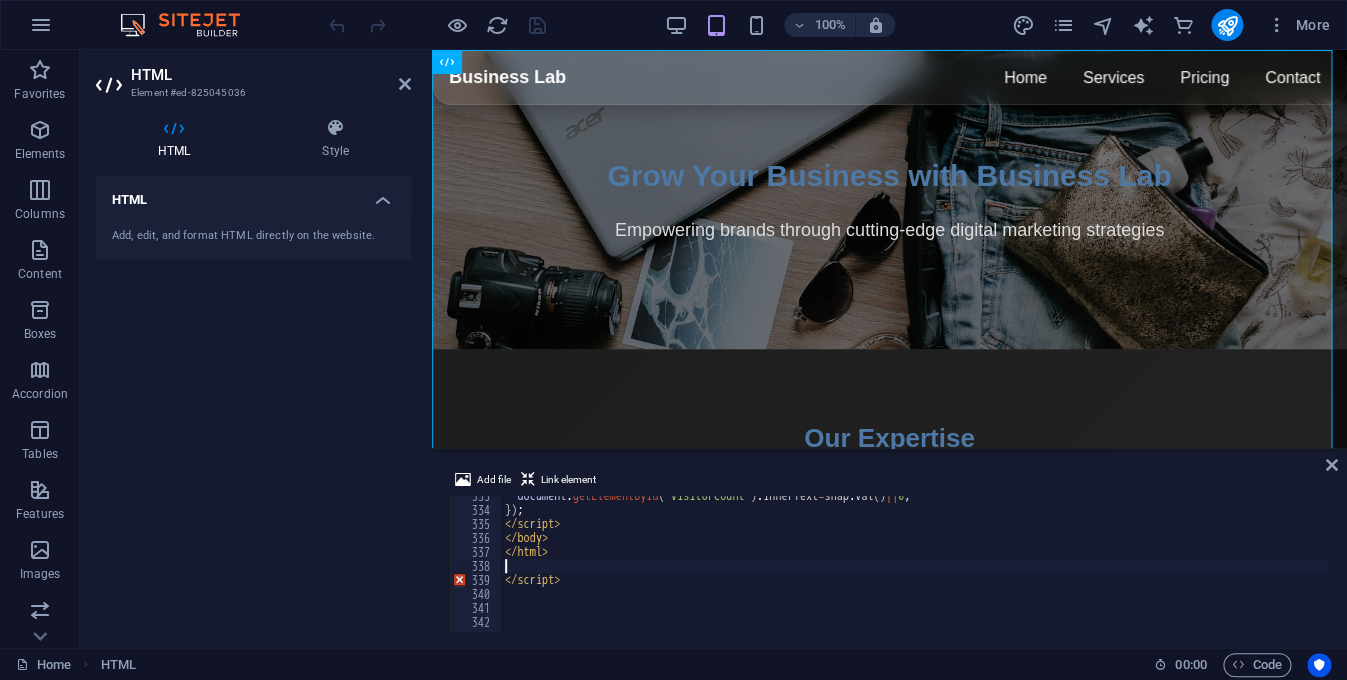 scroll, scrollTop: 4655, scrollLeft: 0, axis: vertical 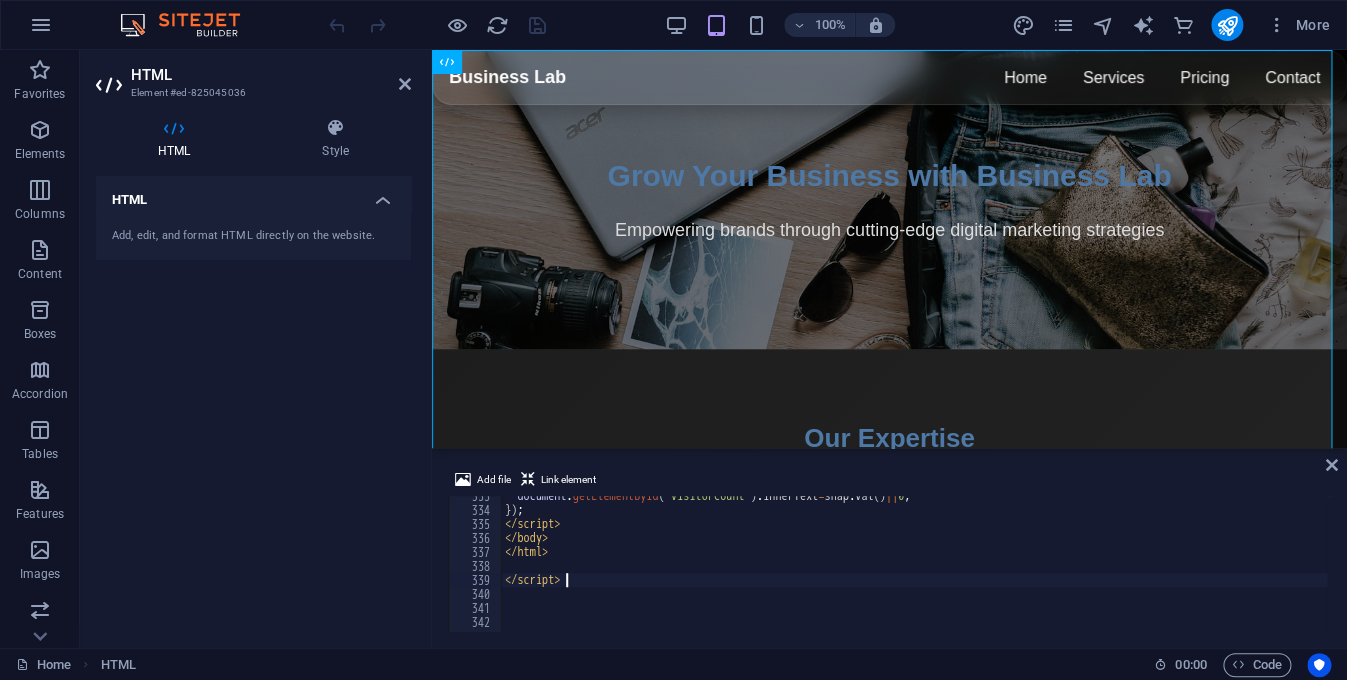 click on "document . getElementById ( "visitorCount" ) . innerText = snap . val ( ) || 0 ; }) ; </ script > </ body > </ html > </ script >" at bounding box center [1064, 569] 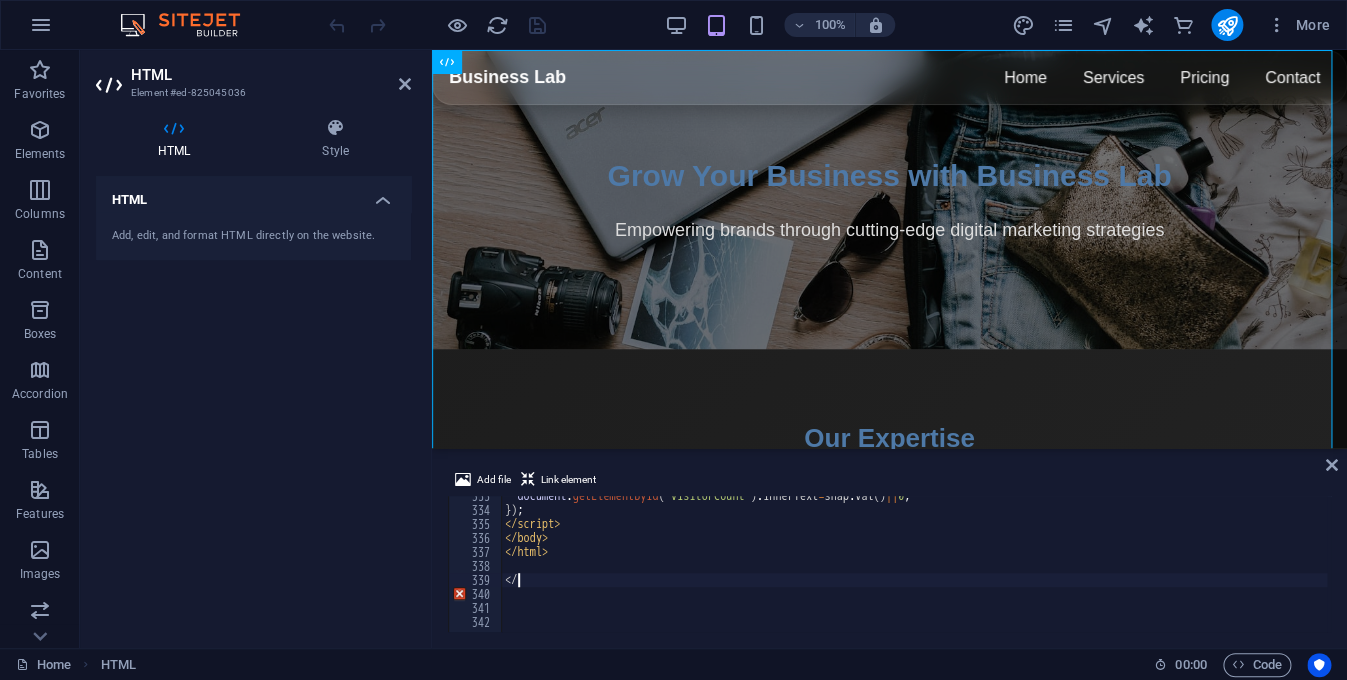 type on "<" 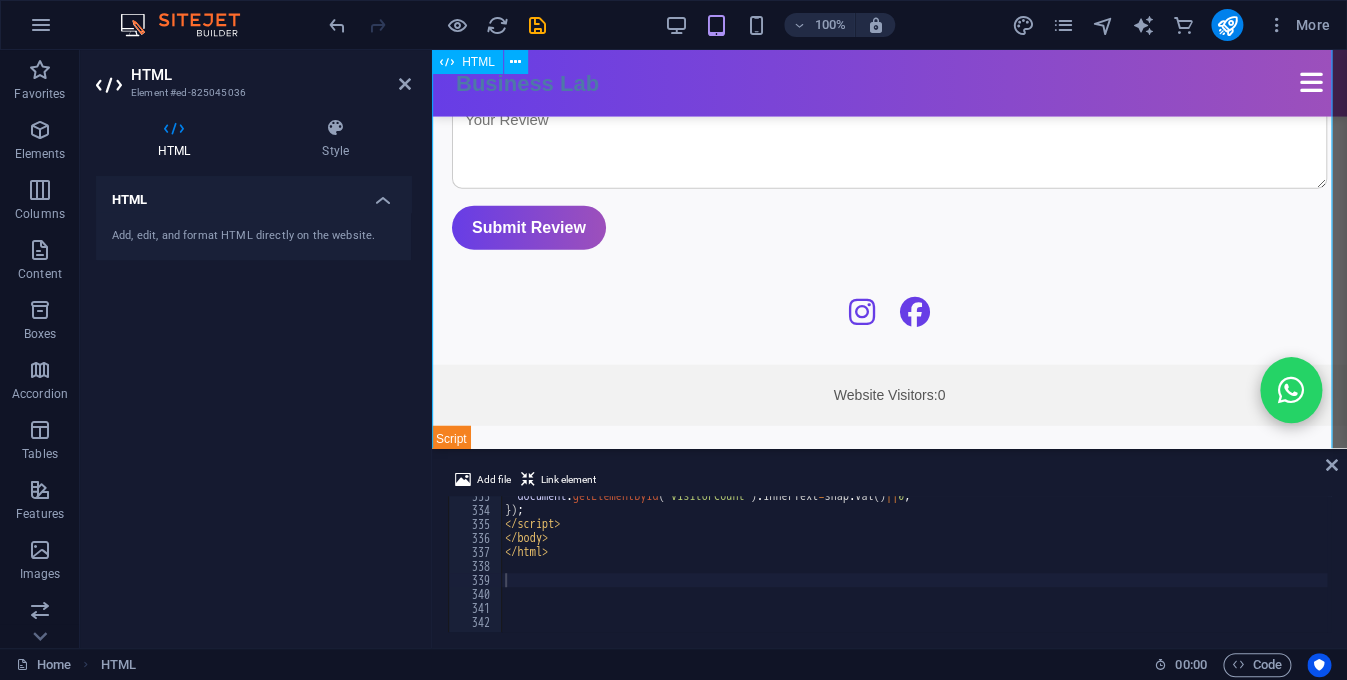 scroll, scrollTop: 1733, scrollLeft: 0, axis: vertical 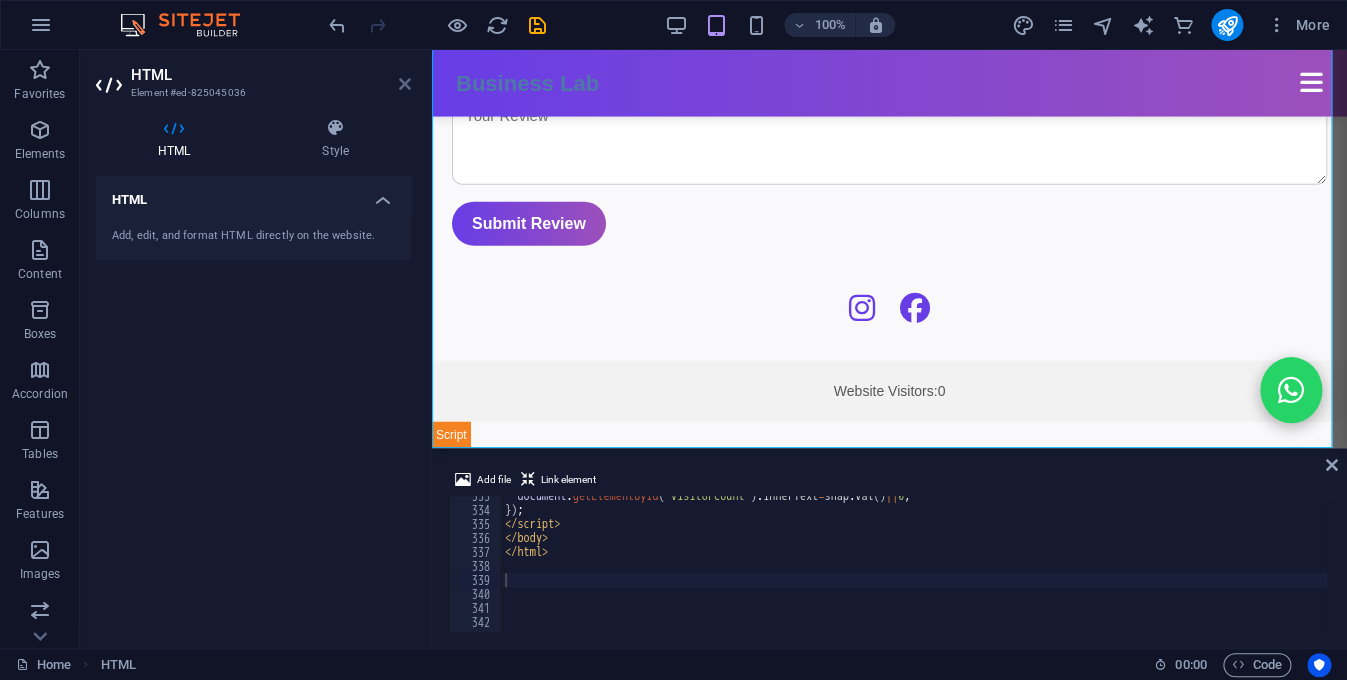 click at bounding box center (405, 84) 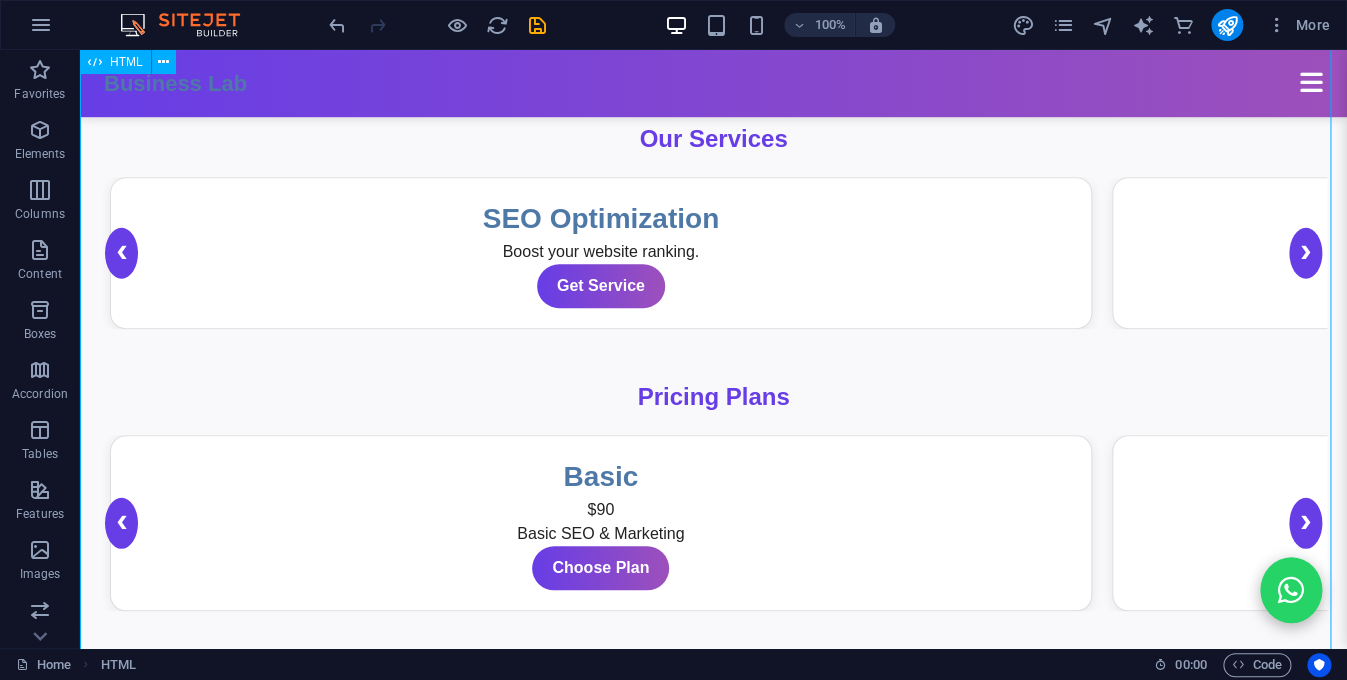 scroll, scrollTop: 451, scrollLeft: 0, axis: vertical 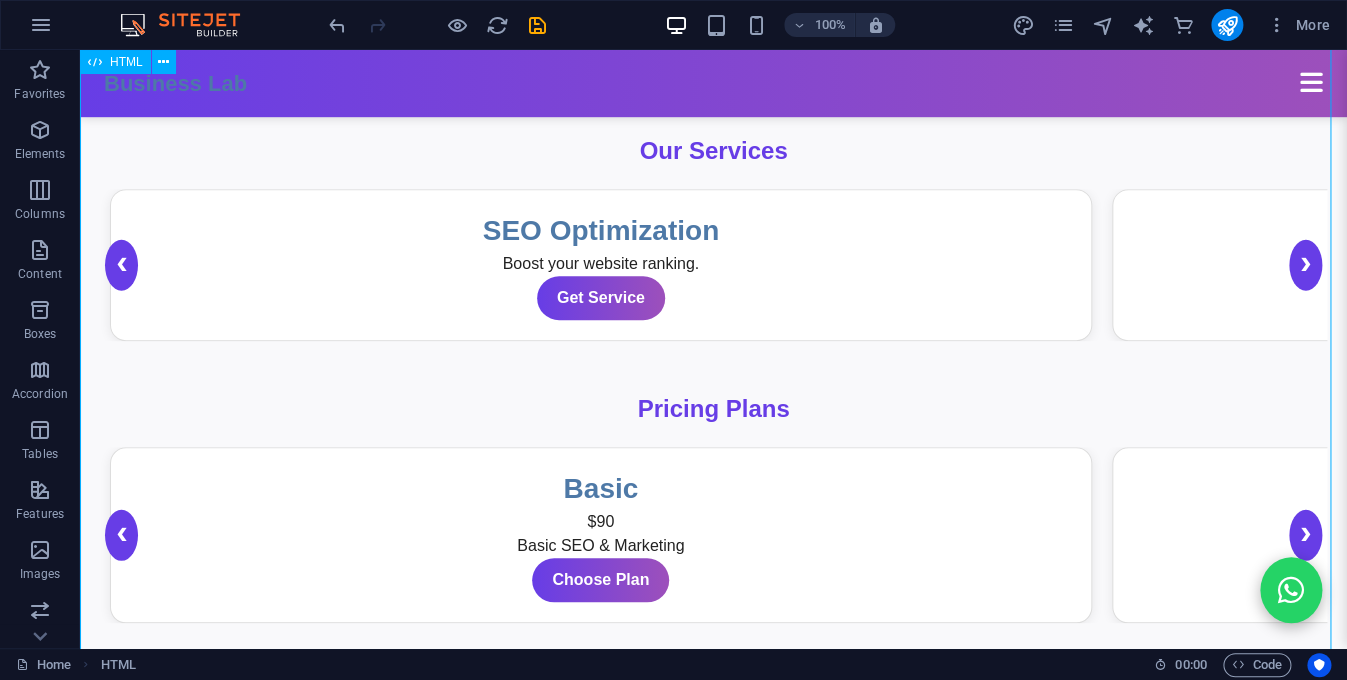 click on "Business Lab - Digital Marketing Agency
Business Lab
Services
Pricing
Contact
Reviews
Logout
Grow Your Business with Us
Smart digital marketing strategies that deliver real results.
Get Started
Login or Register
Login
Register
Google Login
Our Services
SEO Optimization Boost your website ranking. Get Service
Social Media Marketing Grow audience on social platforms. Get Service
Email Campaigns Engage your customers via email. Get Service
❮
❯
Pricing Plans
Basic $90 Basic SEO & Marketing Choose Plan
Standard $150 SEO + Social Media Choose Plan
Premium $250 All Services + Support Choose Plan
❮
❯
Get in Touch
Submit
Clients Served:  0
Client Reviews
⭐ 0 (0 reviews)
Rate Us
⭐
⭐⭐" at bounding box center [713, 672] 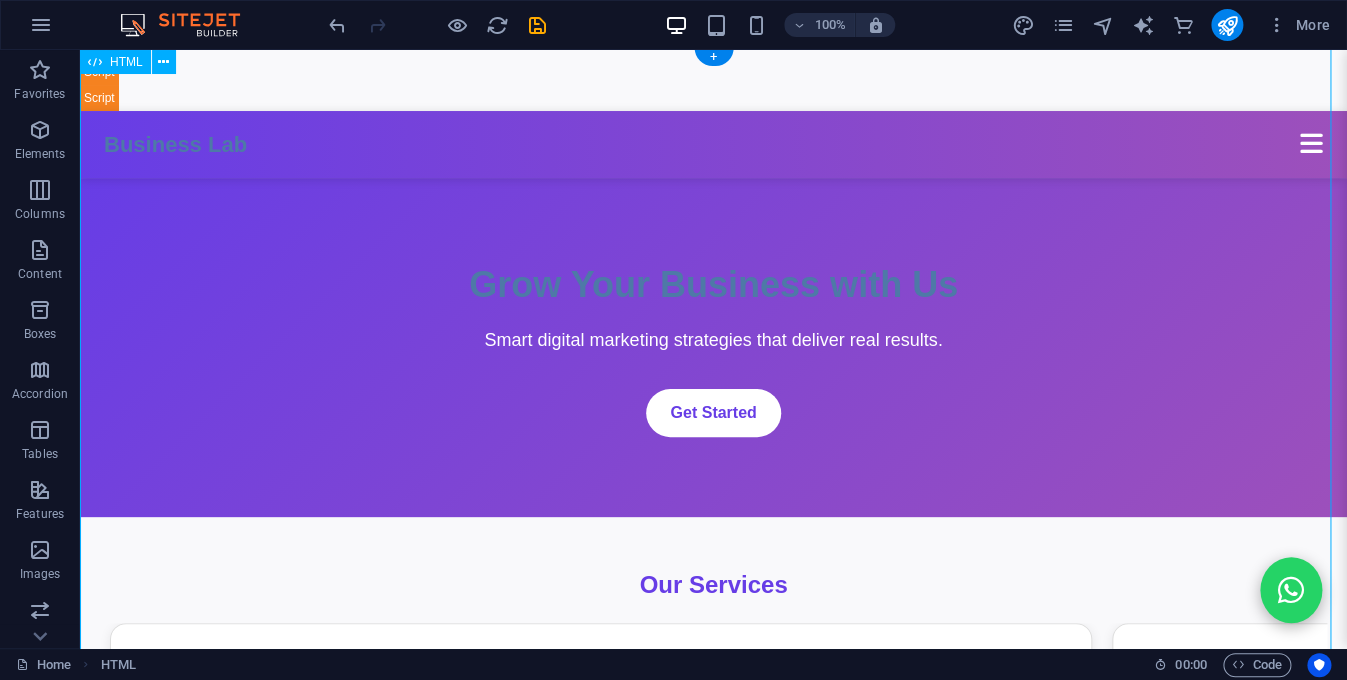 scroll, scrollTop: 0, scrollLeft: 0, axis: both 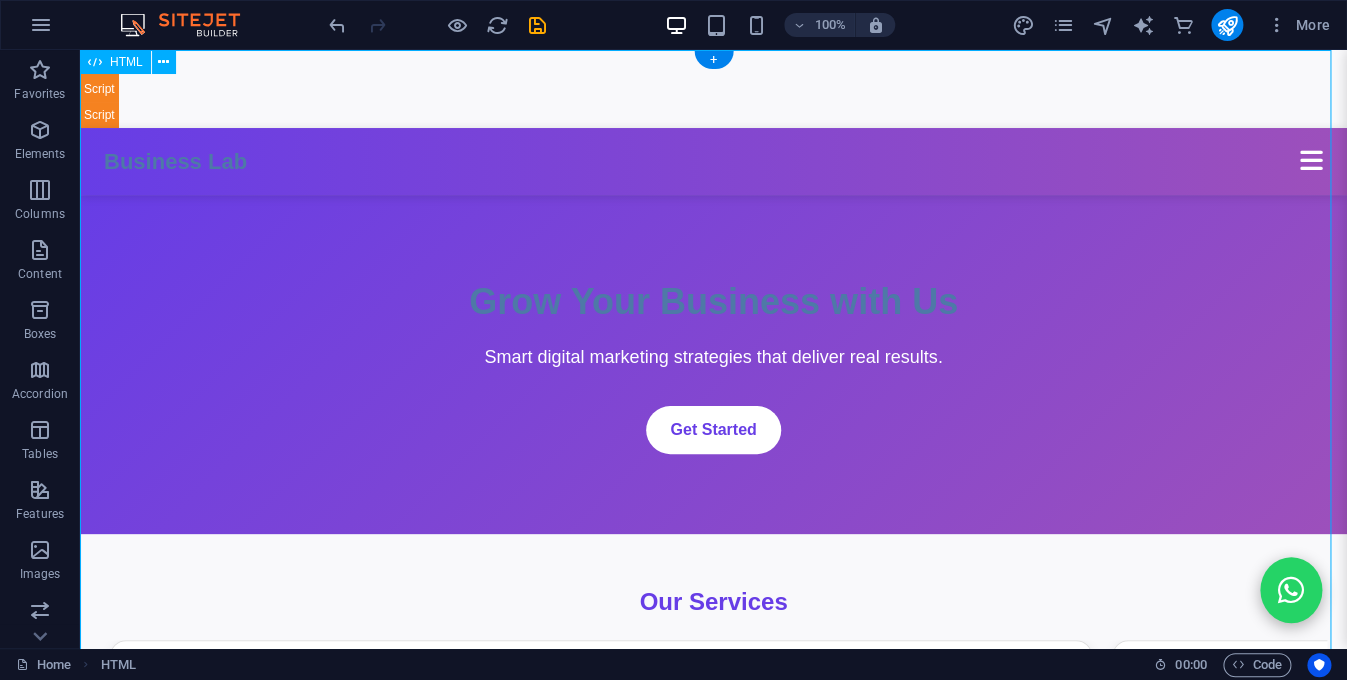 click on "Business Lab - Digital Marketing Agency
Business Lab
Services
Pricing
Contact
Reviews
Logout
Grow Your Business with Us
Smart digital marketing strategies that deliver real results.
Get Started
Login or Register
Login
Register
Google Login
Our Services
SEO Optimization Boost your website ranking. Get Service
Social Media Marketing Grow audience on social platforms. Get Service
Email Campaigns Engage your customers via email. Get Service
❮
❯
Pricing Plans
Basic $90 Basic SEO & Marketing Choose Plan
Standard $150 SEO + Social Media Choose Plan
Premium $250 All Services + Support Choose Plan
❮
❯
Get in Touch
Submit
Clients Served:  0
Client Reviews
⭐ 0 (0 reviews)
Rate Us
⭐
⭐⭐" at bounding box center (713, 1123) 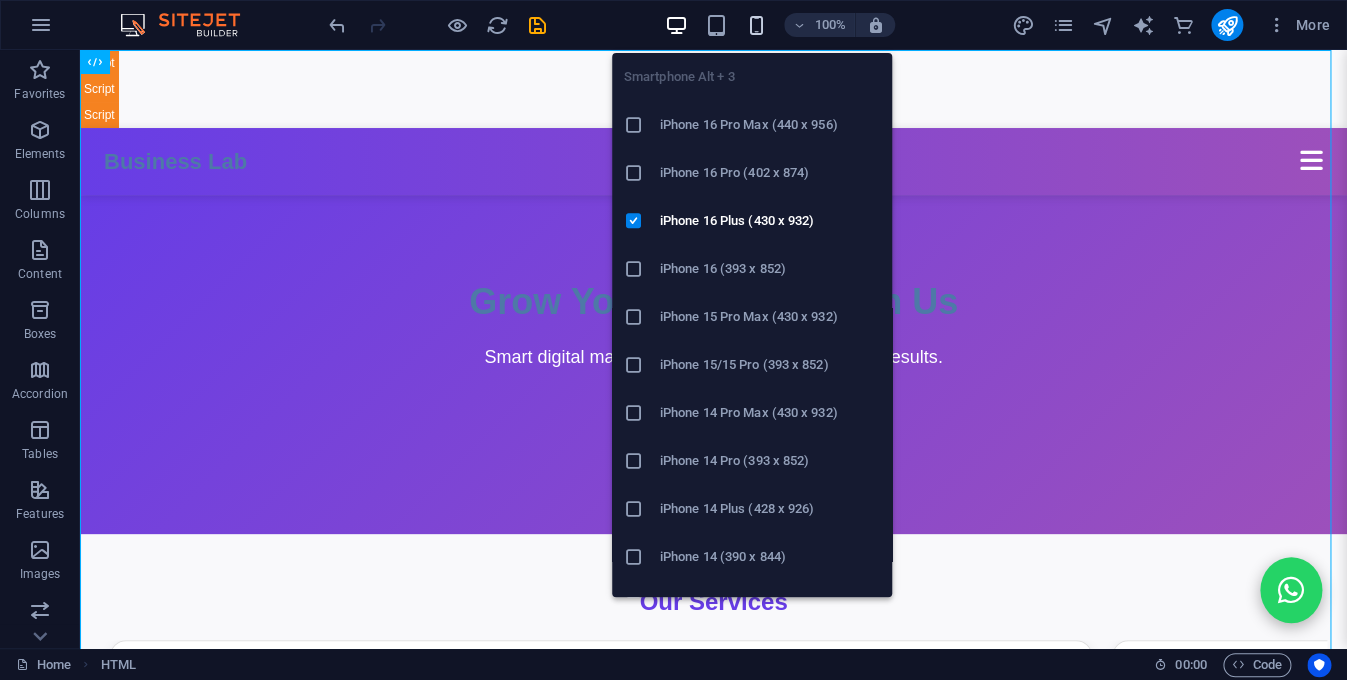 click at bounding box center (756, 25) 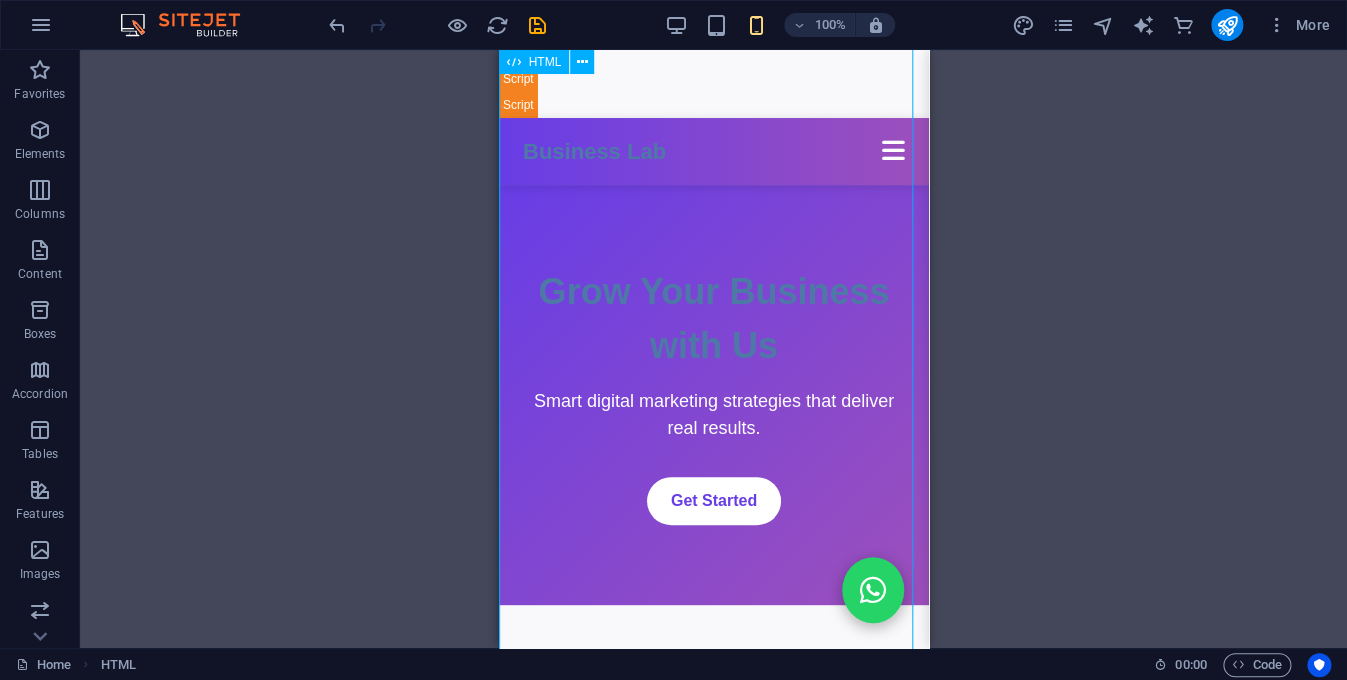 scroll, scrollTop: 0, scrollLeft: 0, axis: both 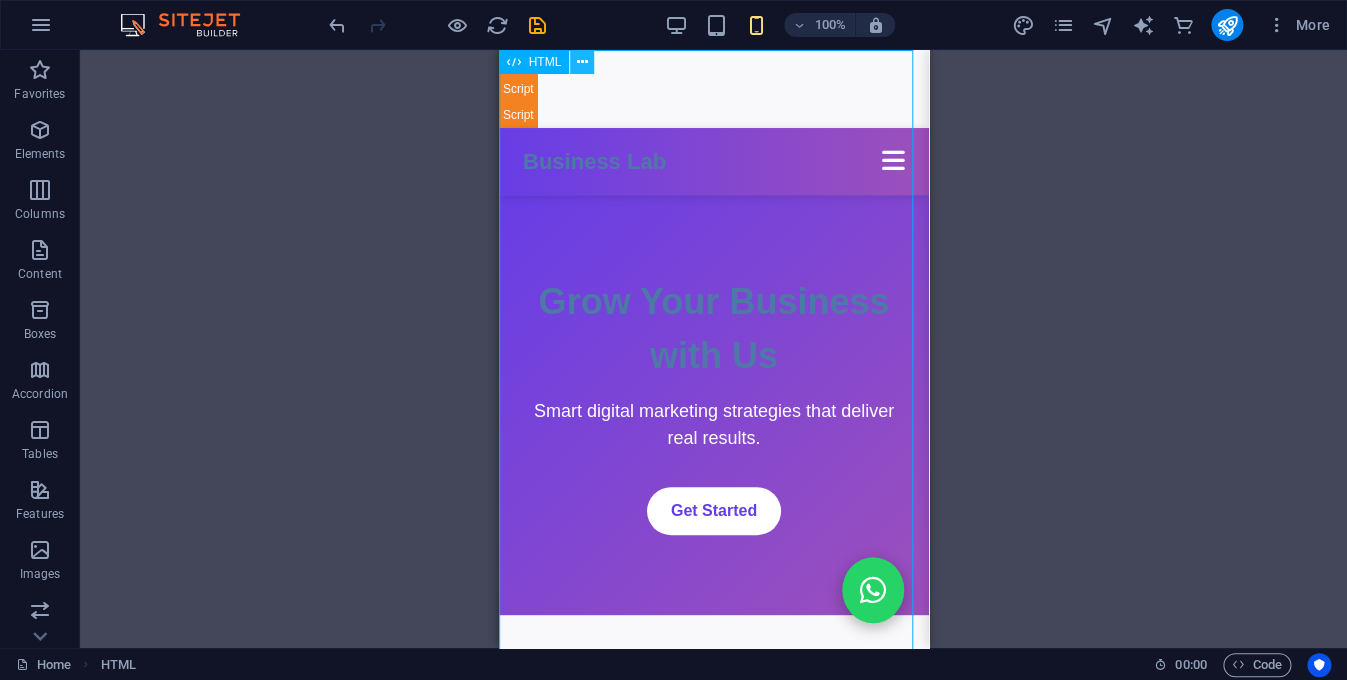 click at bounding box center [582, 62] 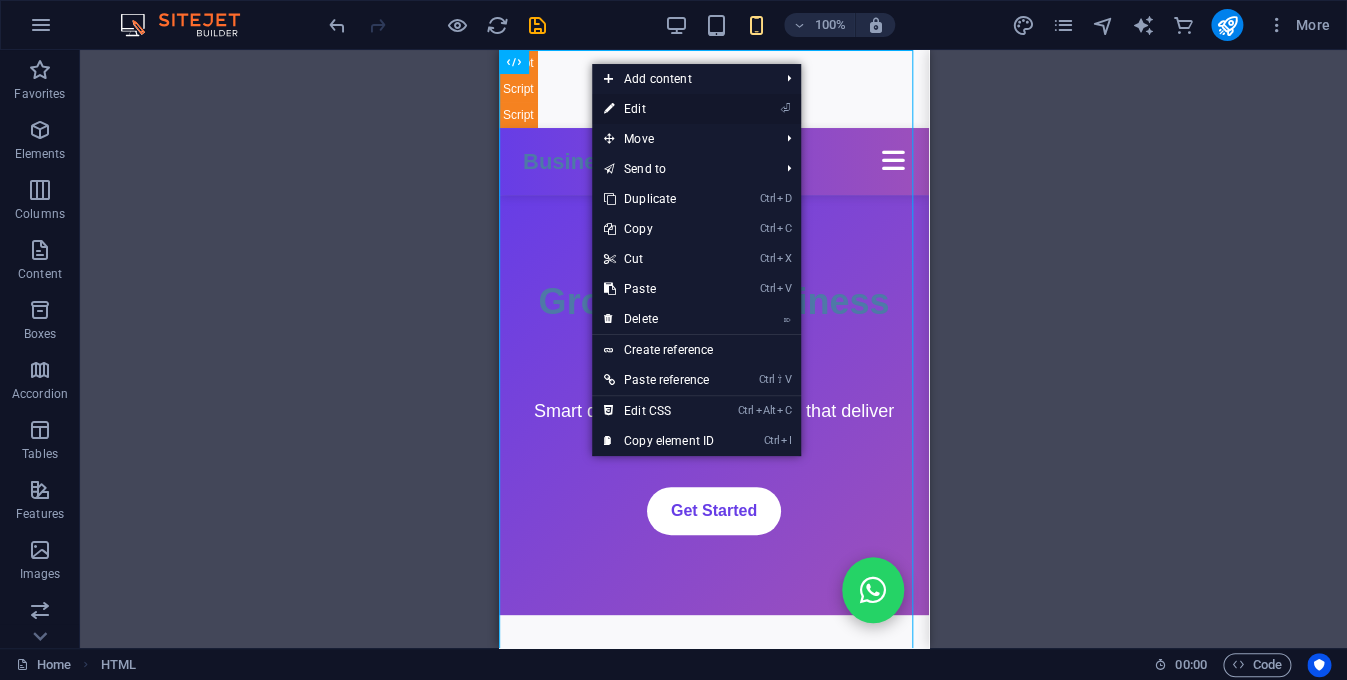 click on "⏎  Edit" at bounding box center [659, 109] 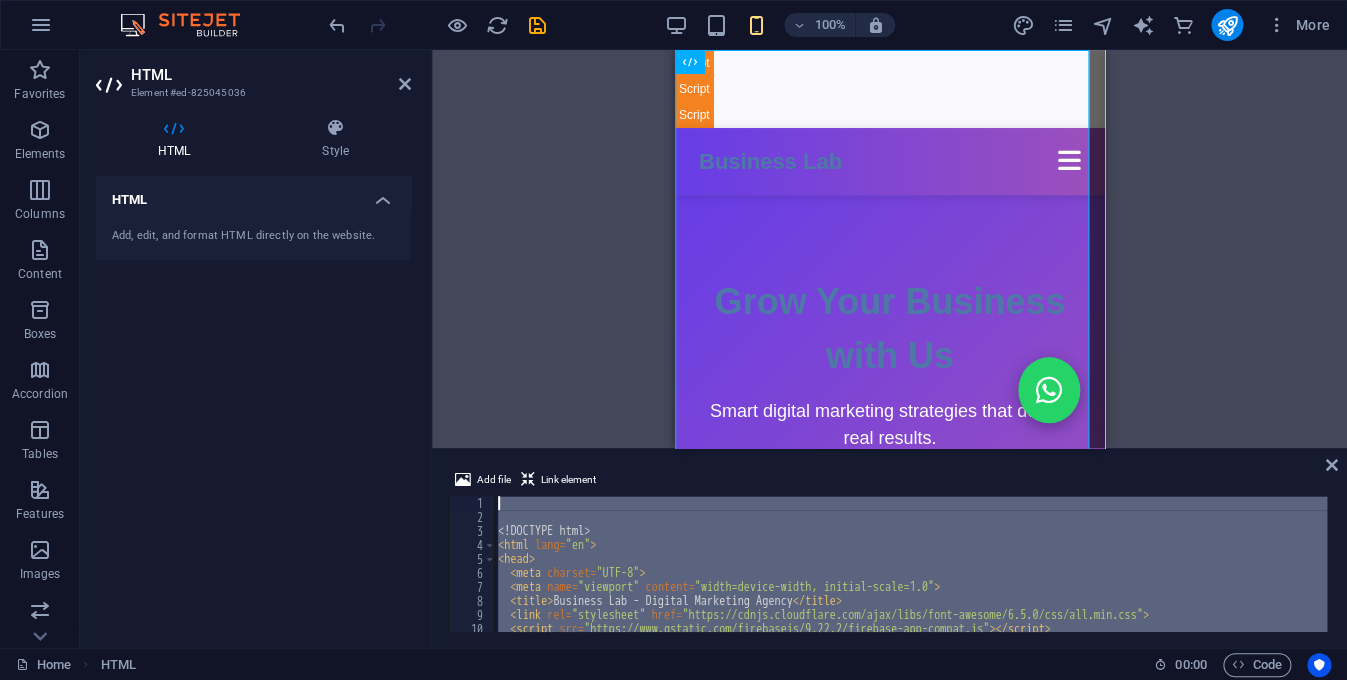 scroll, scrollTop: 0, scrollLeft: 0, axis: both 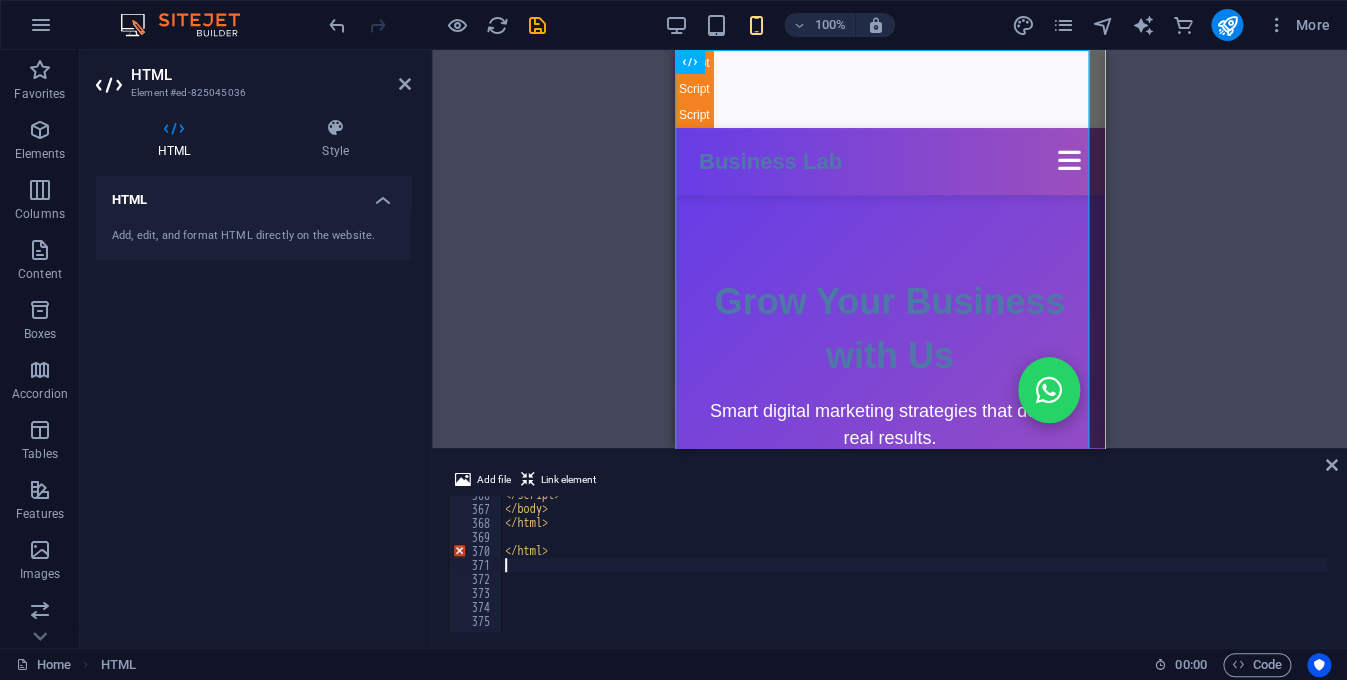 click on "</ script > </ body > </ html > </ html >" at bounding box center [1064, 568] 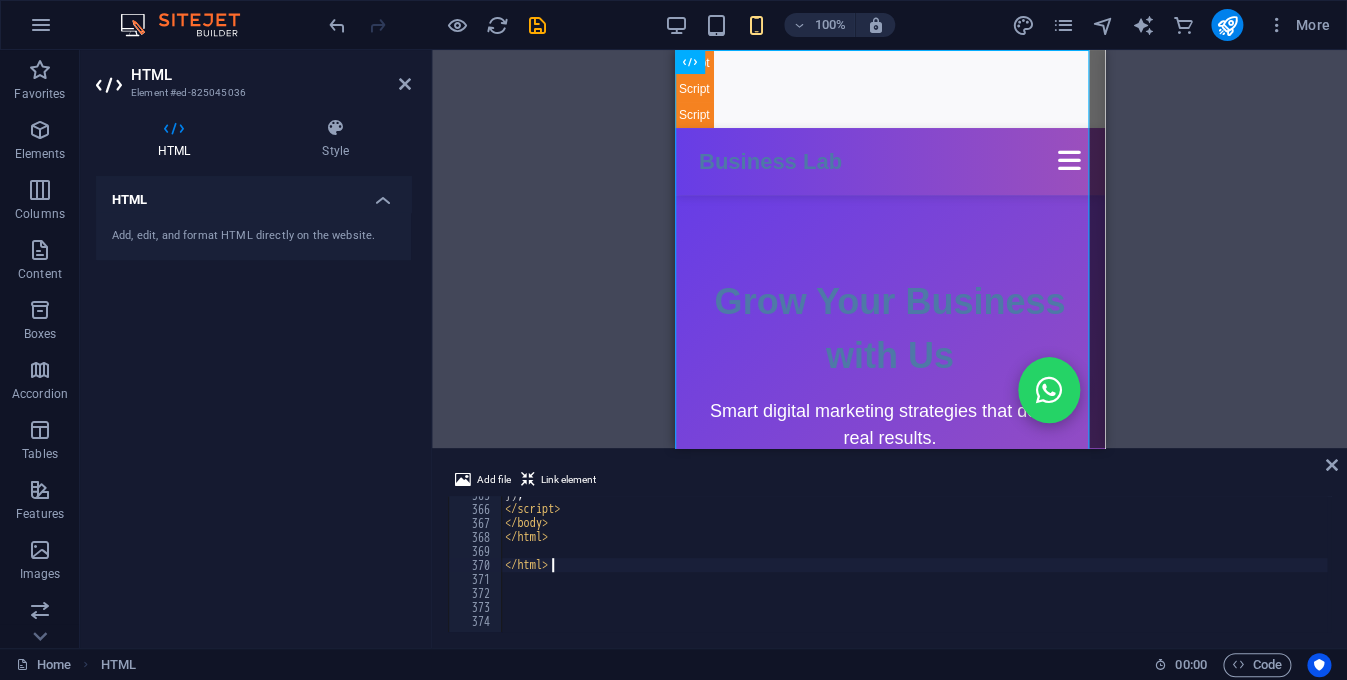 scroll, scrollTop: 5103, scrollLeft: 0, axis: vertical 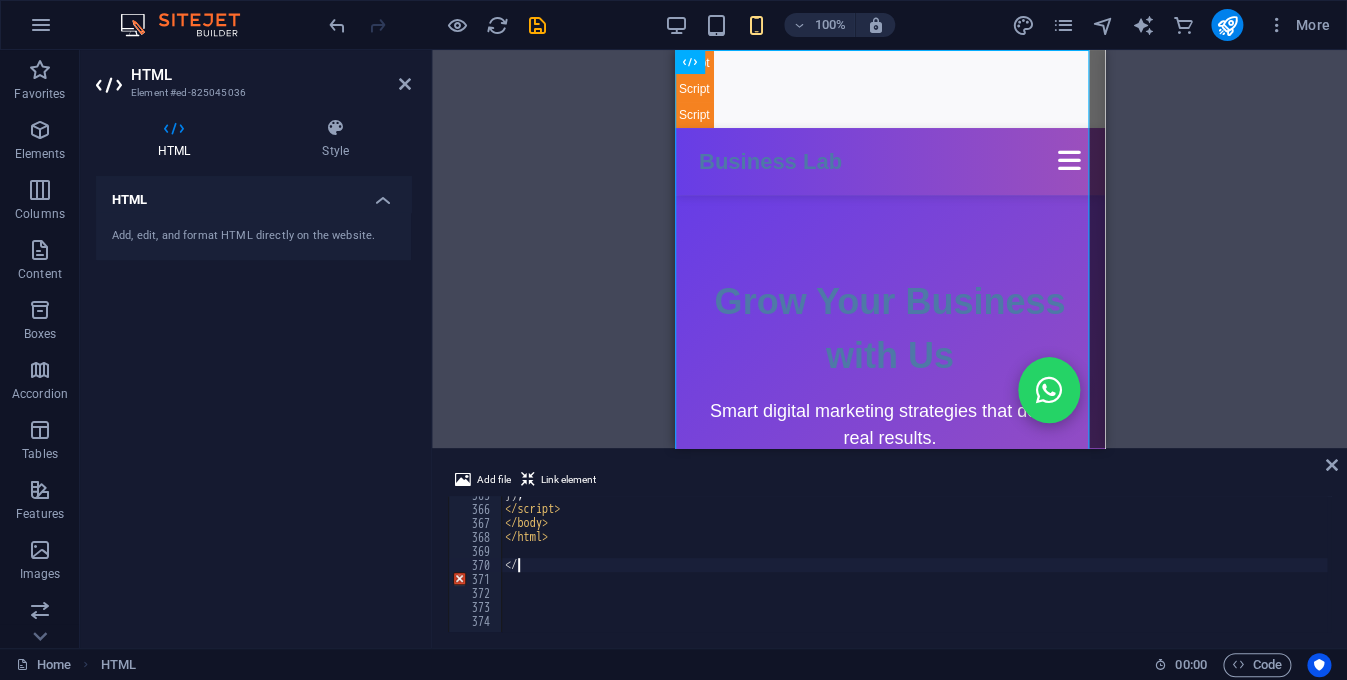 type on "<" 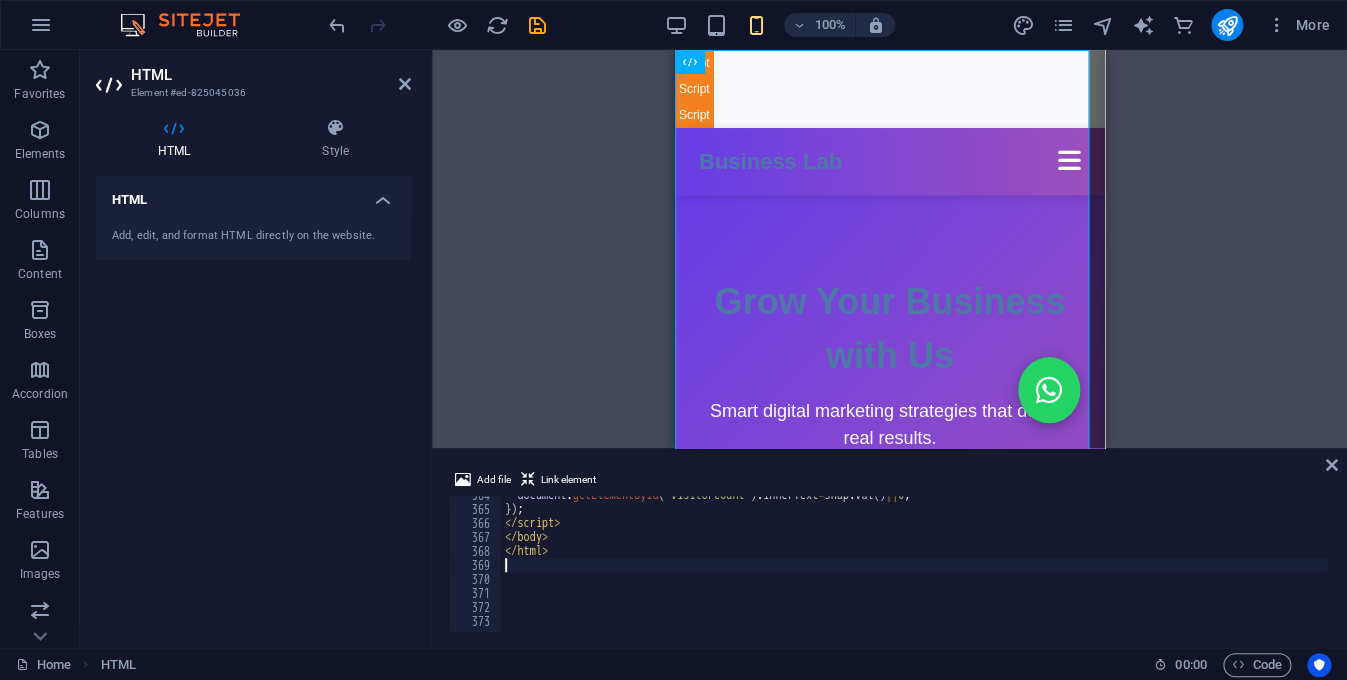 scroll, scrollTop: 5090, scrollLeft: 0, axis: vertical 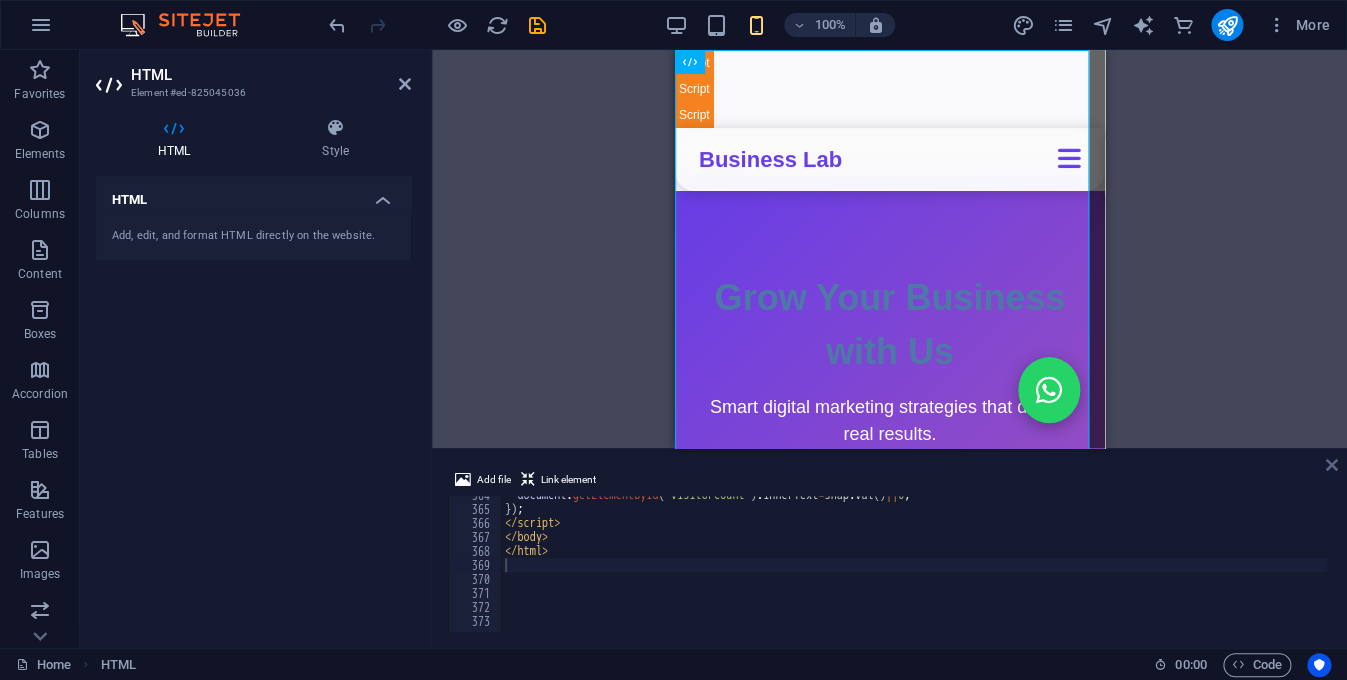 click at bounding box center [1332, 465] 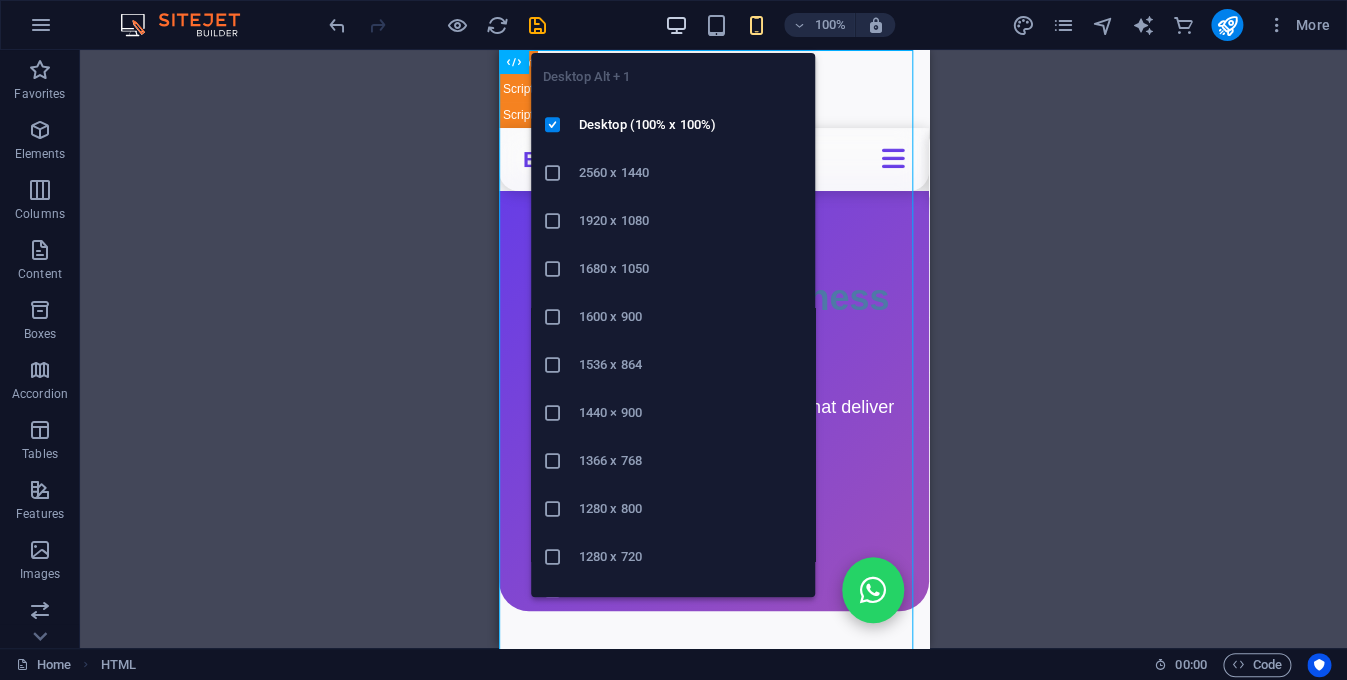 click at bounding box center [676, 25] 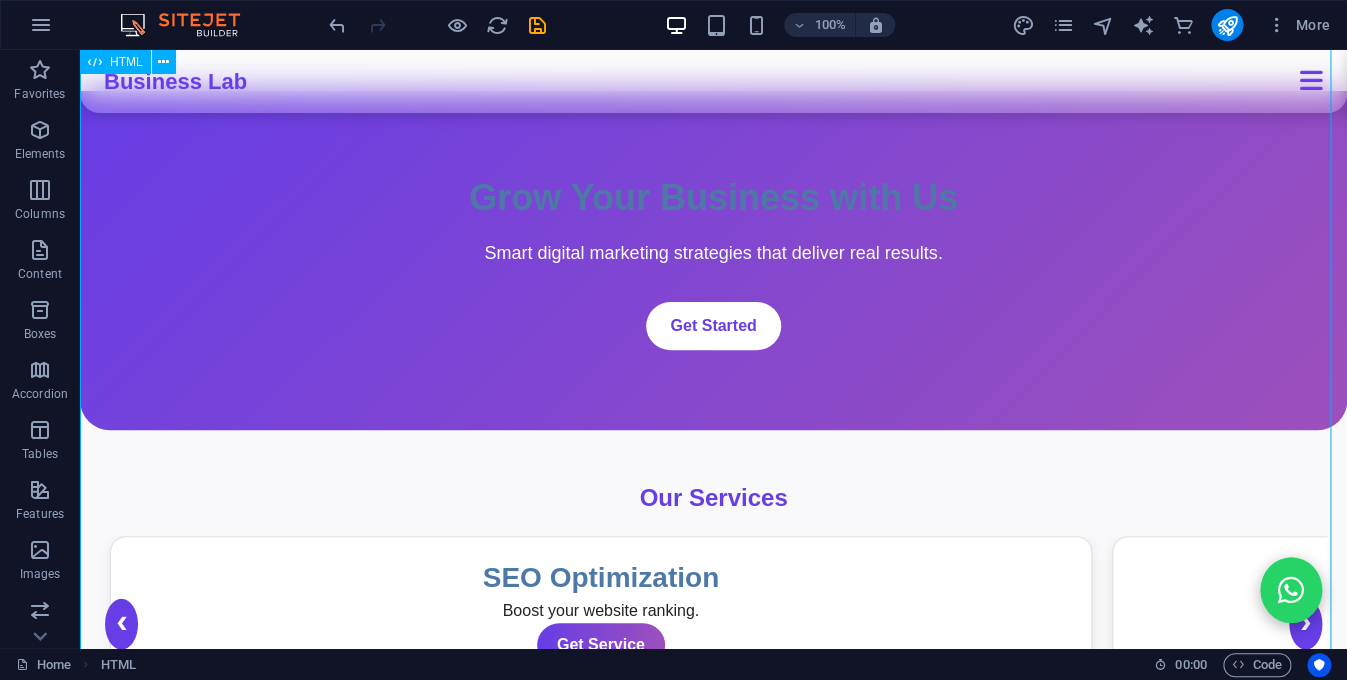 scroll, scrollTop: 0, scrollLeft: 0, axis: both 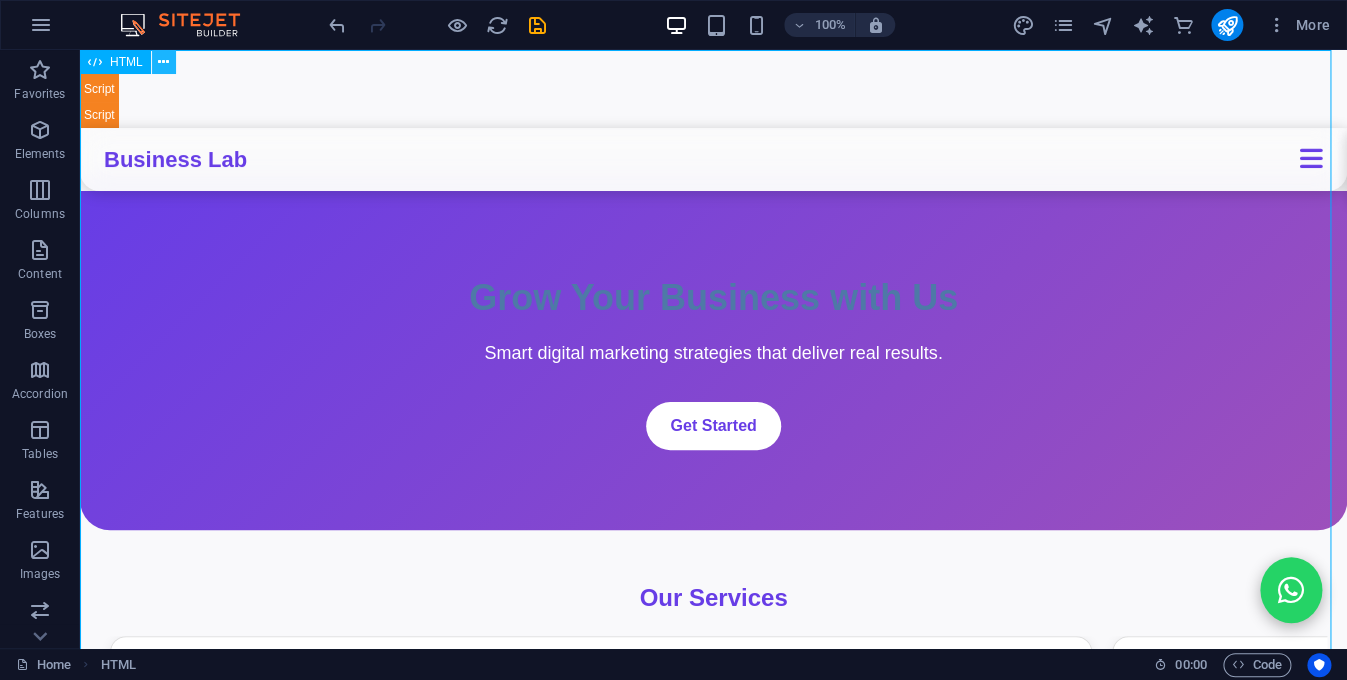 click at bounding box center (163, 62) 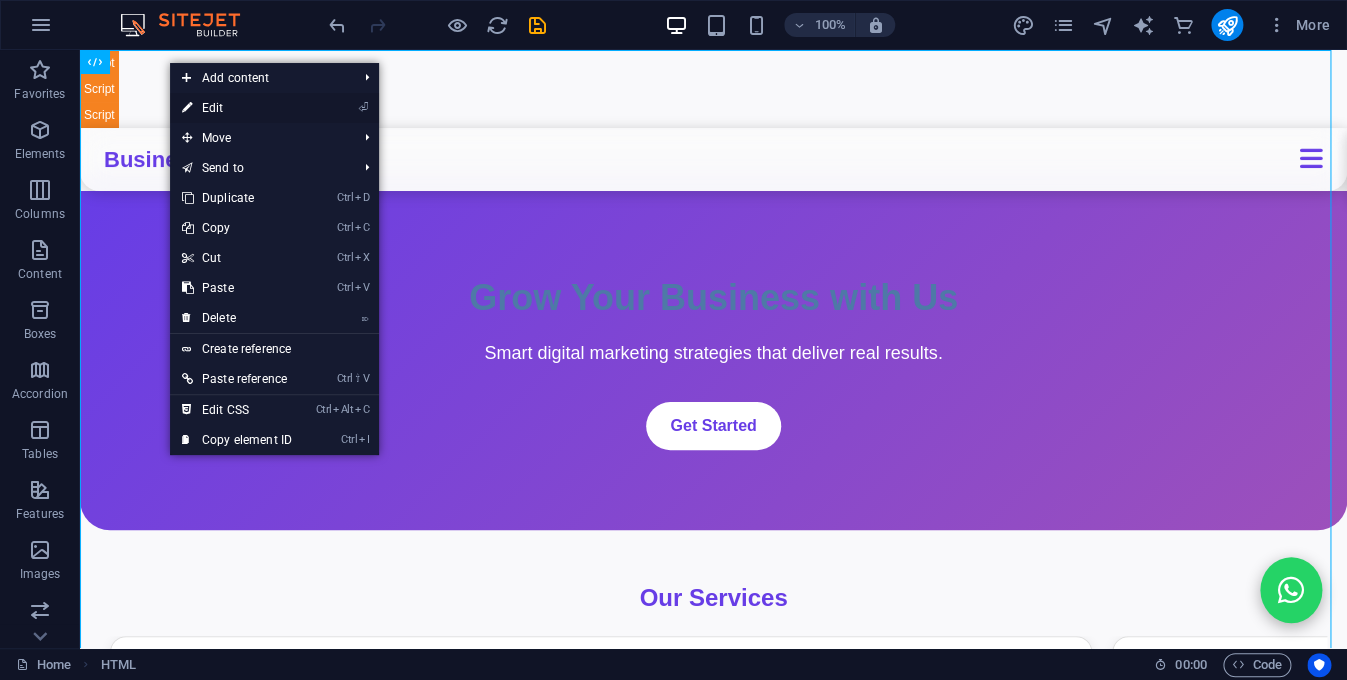 click on "⏎  Edit" at bounding box center [237, 108] 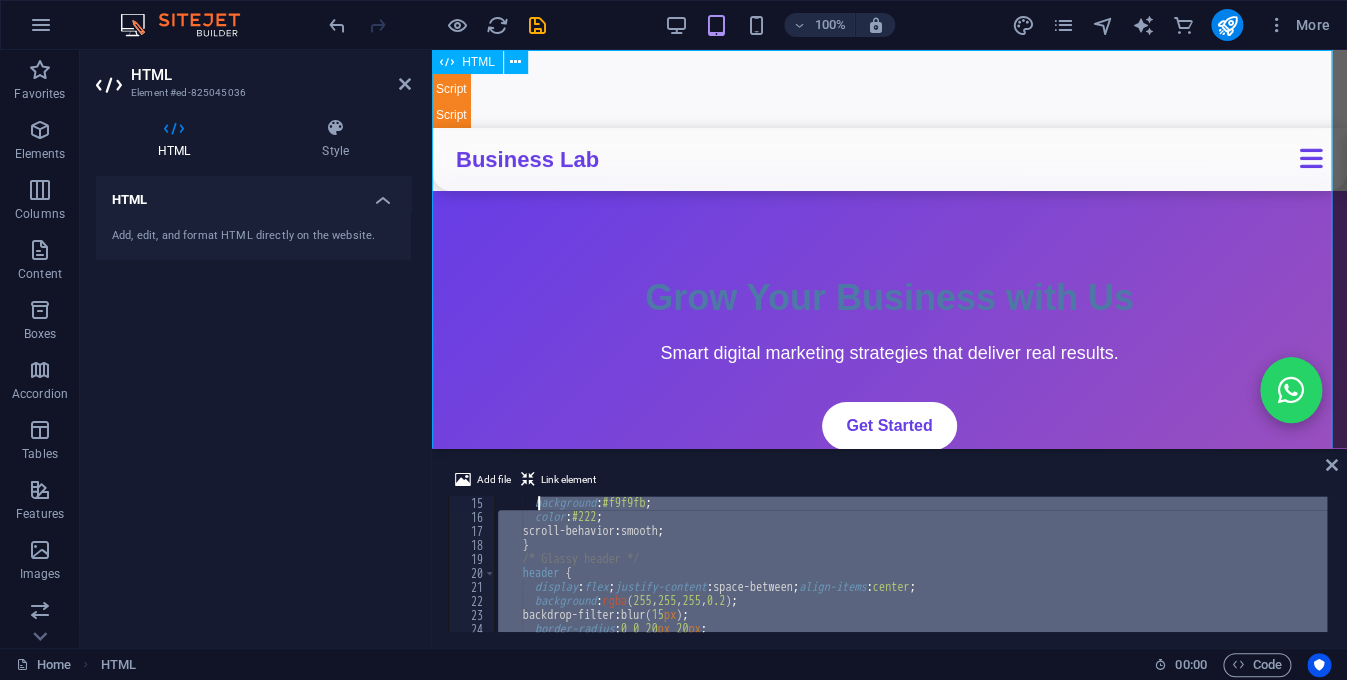 scroll, scrollTop: 0, scrollLeft: 0, axis: both 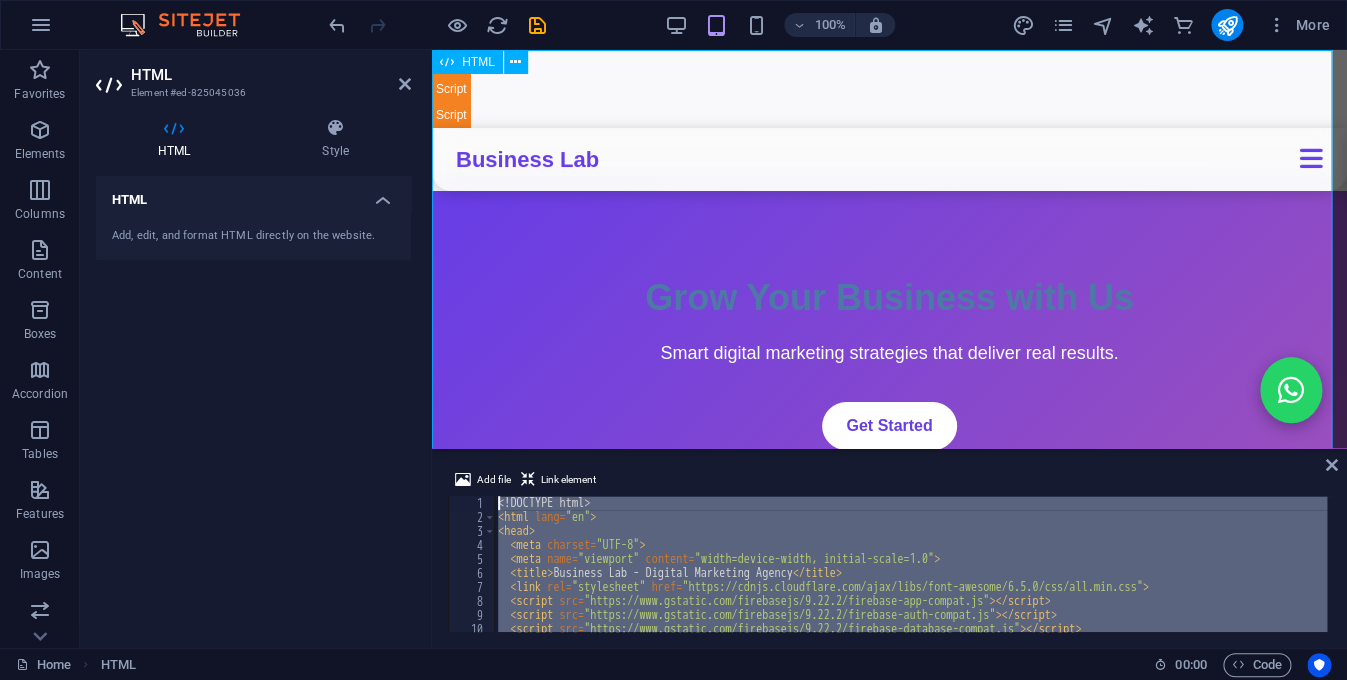 drag, startPoint x: 965, startPoint y: 624, endPoint x: 548, endPoint y: 371, distance: 487.7479 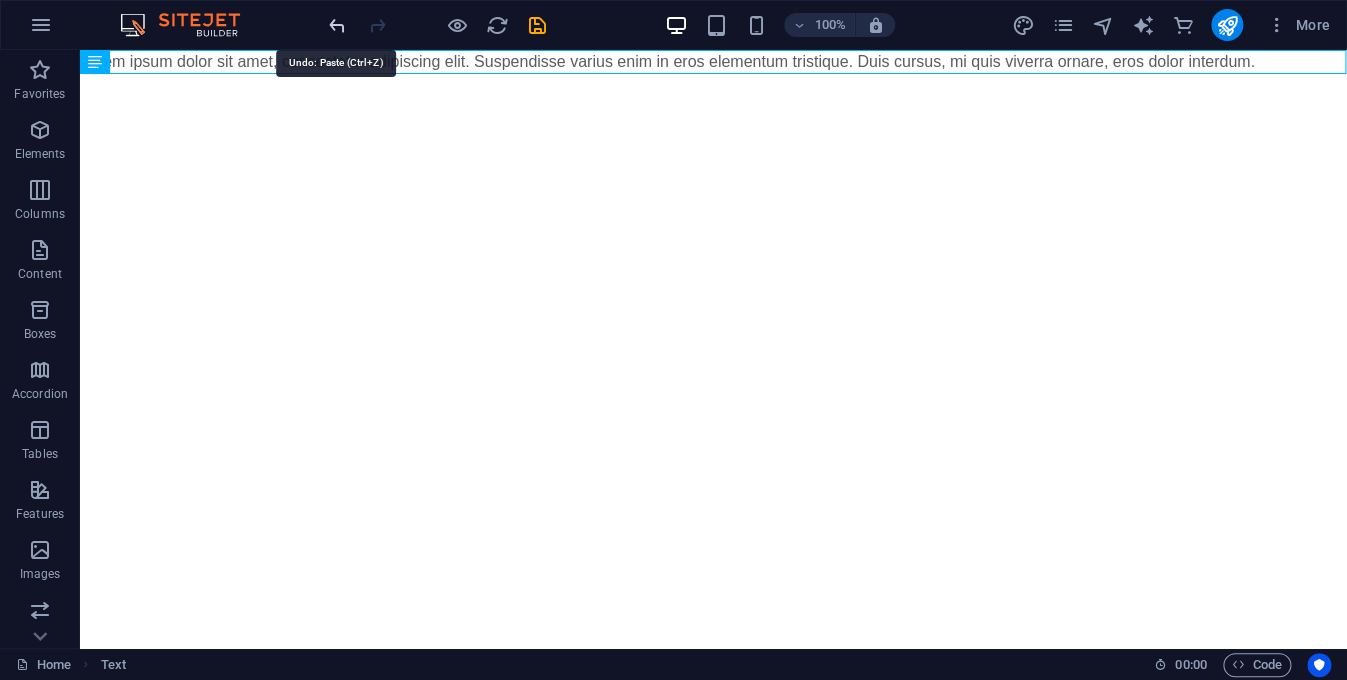 click at bounding box center (337, 25) 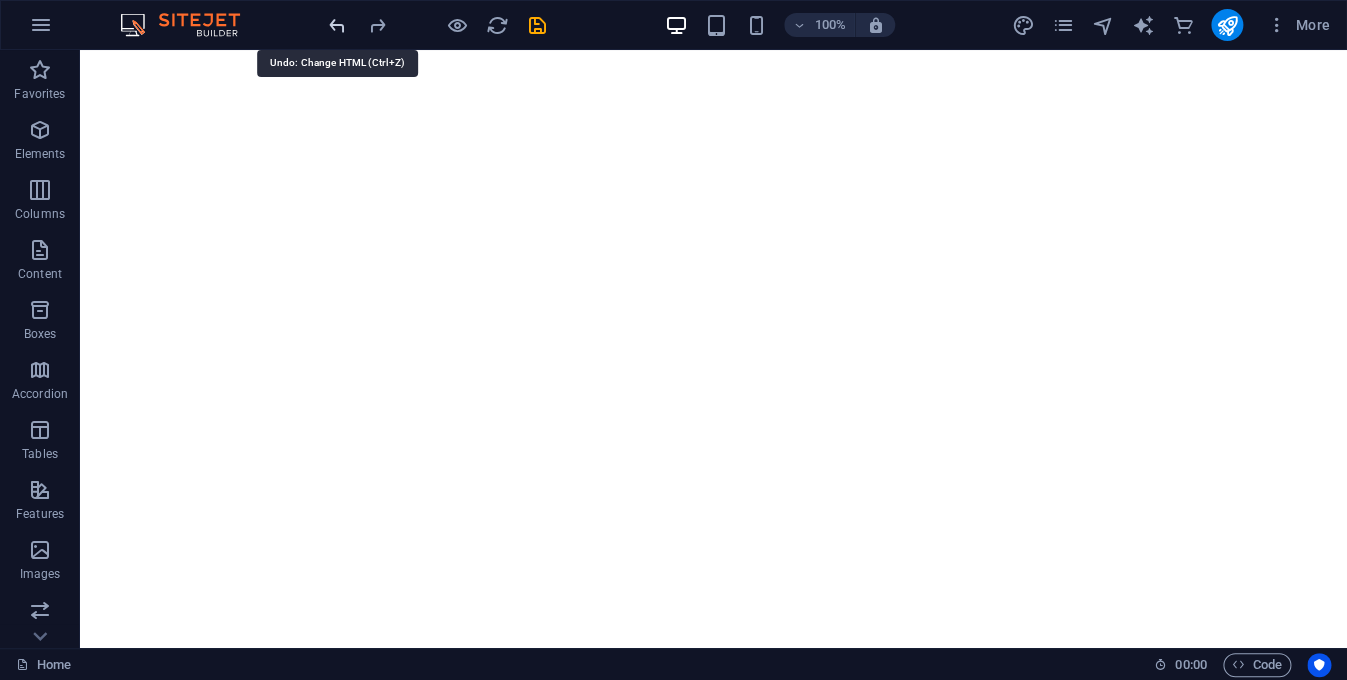 click at bounding box center (337, 25) 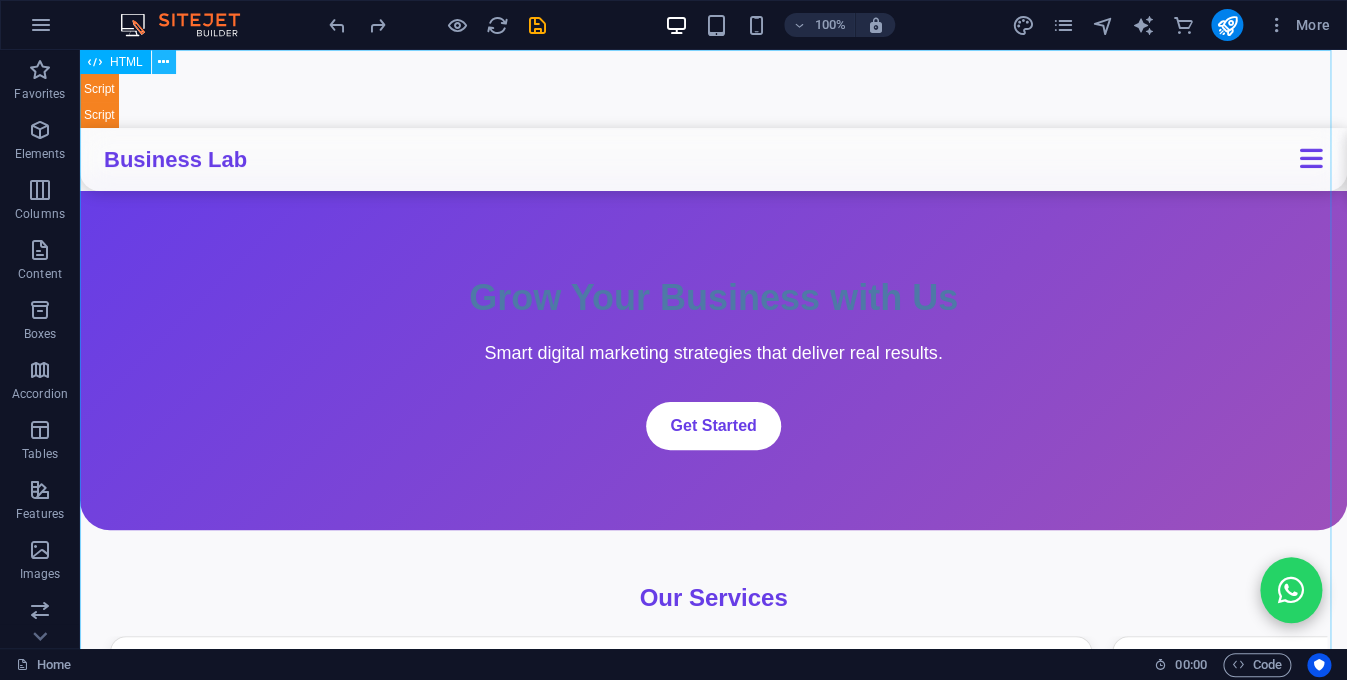 click at bounding box center [163, 62] 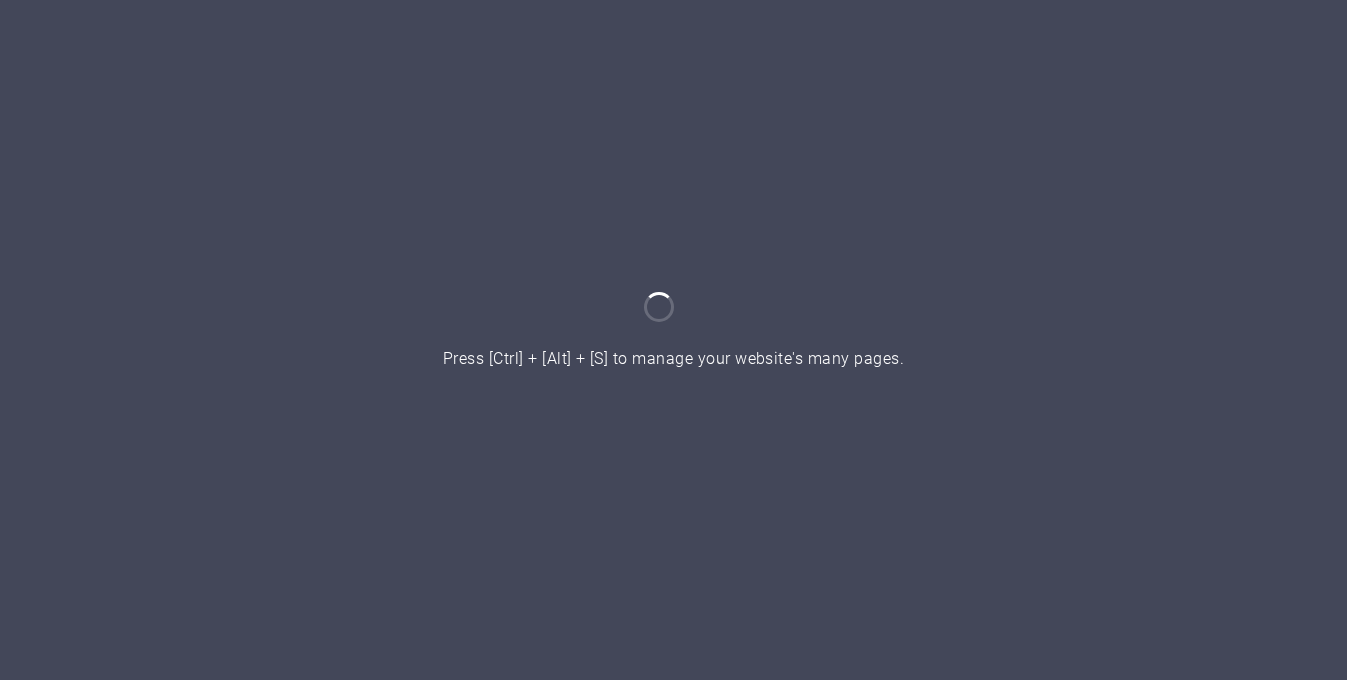 scroll, scrollTop: 0, scrollLeft: 0, axis: both 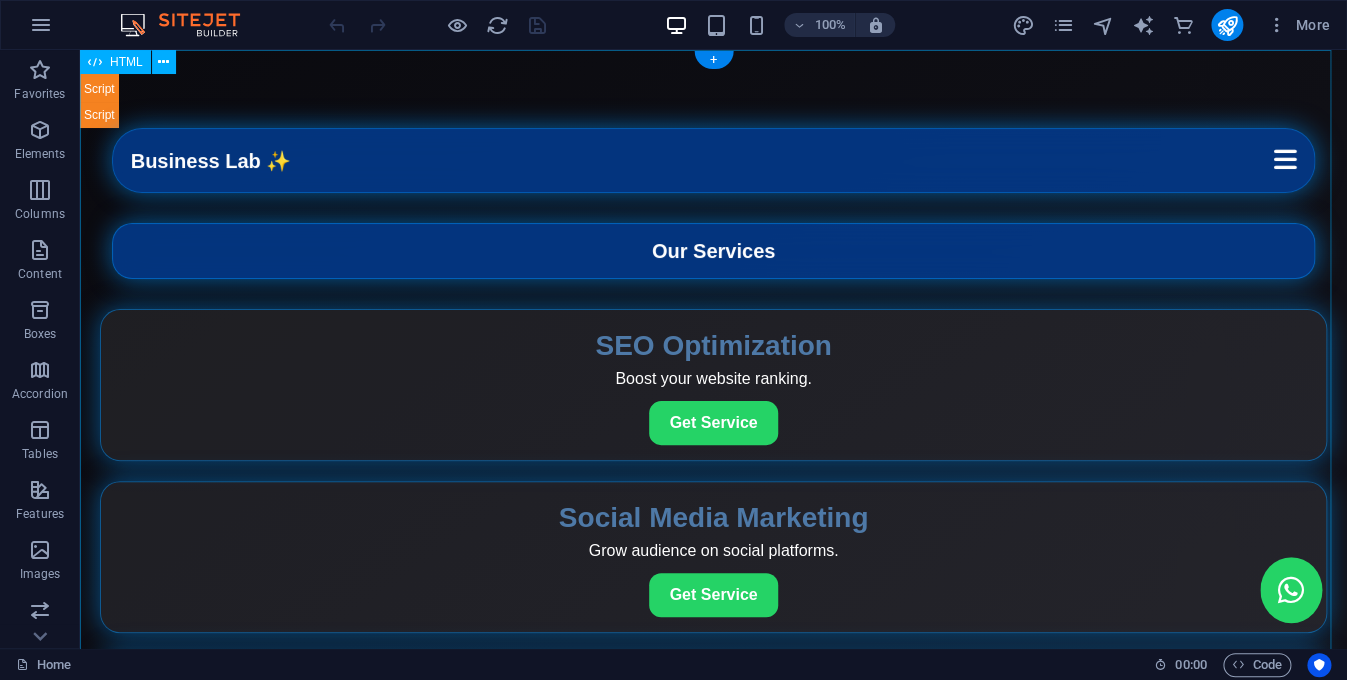 click on "Business Lab - Digital Marketing Agency
Business Lab ✨
Services
Pricing
Contact
Reviews
Logout
Login or Register
Login
Register
Google Login
Our Services
SEO Optimization Boost your website ranking. Get Service
Social Media Marketing Grow audience on social platforms. Get Service
Email Campaigns Engage your customers via email. Get Service
Pricing Plans
Basic $90 Basic SEO & Marketing Choose Plan
Standard $150 SEO + Social Media Choose Plan
Premium $250 All Services + Support Choose Plan
Get in Touch
Submit
Clients Served:  0
Client Reviews
⭐ 0 (0 reviews)
Rate Us
⭐
⭐⭐
⭐⭐⭐
⭐⭐⭐⭐
⭐⭐⭐⭐⭐
Submit Review
Website Visitors:  0" at bounding box center (713, 1313) 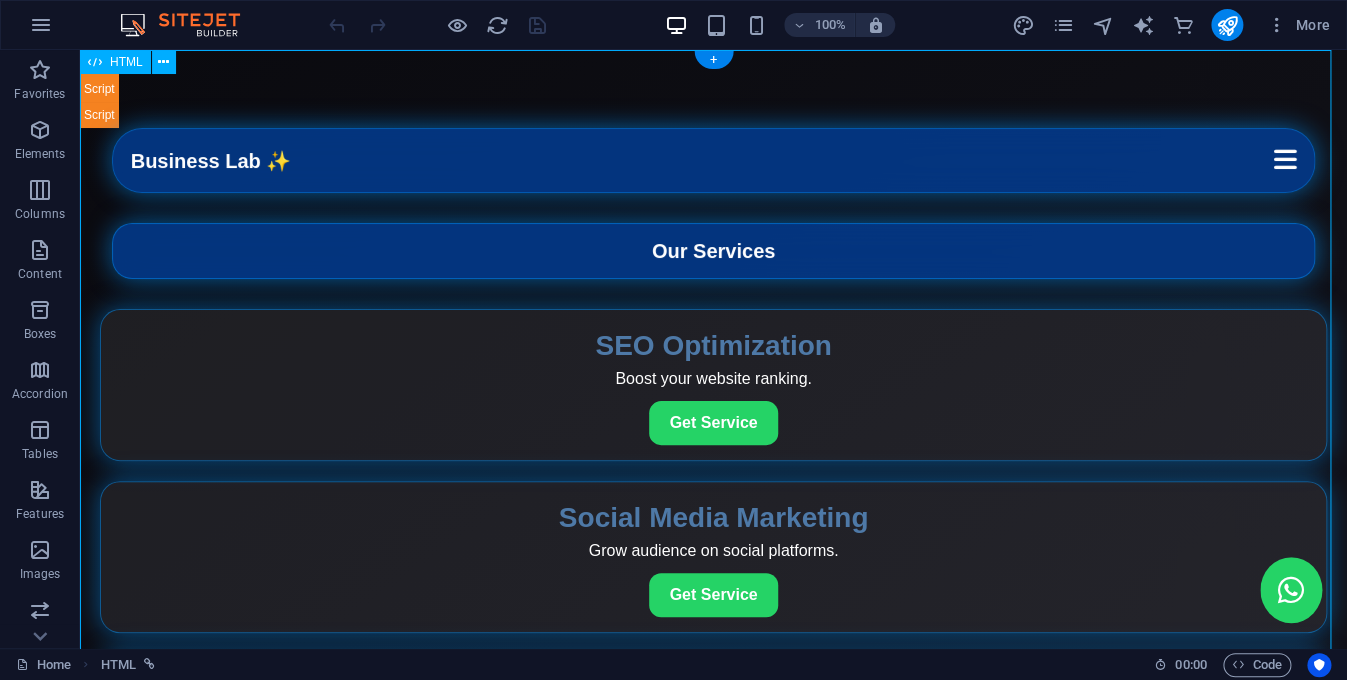 click on "Business Lab - Digital Marketing Agency
Business Lab ✨
Services
Pricing
Contact
Reviews
Logout
Login or Register
Login
Register
Google Login
Our Services
SEO Optimization Boost your website ranking. Get Service
Social Media Marketing Grow audience on social platforms. Get Service
Email Campaigns Engage your customers via email. Get Service
Pricing Plans
Basic $90 Basic SEO & Marketing Choose Plan
Standard $150 SEO + Social Media Choose Plan
Premium $250 All Services + Support Choose Plan
Get in Touch
Submit
Clients Served:  0
Client Reviews
⭐ 0 (0 reviews)
Rate Us
⭐
⭐⭐
⭐⭐⭐
⭐⭐⭐⭐
⭐⭐⭐⭐⭐
Submit Review
Website Visitors:  0" at bounding box center [713, 1313] 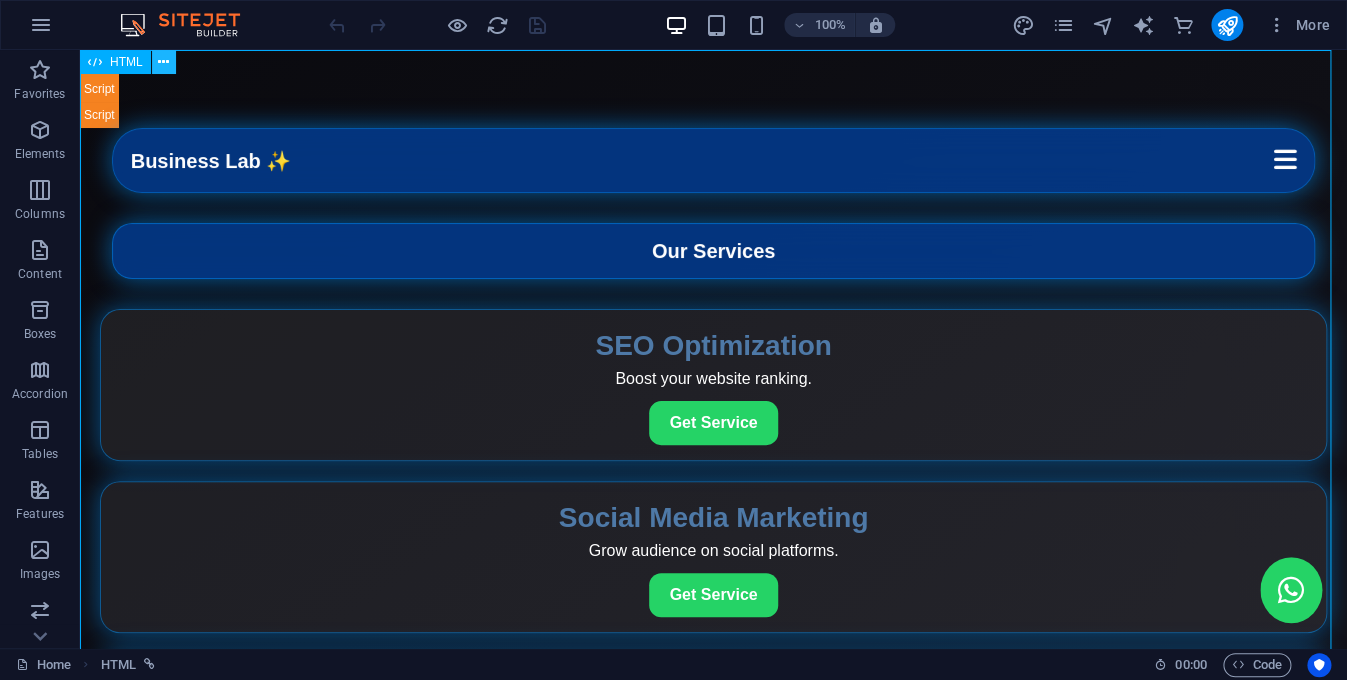 click at bounding box center [163, 62] 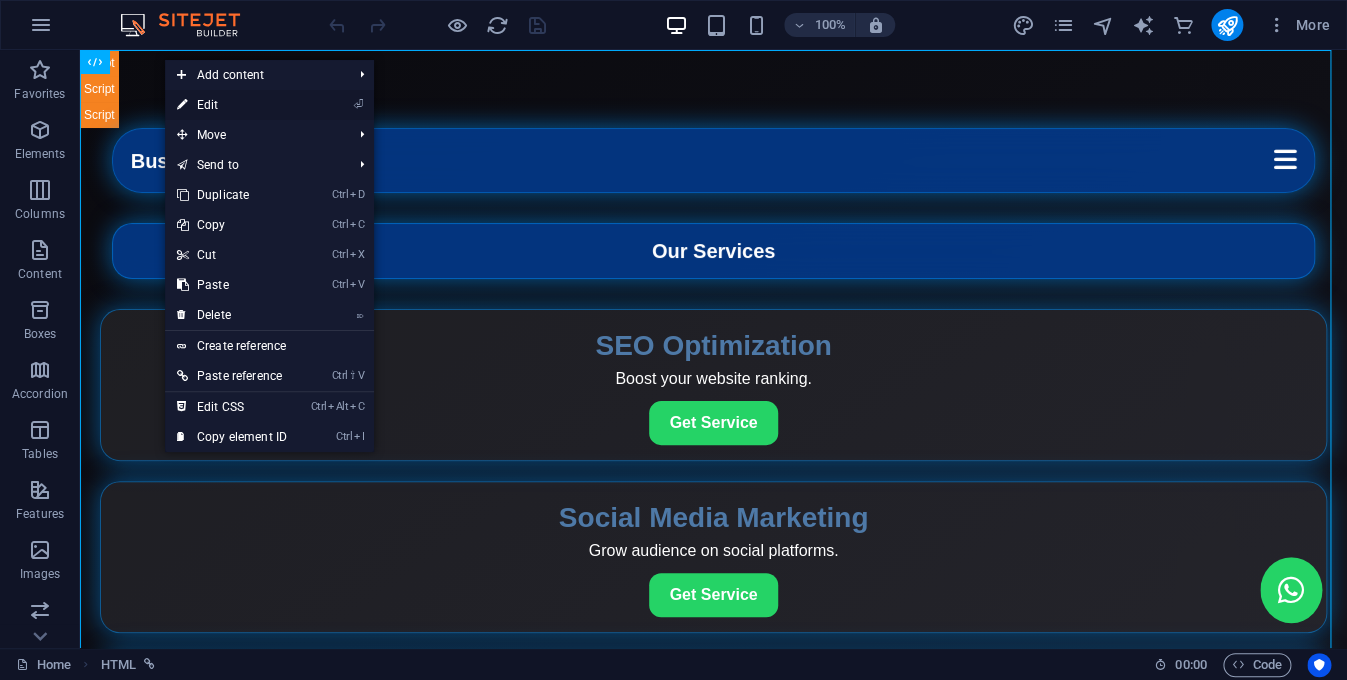 click on "⏎  Edit" at bounding box center (232, 105) 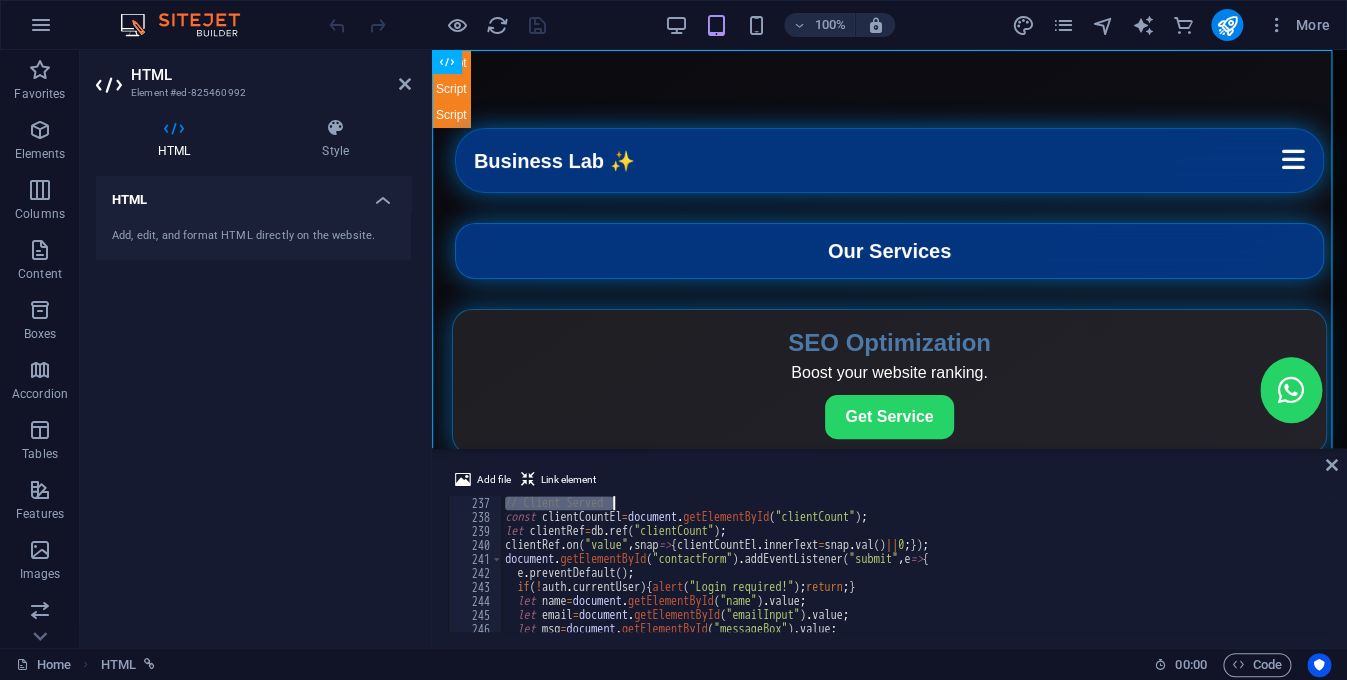 drag, startPoint x: 599, startPoint y: 524, endPoint x: 823, endPoint y: 607, distance: 238.88281 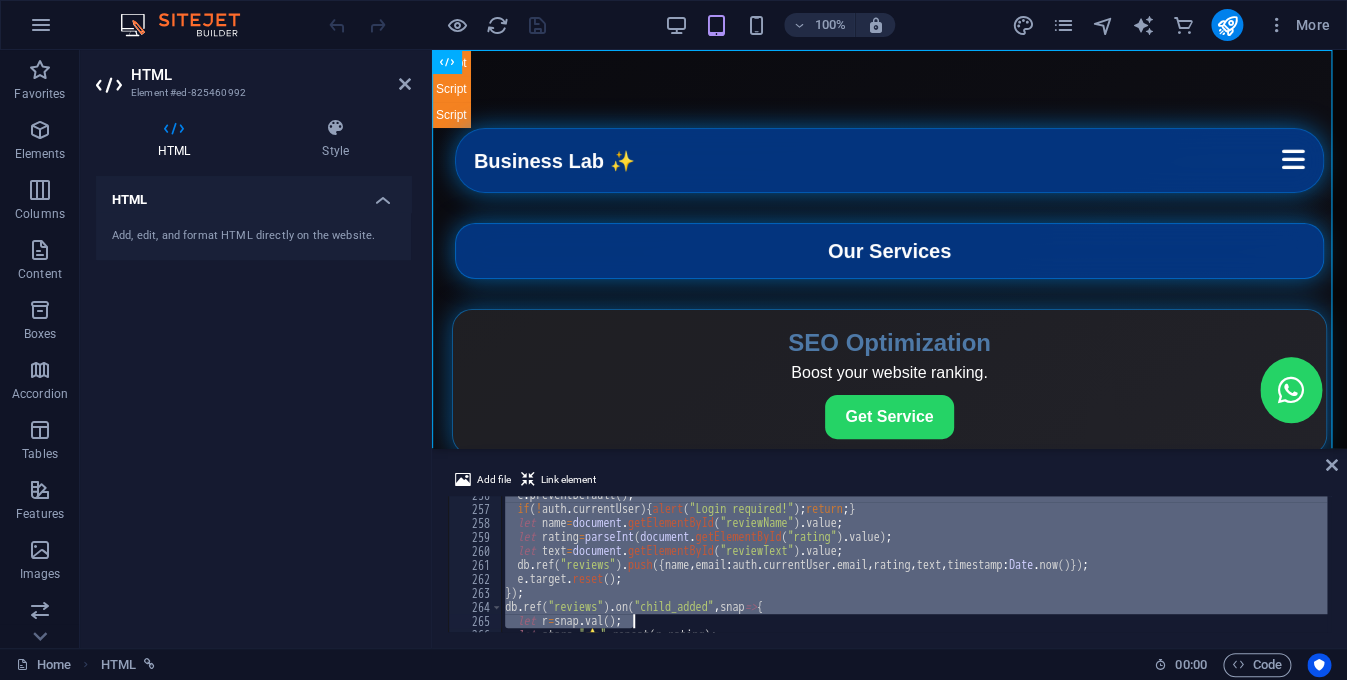 scroll, scrollTop: 3886, scrollLeft: 0, axis: vertical 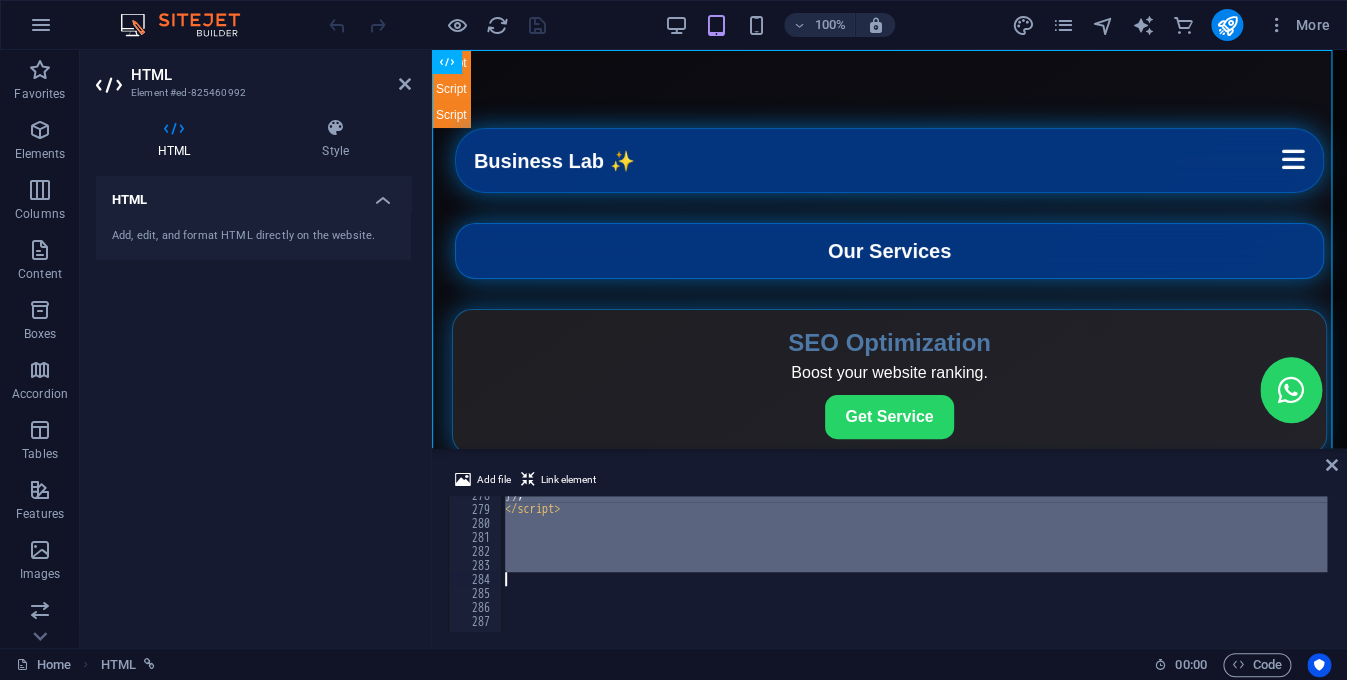 drag, startPoint x: 823, startPoint y: 607, endPoint x: 831, endPoint y: 583, distance: 25.298222 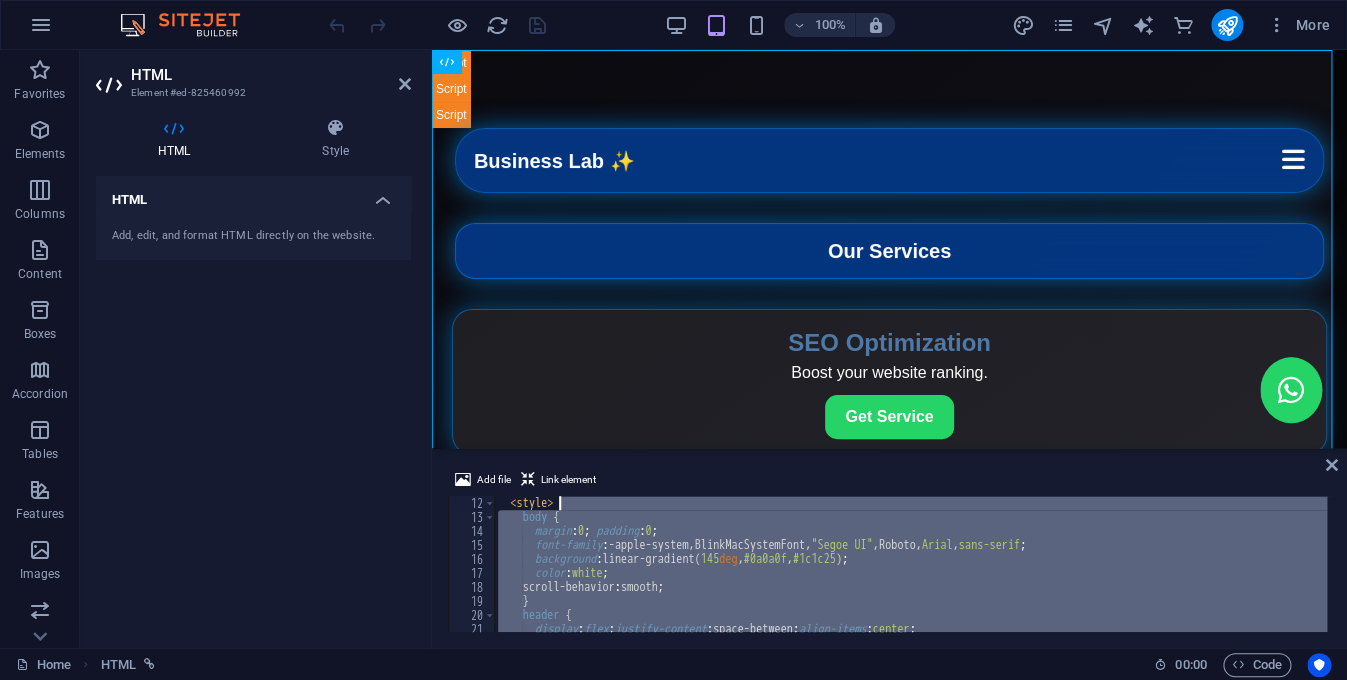 scroll, scrollTop: 0, scrollLeft: 0, axis: both 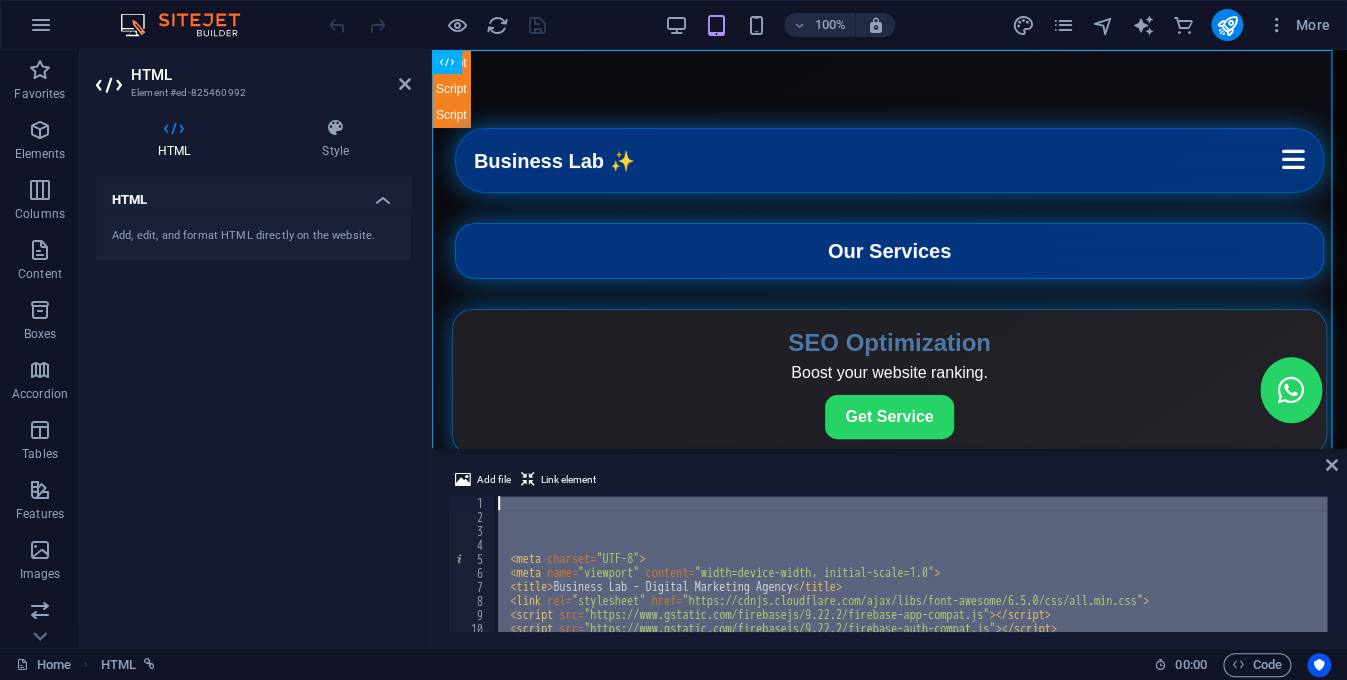 drag, startPoint x: 1239, startPoint y: 608, endPoint x: 644, endPoint y: 442, distance: 617.7224 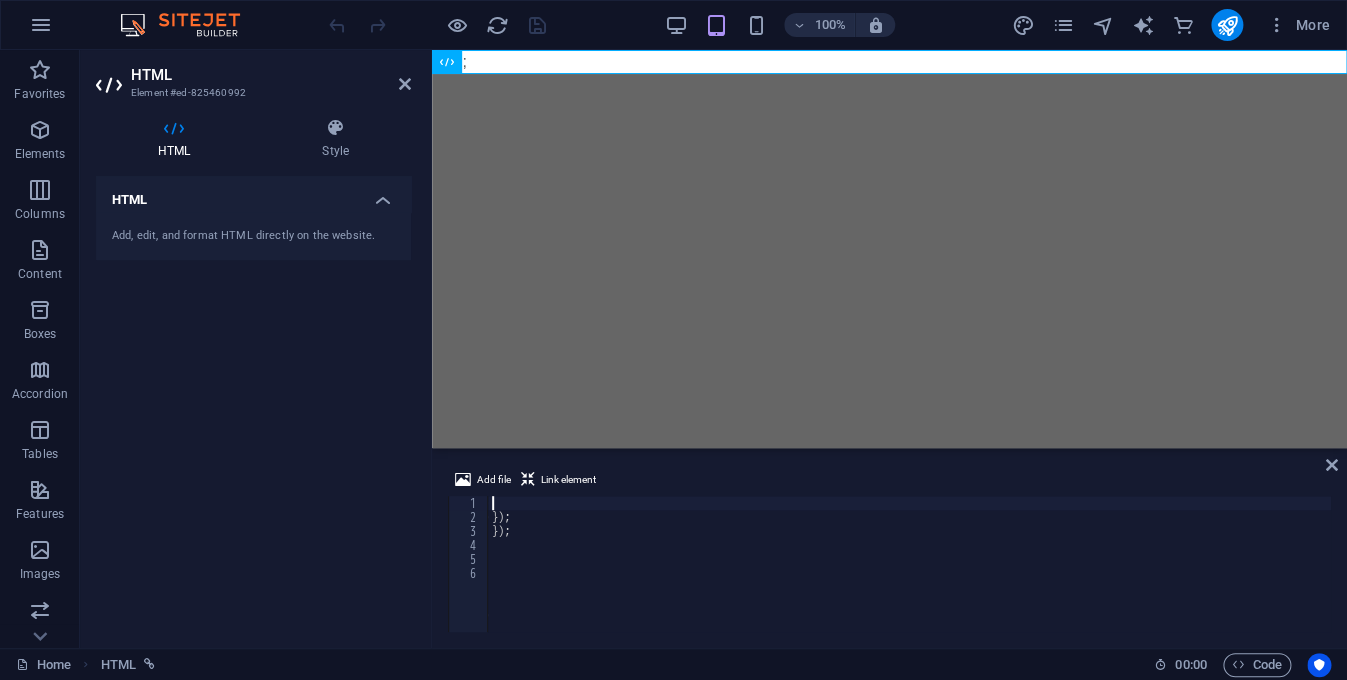 click on "}); });" at bounding box center [909, 578] 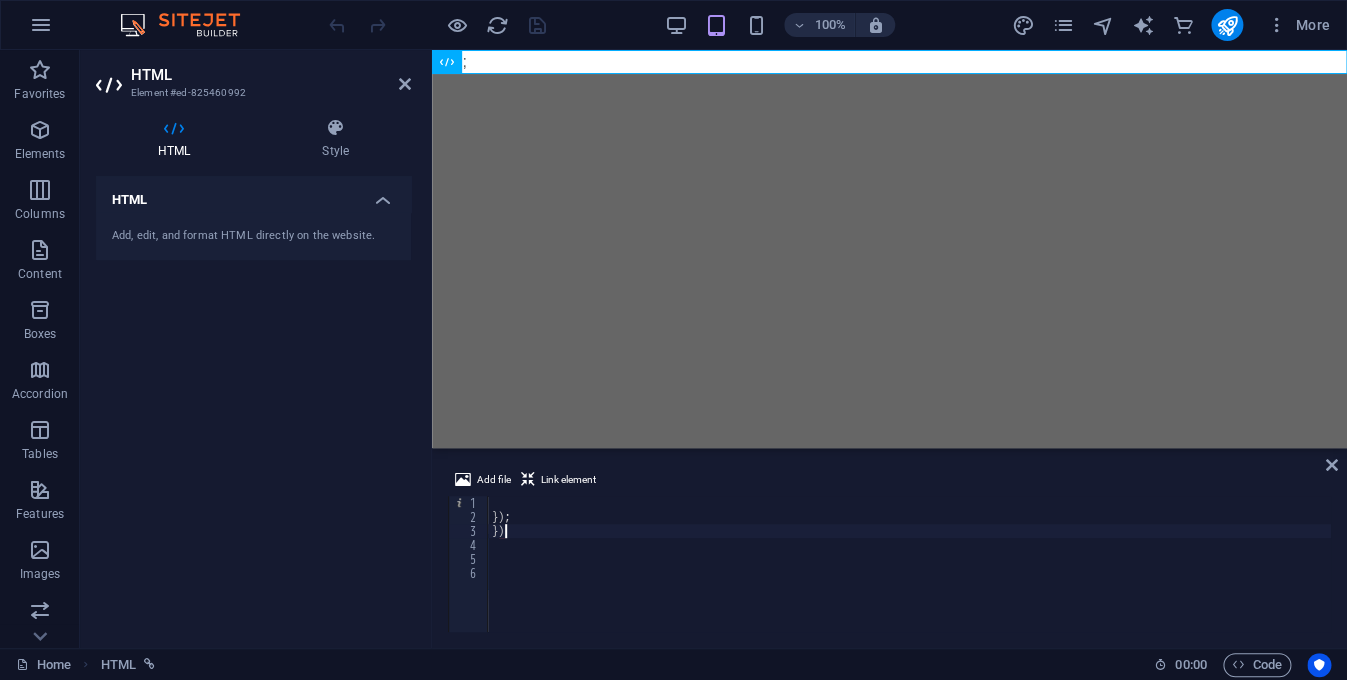 type on "}" 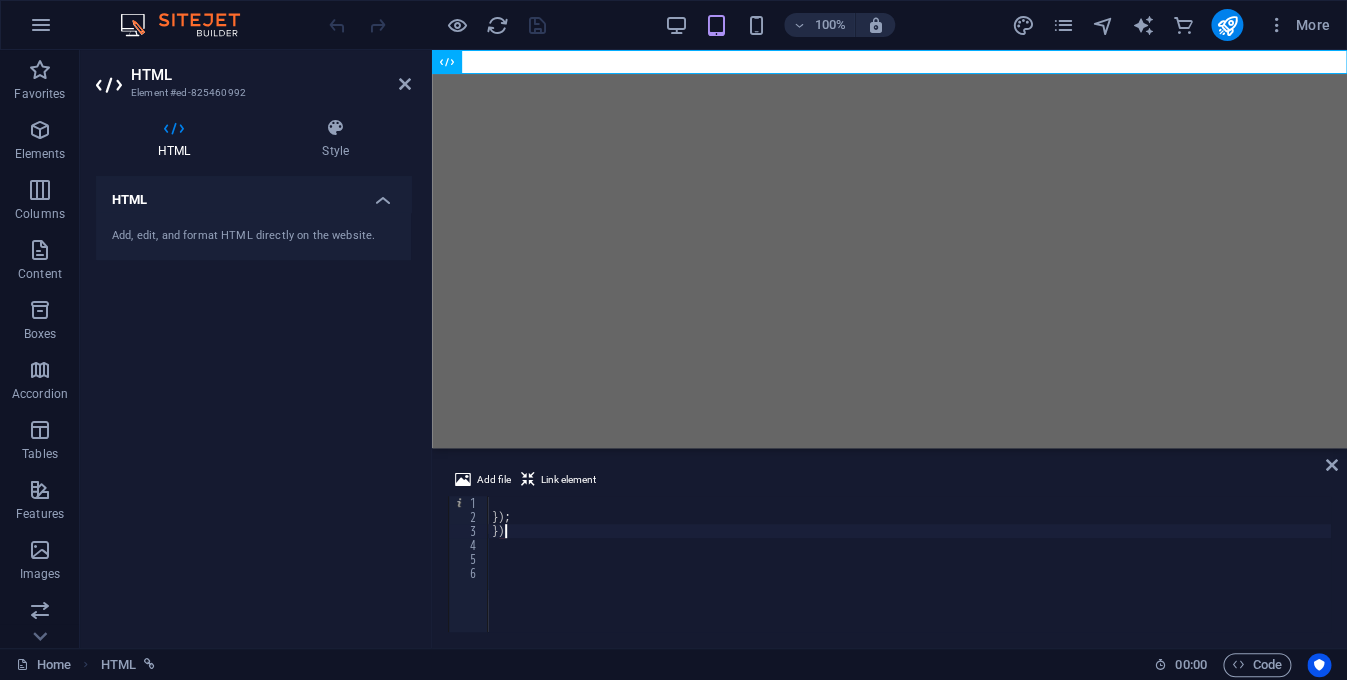type on "}" 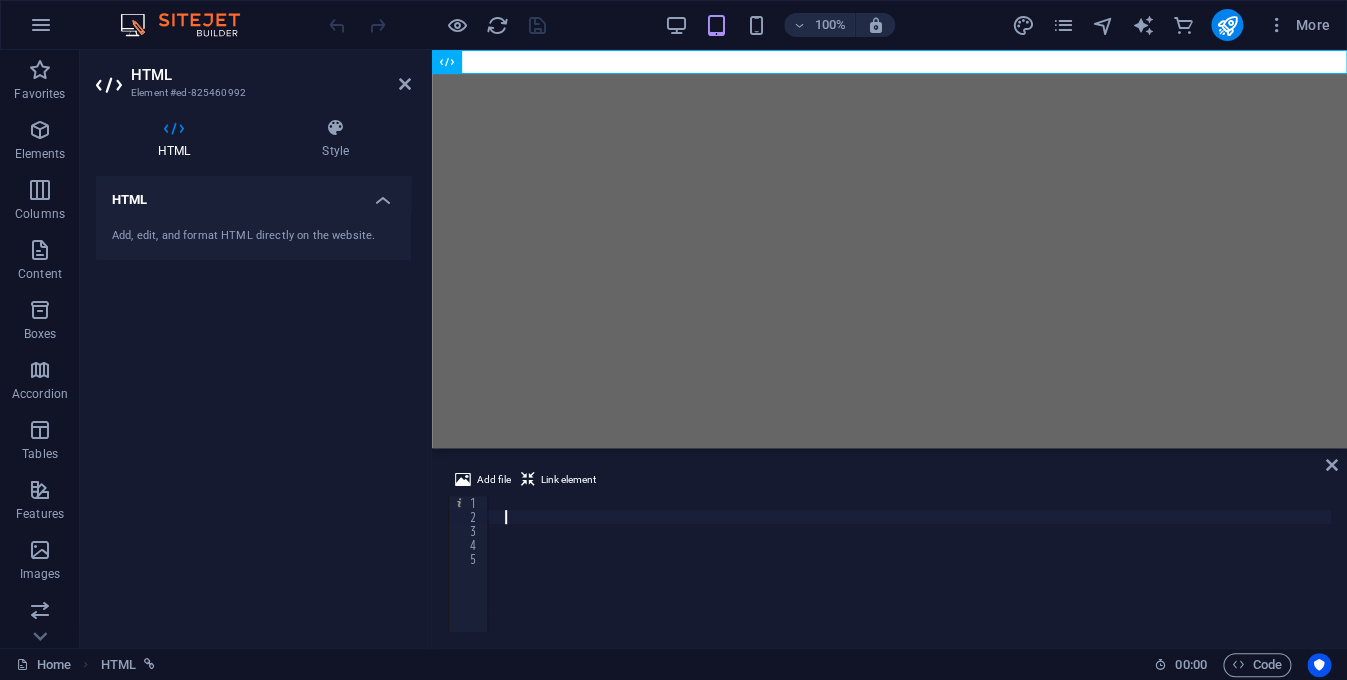type 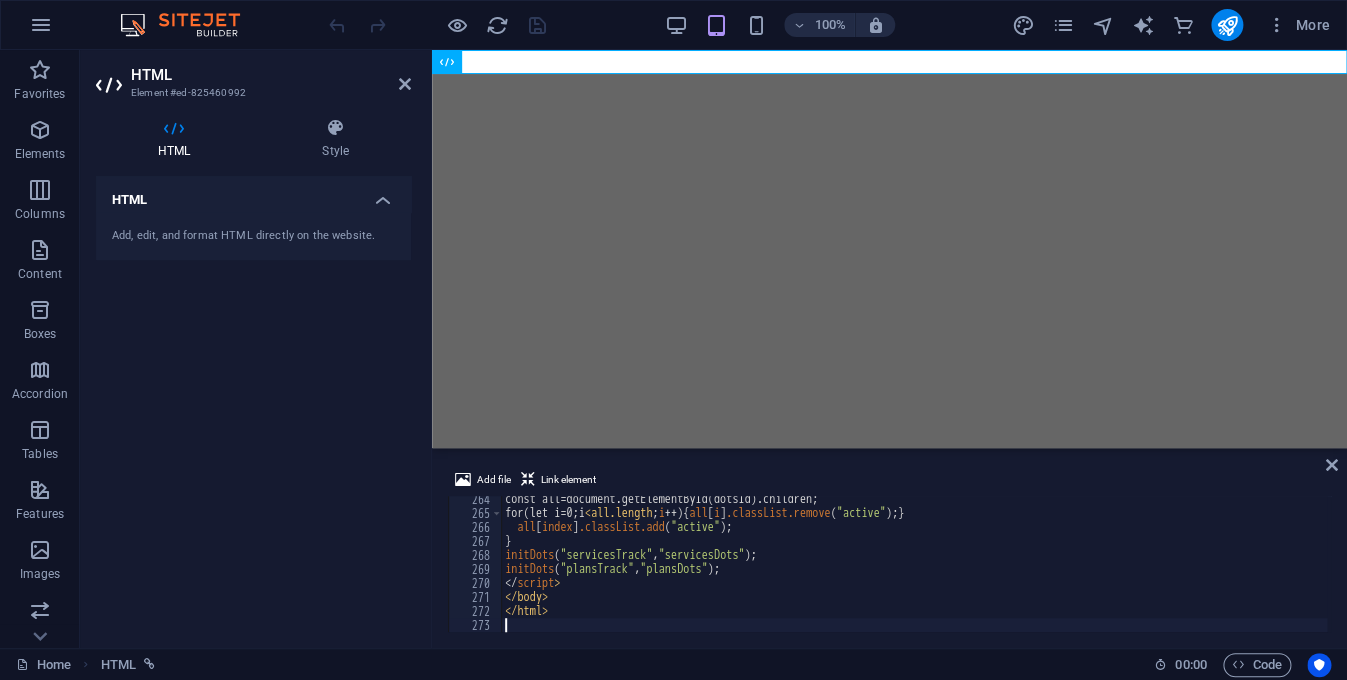 scroll, scrollTop: 3686, scrollLeft: 0, axis: vertical 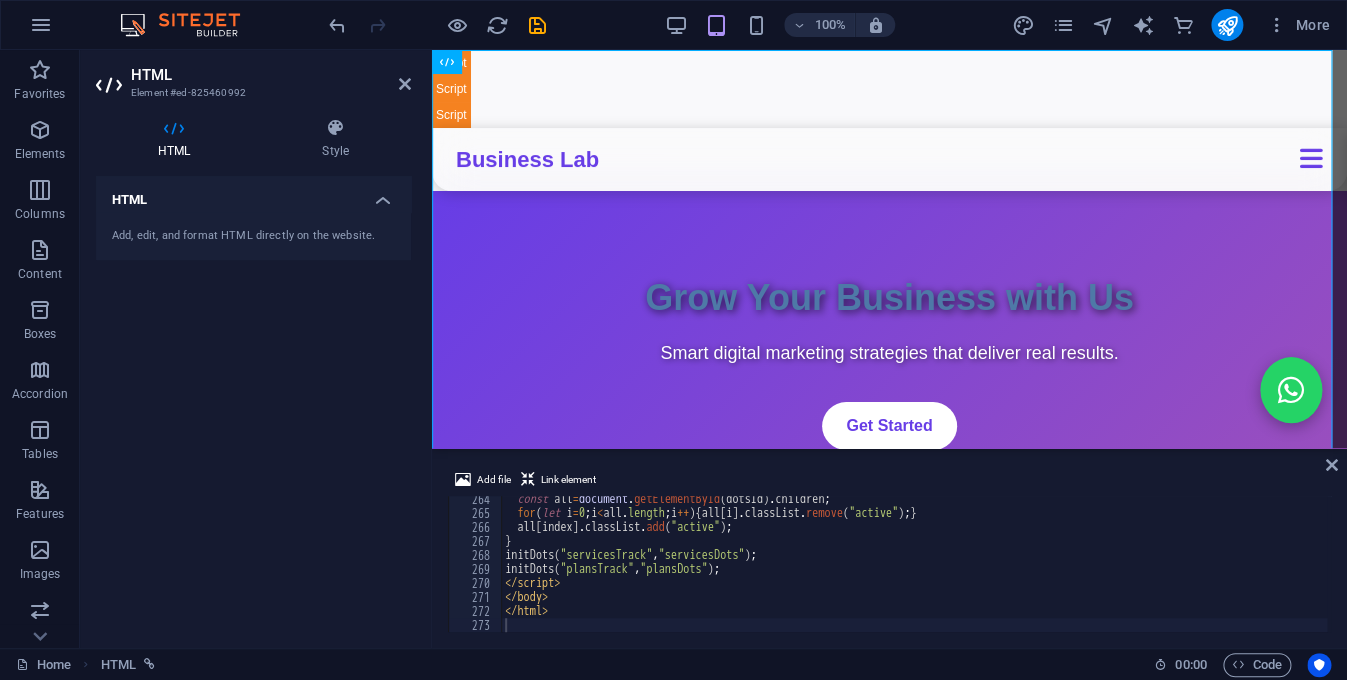 click at bounding box center (1227, 25) 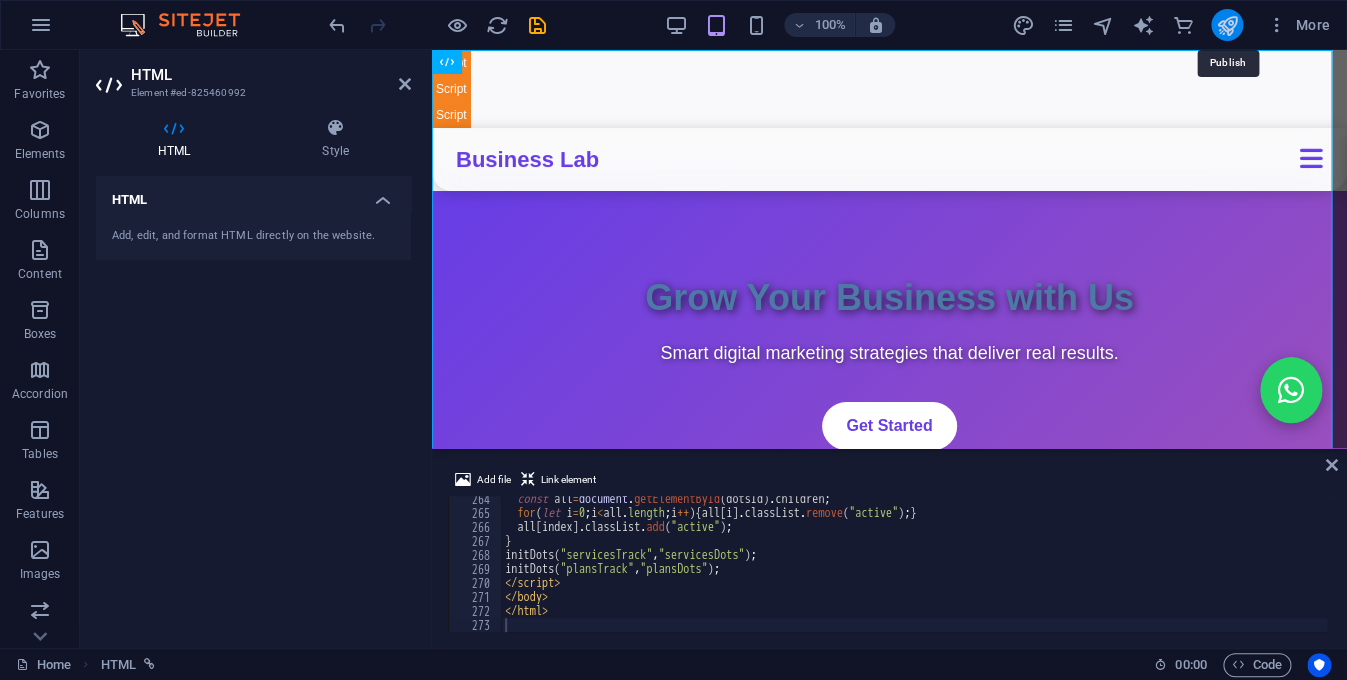 click at bounding box center (1226, 25) 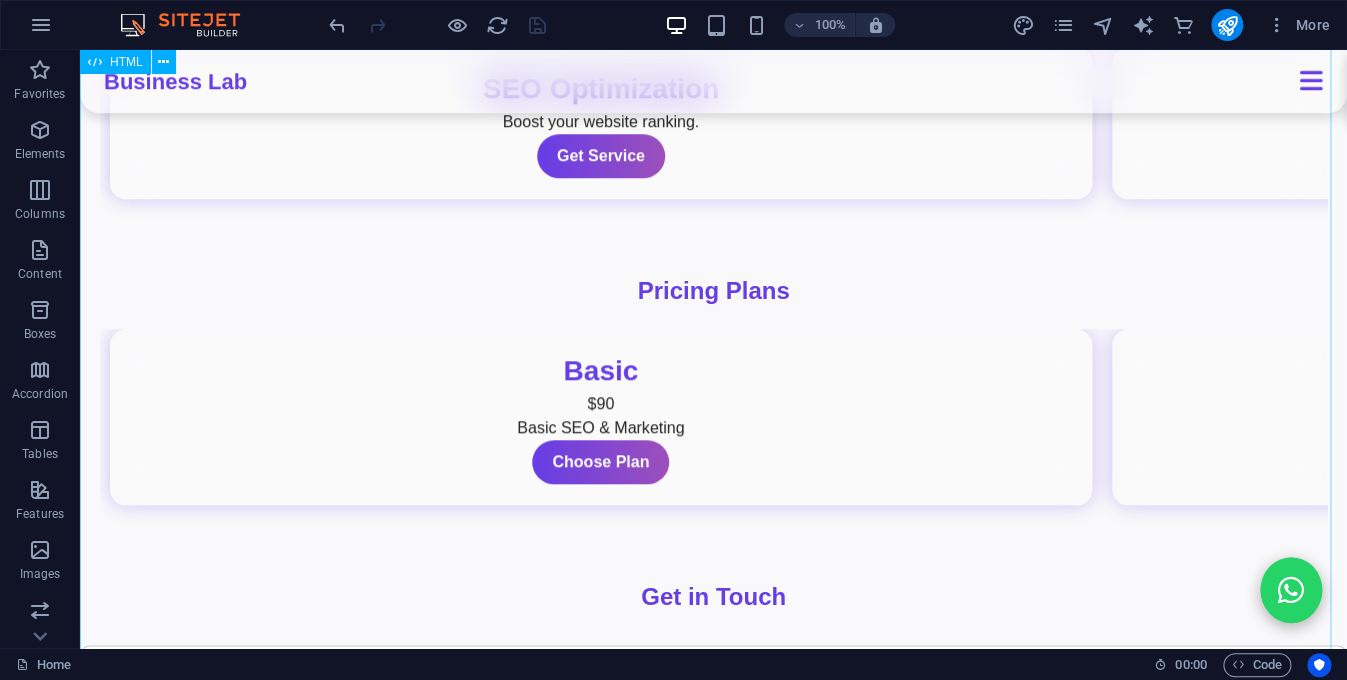 scroll, scrollTop: 700, scrollLeft: 0, axis: vertical 